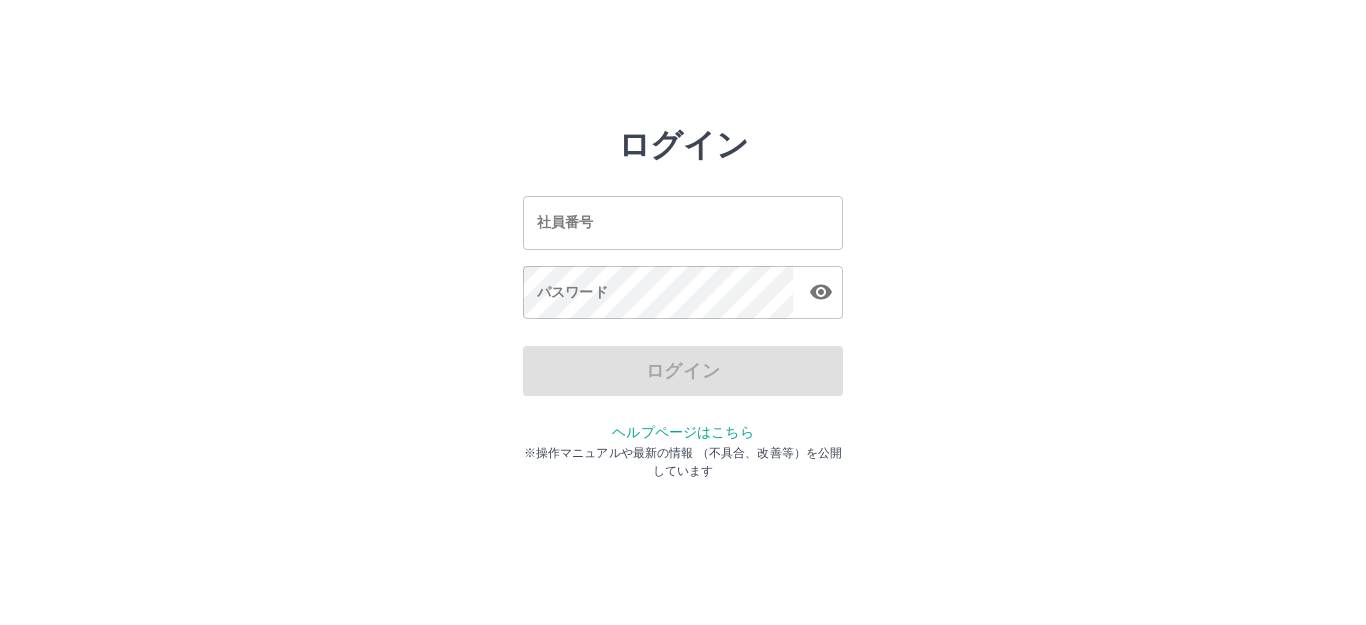 scroll, scrollTop: 0, scrollLeft: 0, axis: both 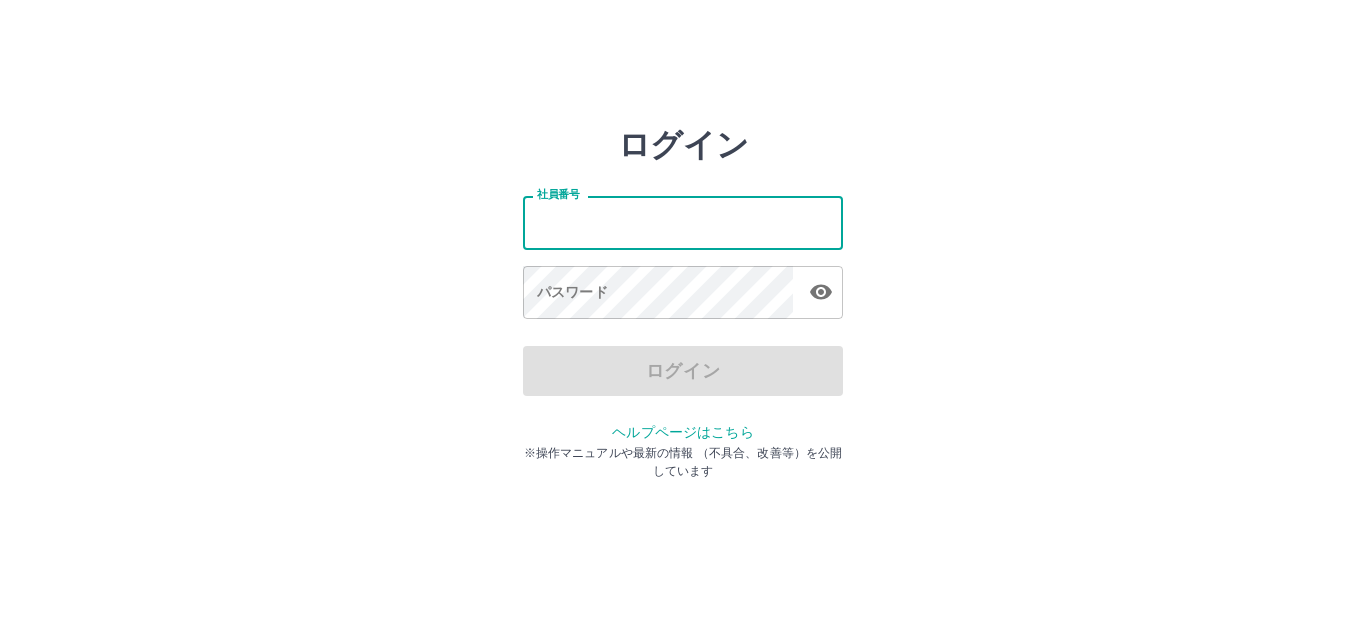click on "社員番号" at bounding box center [683, 222] 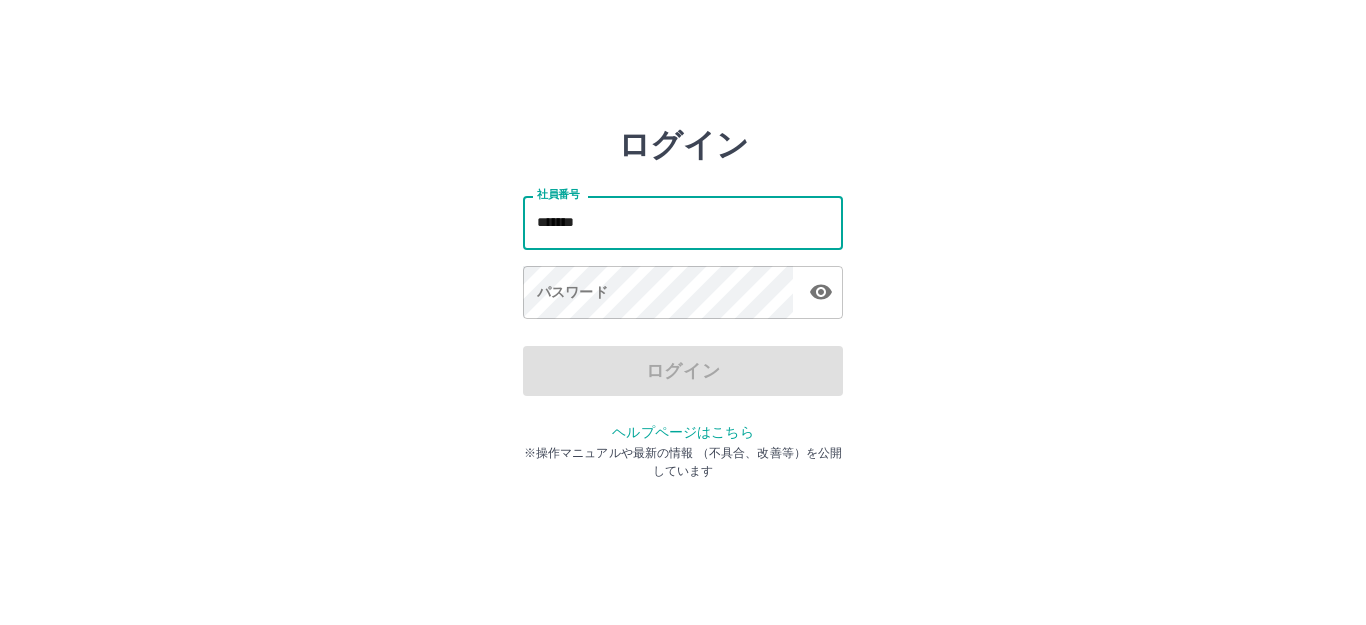 type on "*******" 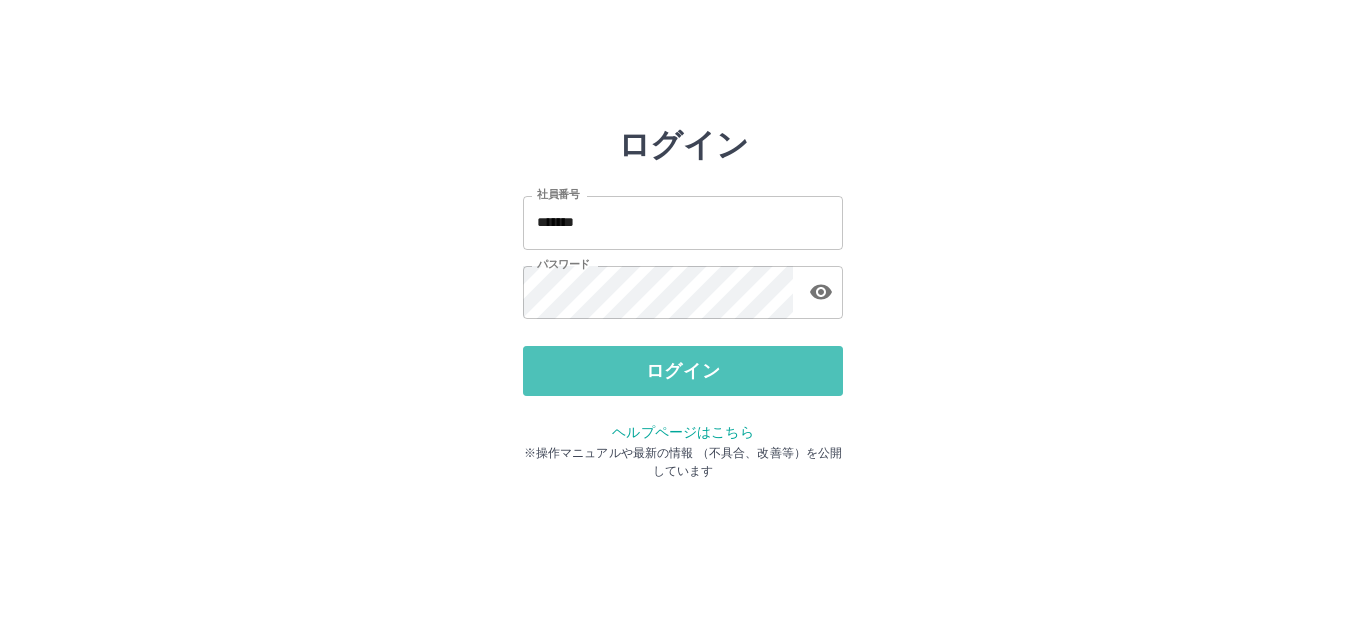 click on "ログイン" at bounding box center (683, 371) 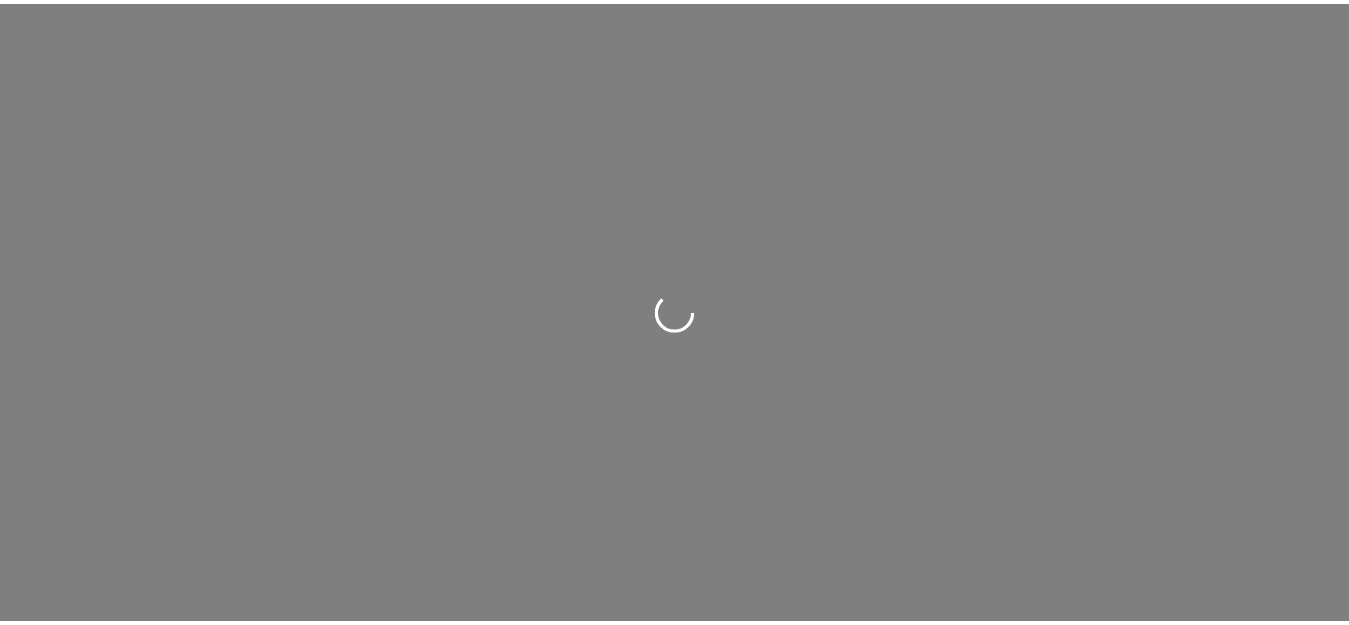 scroll, scrollTop: 0, scrollLeft: 0, axis: both 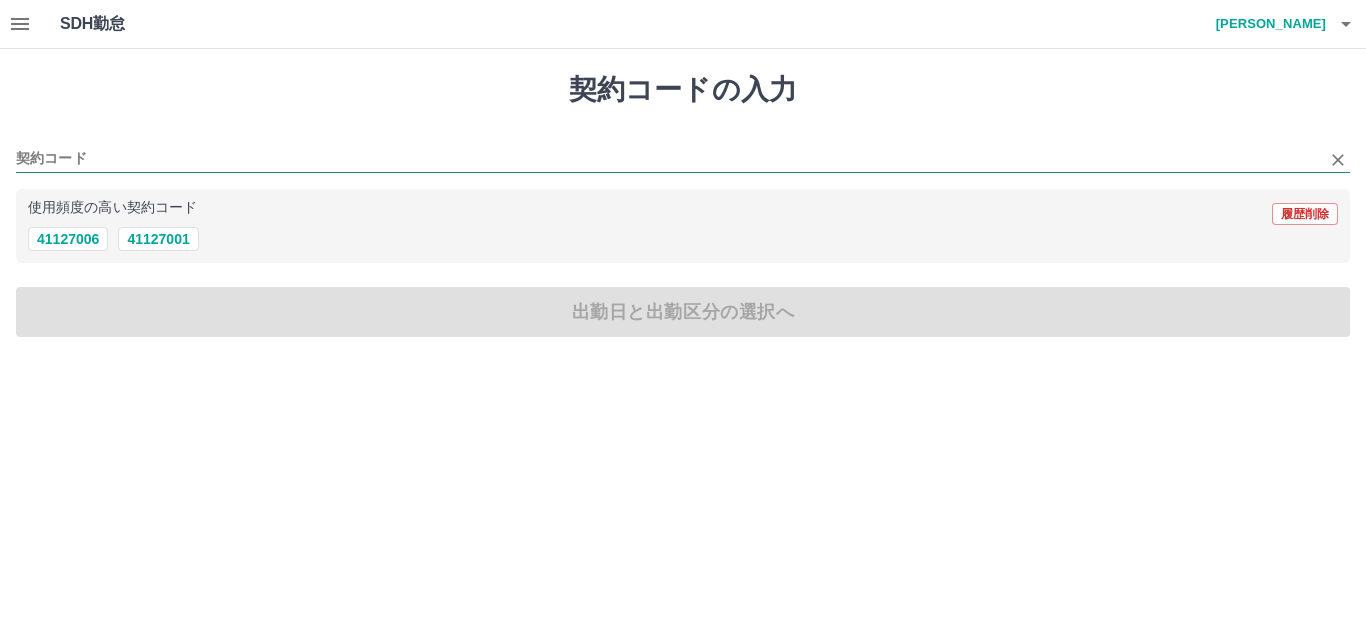 click on "契約コード" at bounding box center (668, 159) 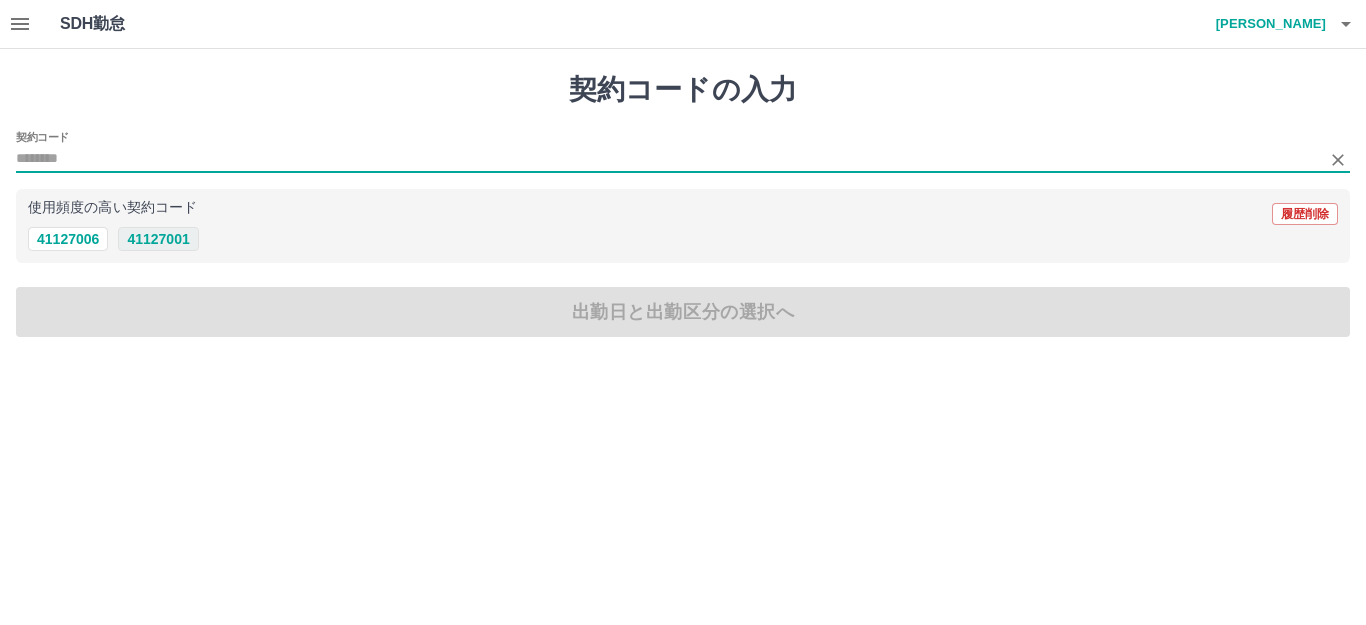 click on "41127001" at bounding box center (158, 239) 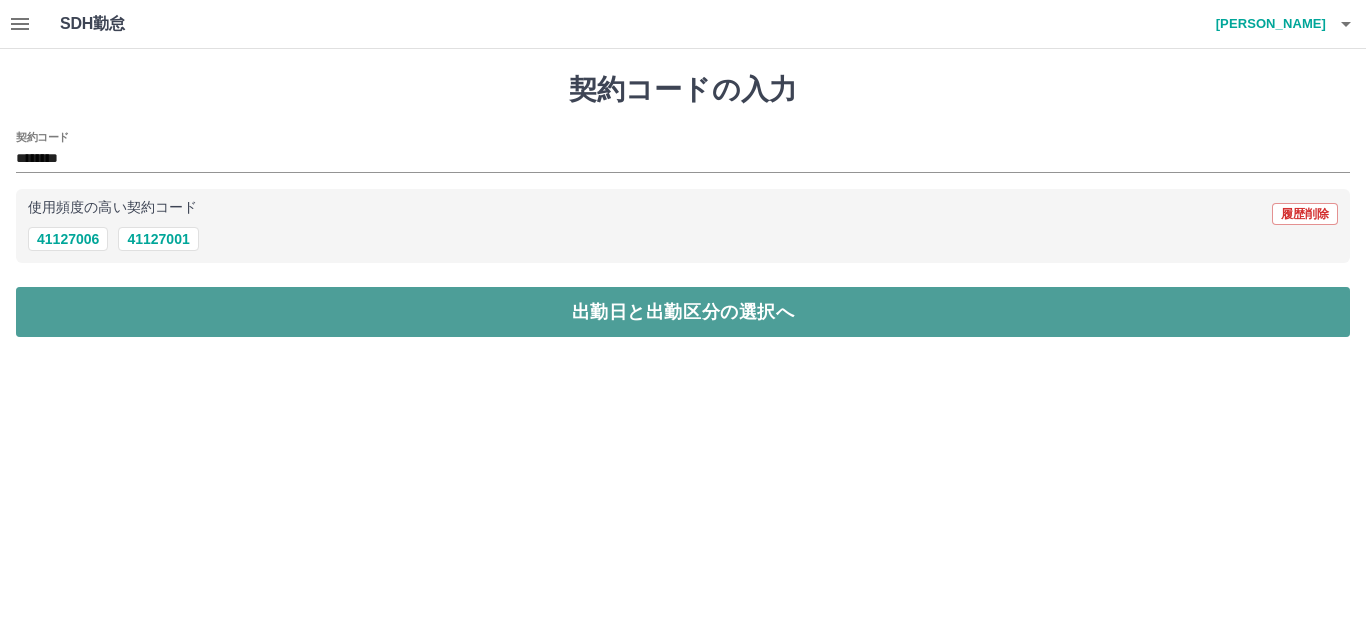 click on "出勤日と出勤区分の選択へ" at bounding box center [683, 312] 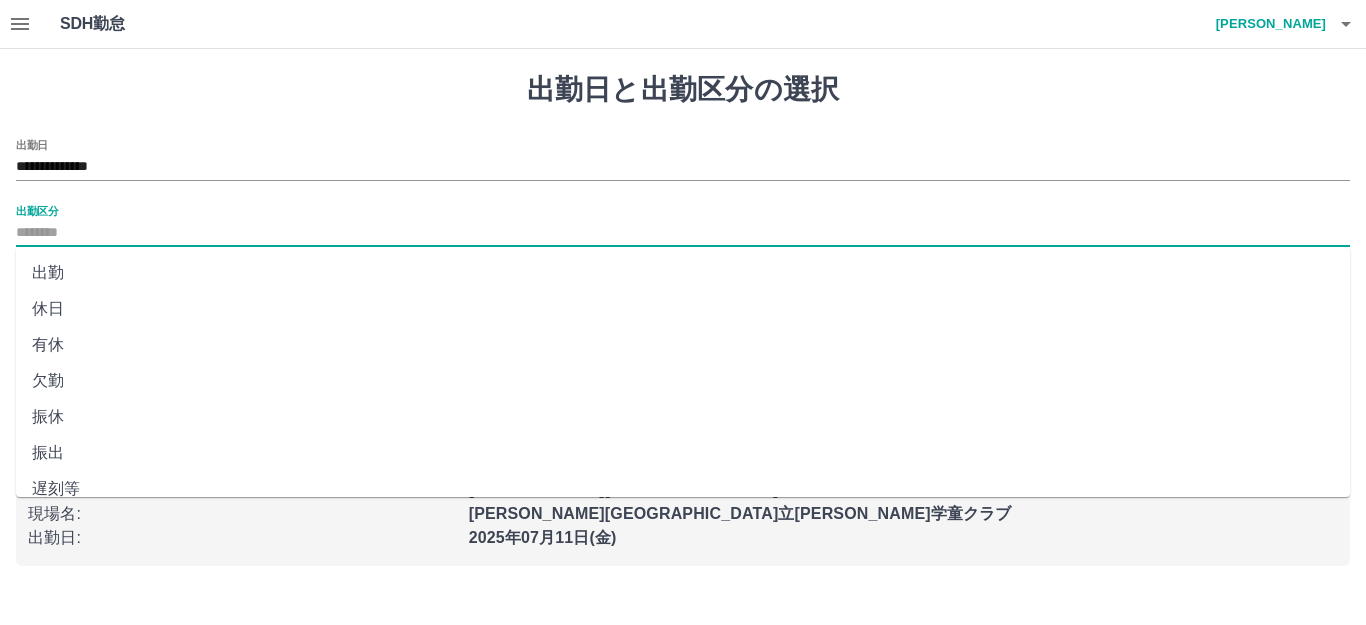 click on "出勤区分" at bounding box center (683, 233) 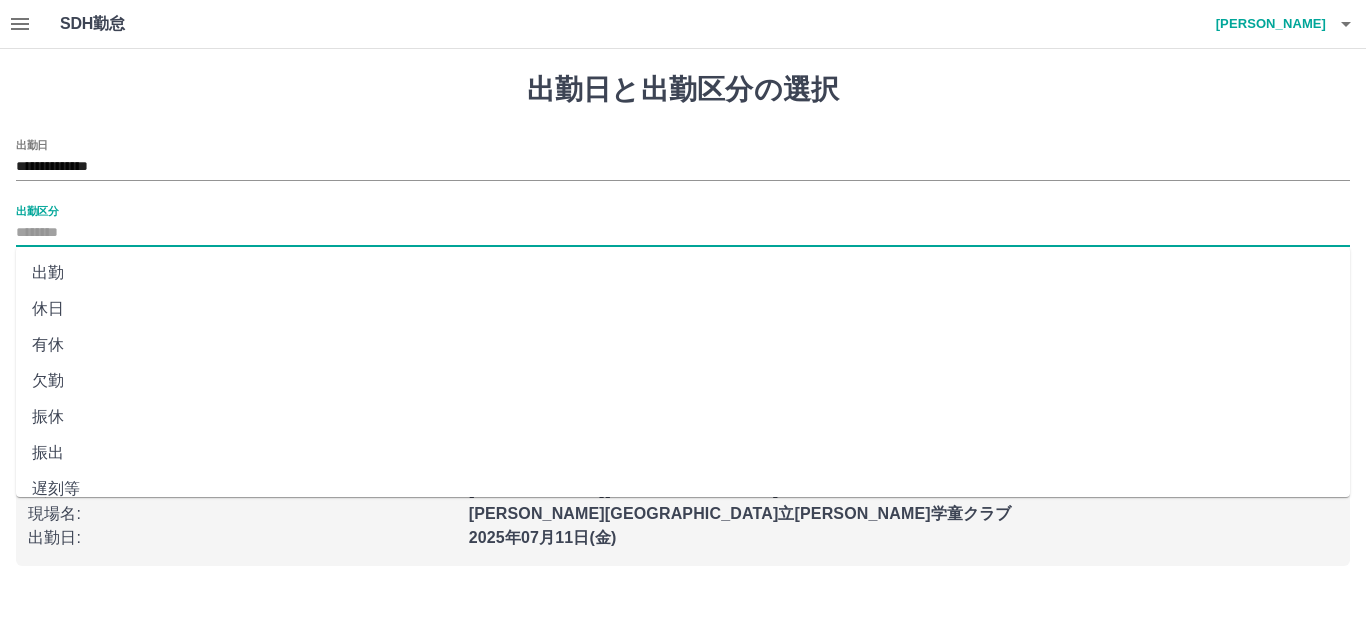 click on "出勤" at bounding box center [683, 273] 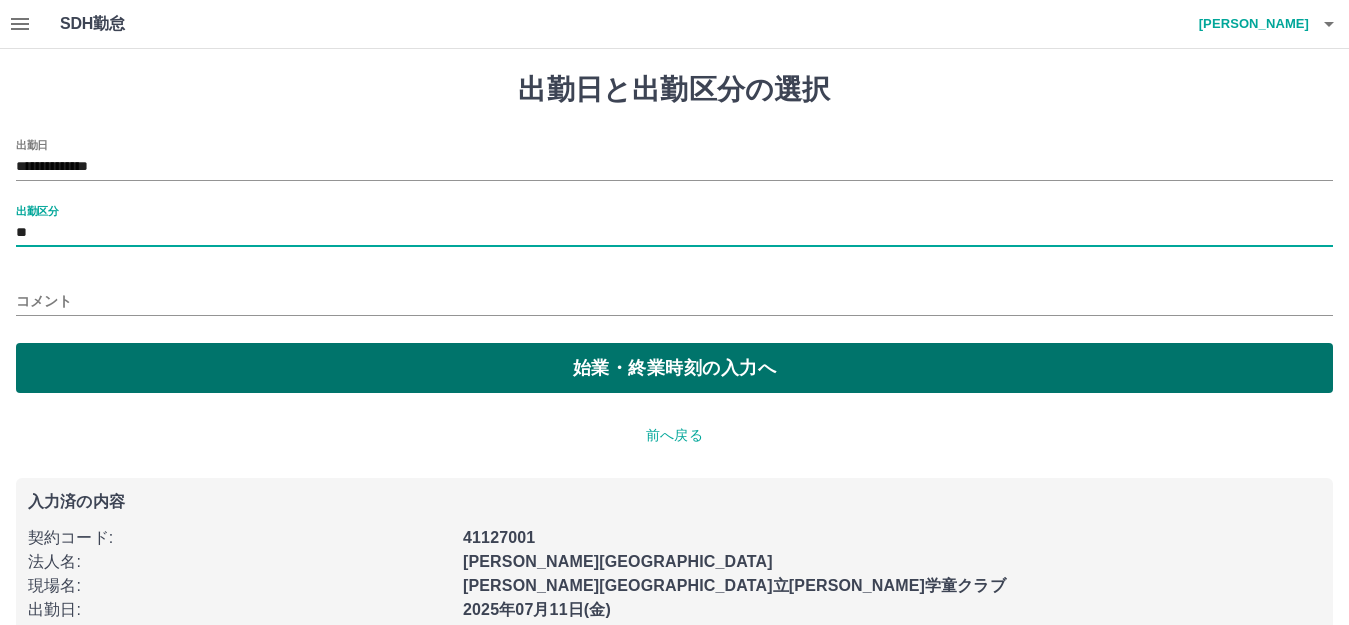 click on "始業・終業時刻の入力へ" at bounding box center [674, 368] 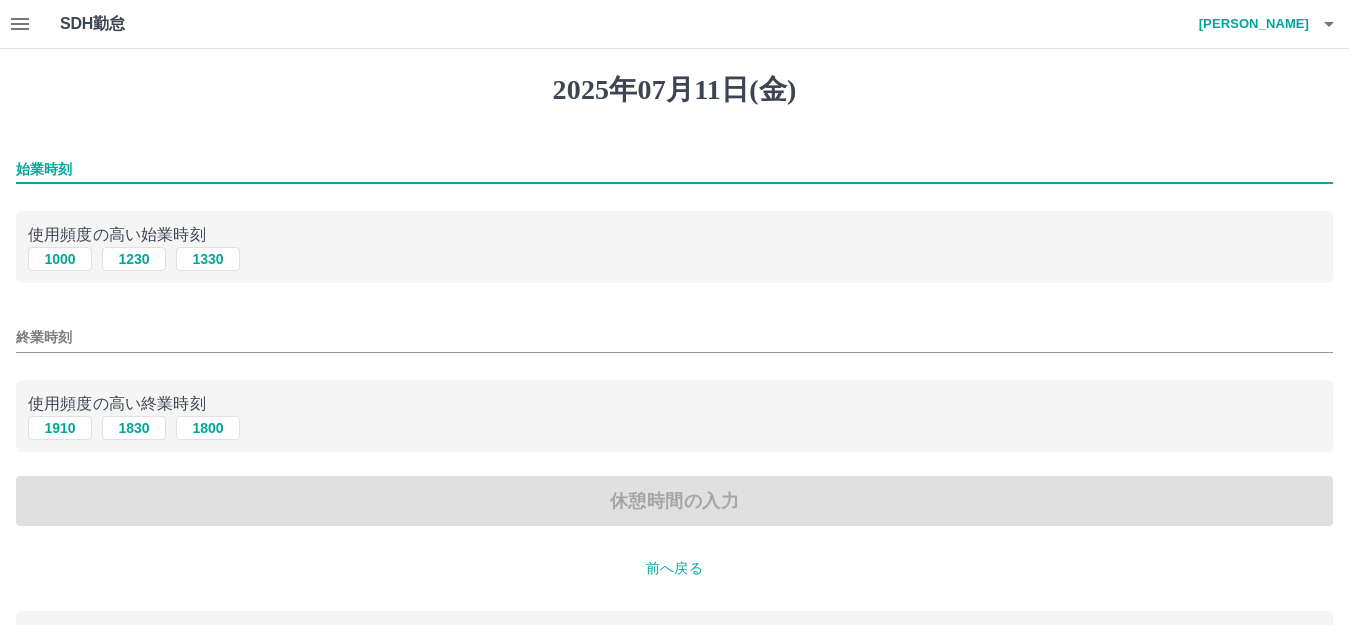 click on "始業時刻" at bounding box center [674, 169] 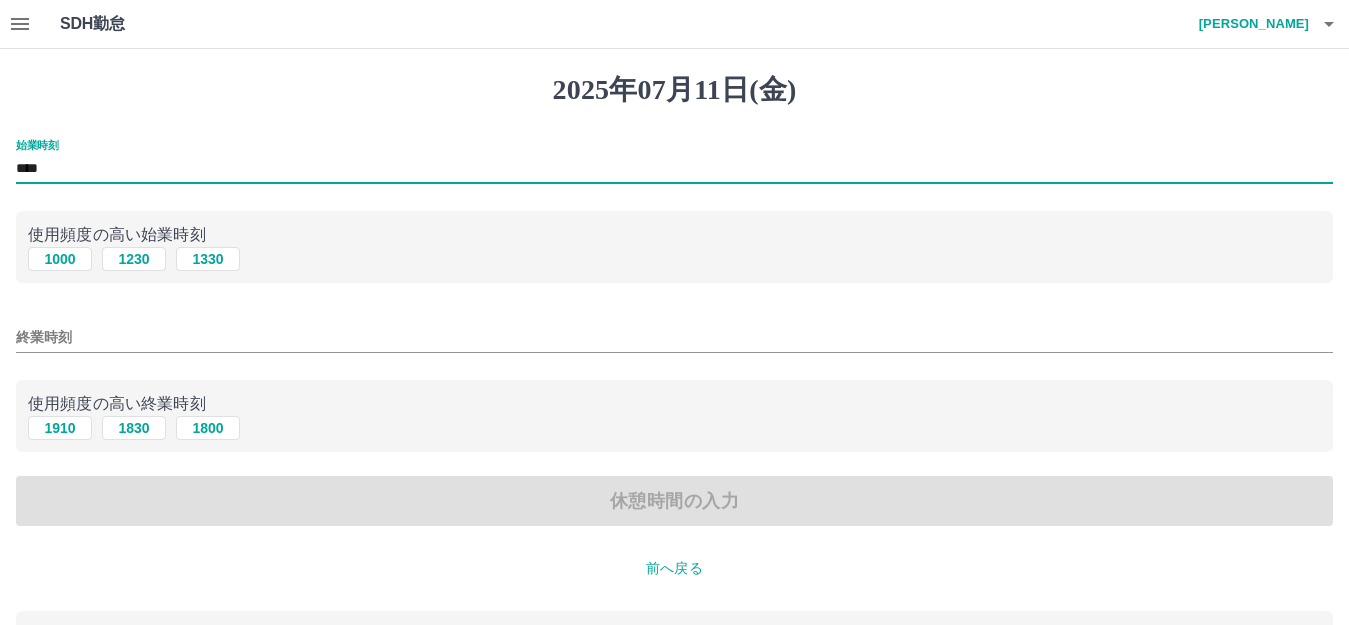 click on "終業時刻" at bounding box center (674, 337) 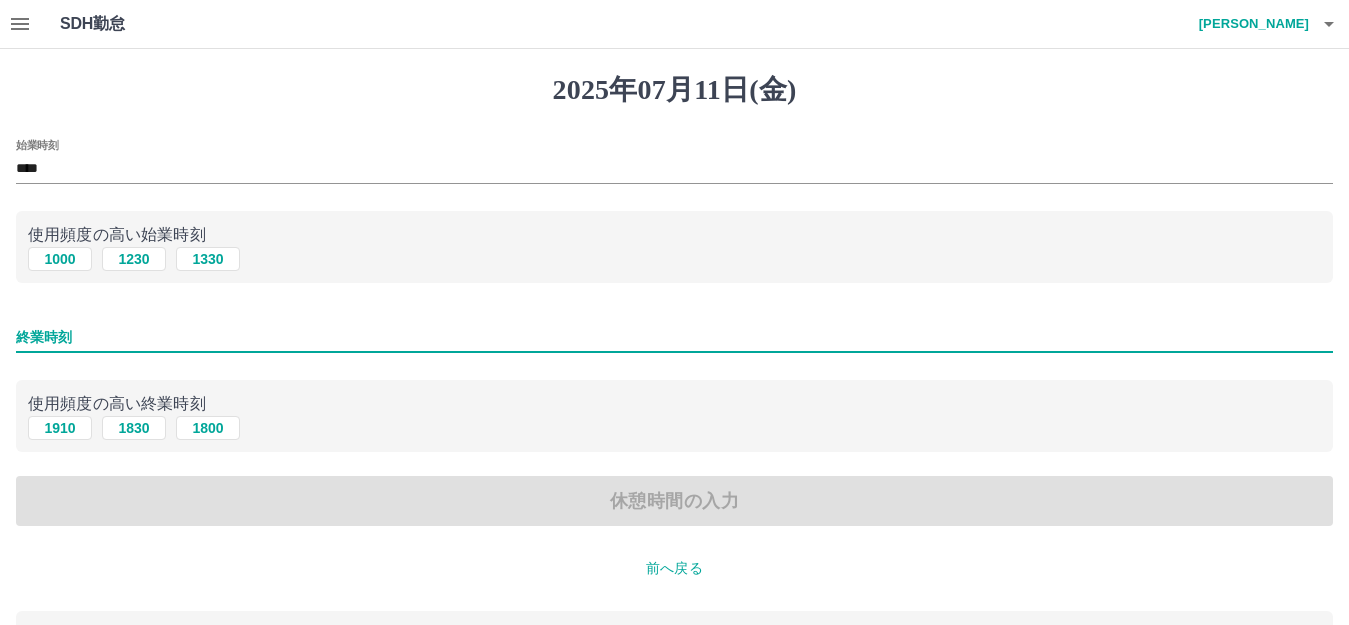 type on "****" 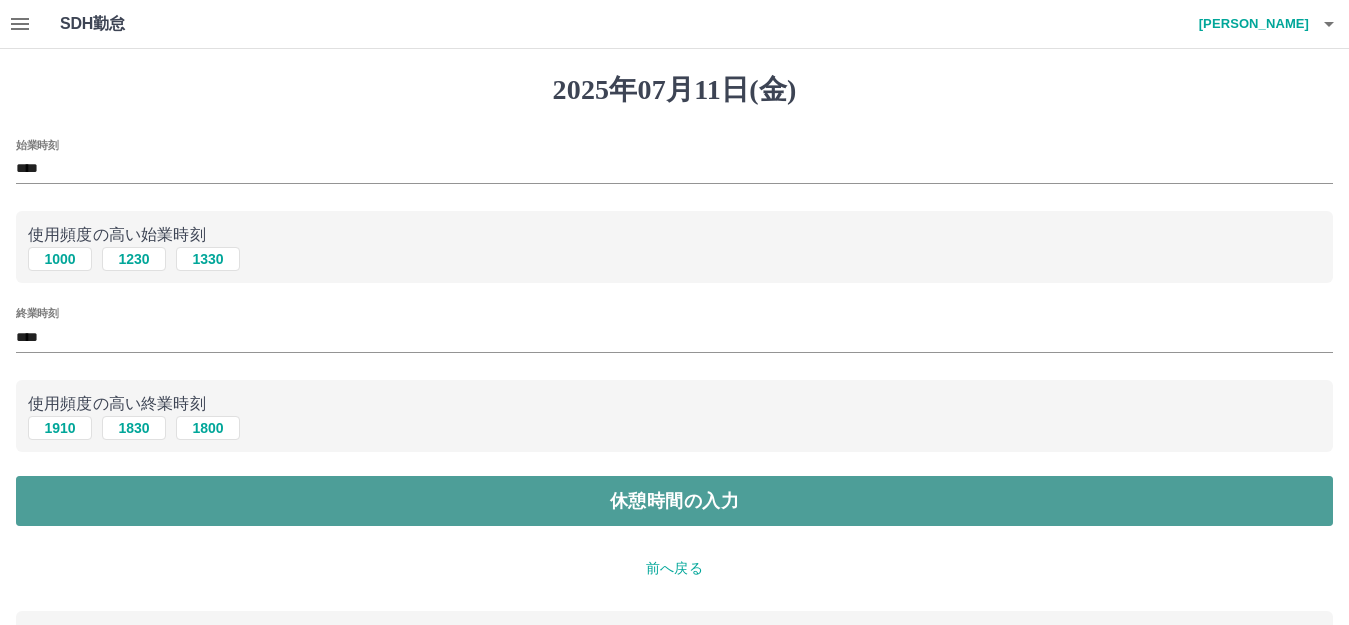 click on "休憩時間の入力" at bounding box center [674, 501] 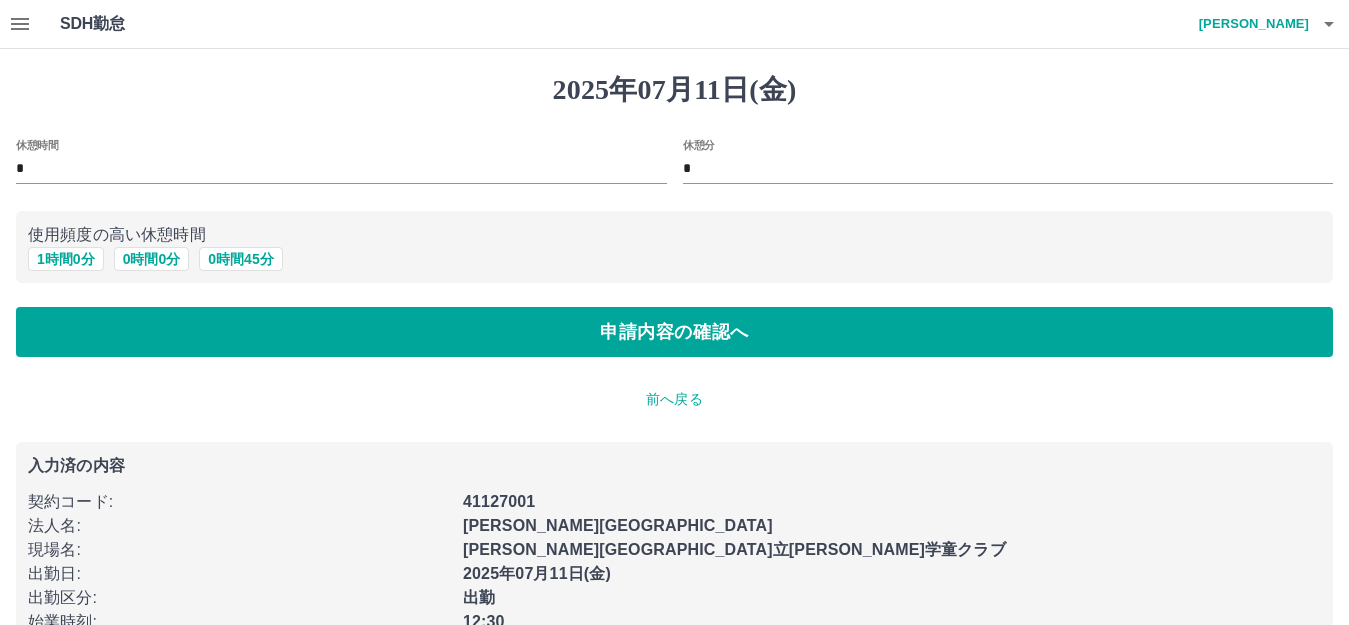 click on "*" at bounding box center (341, 169) 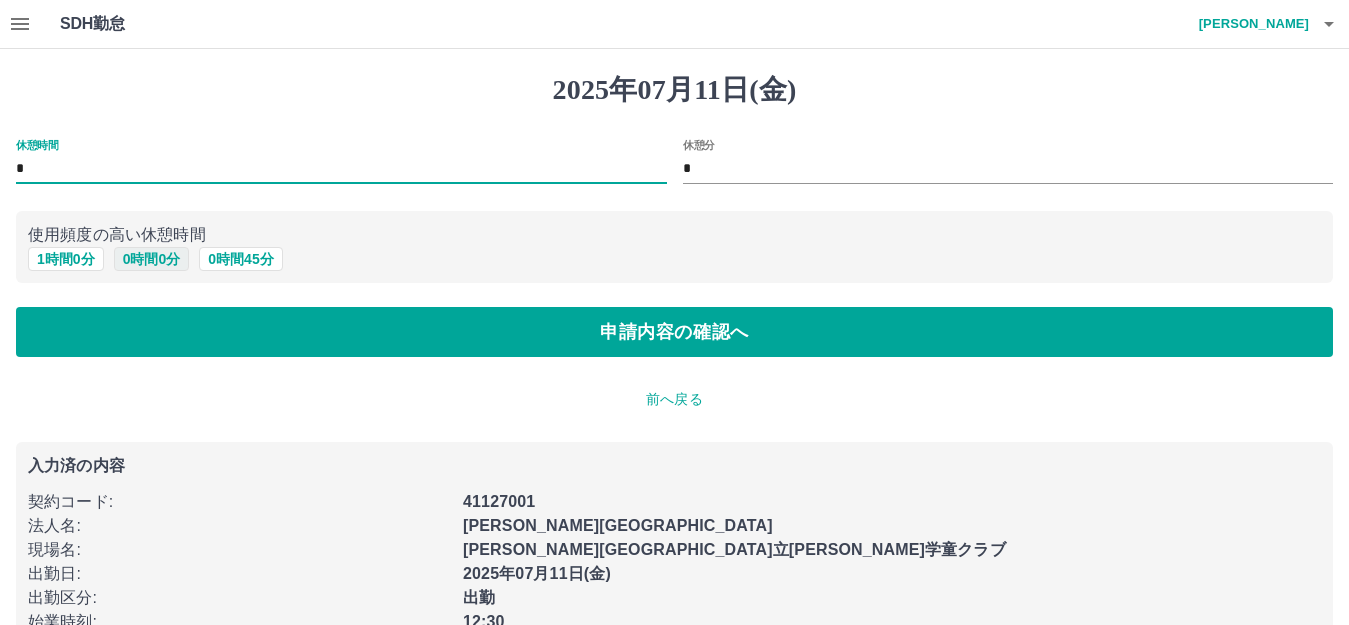 click on "0 時間 0 分" at bounding box center [152, 259] 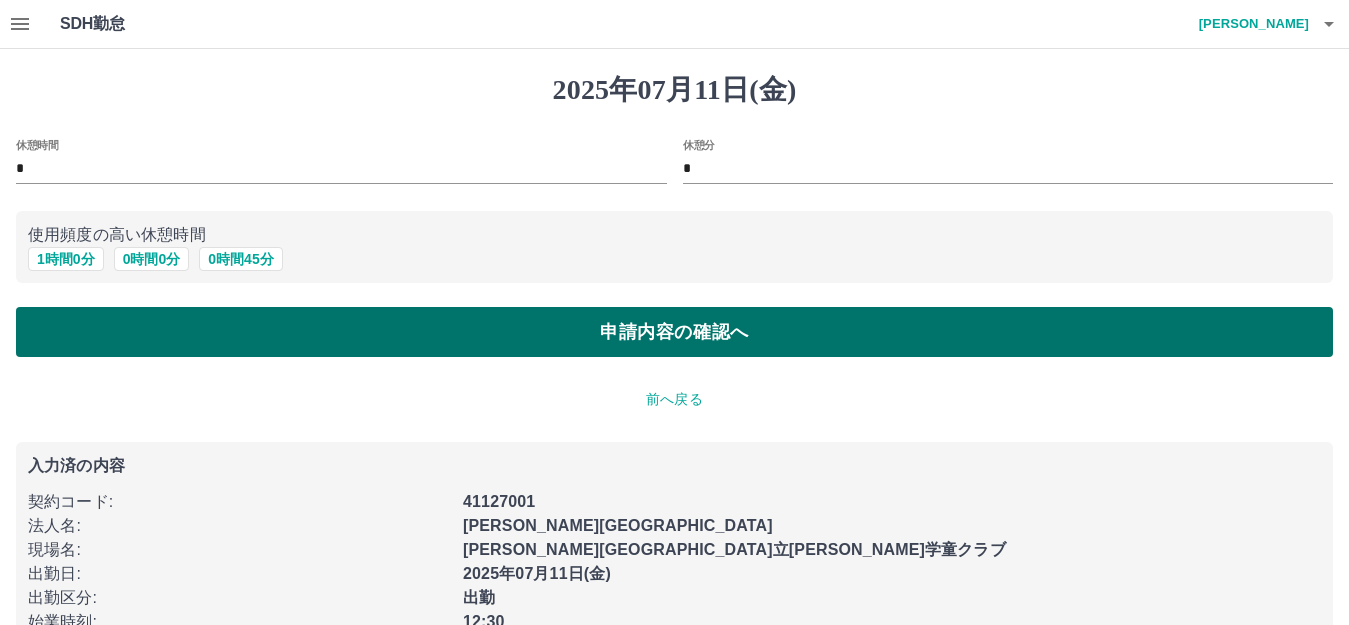 click on "申請内容の確認へ" at bounding box center (674, 332) 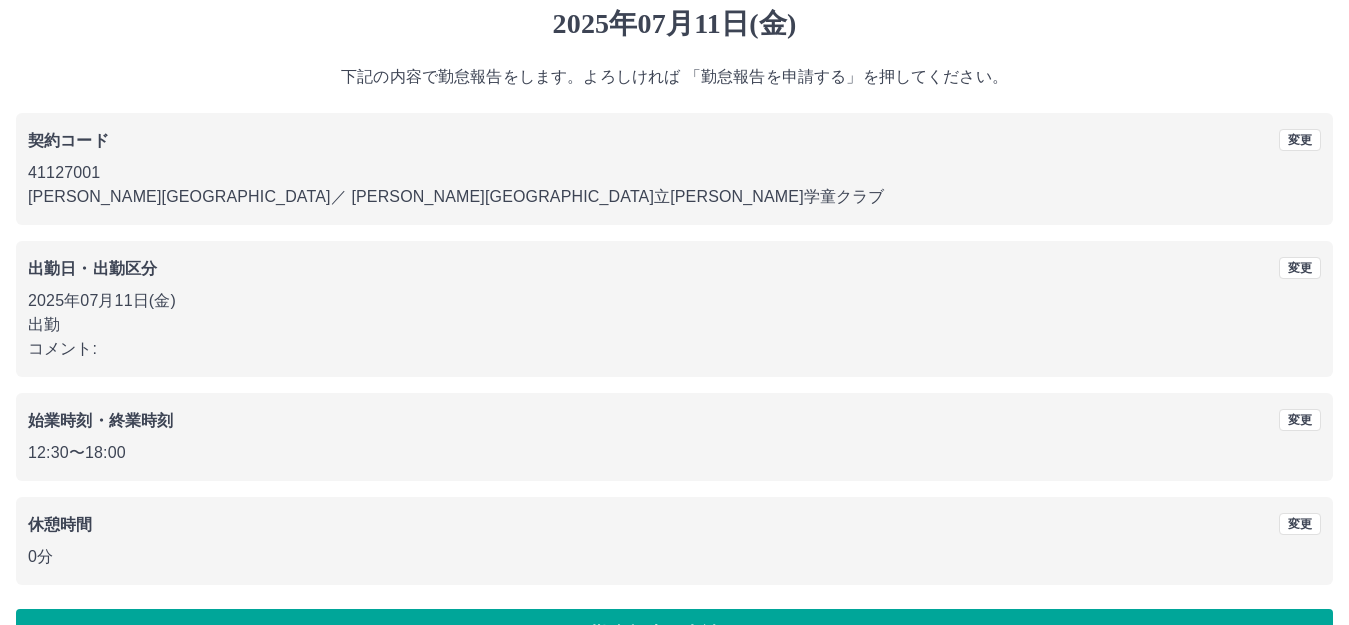 scroll, scrollTop: 124, scrollLeft: 0, axis: vertical 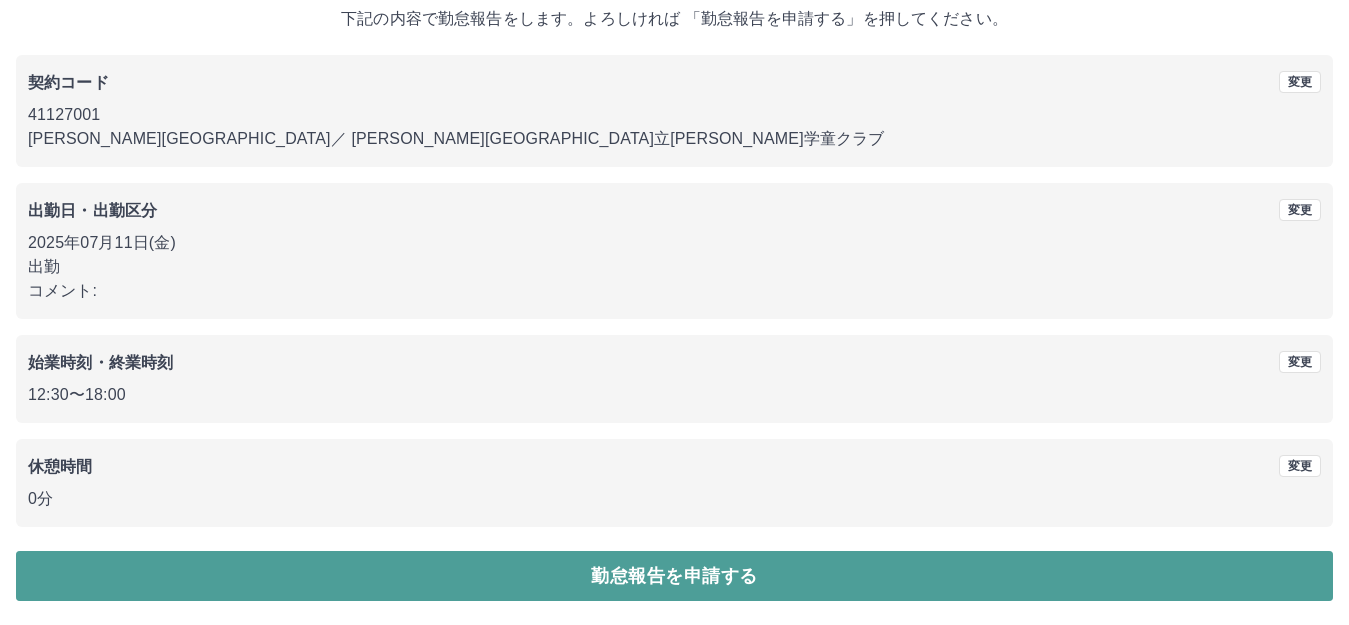 click on "勤怠報告を申請する" at bounding box center (674, 576) 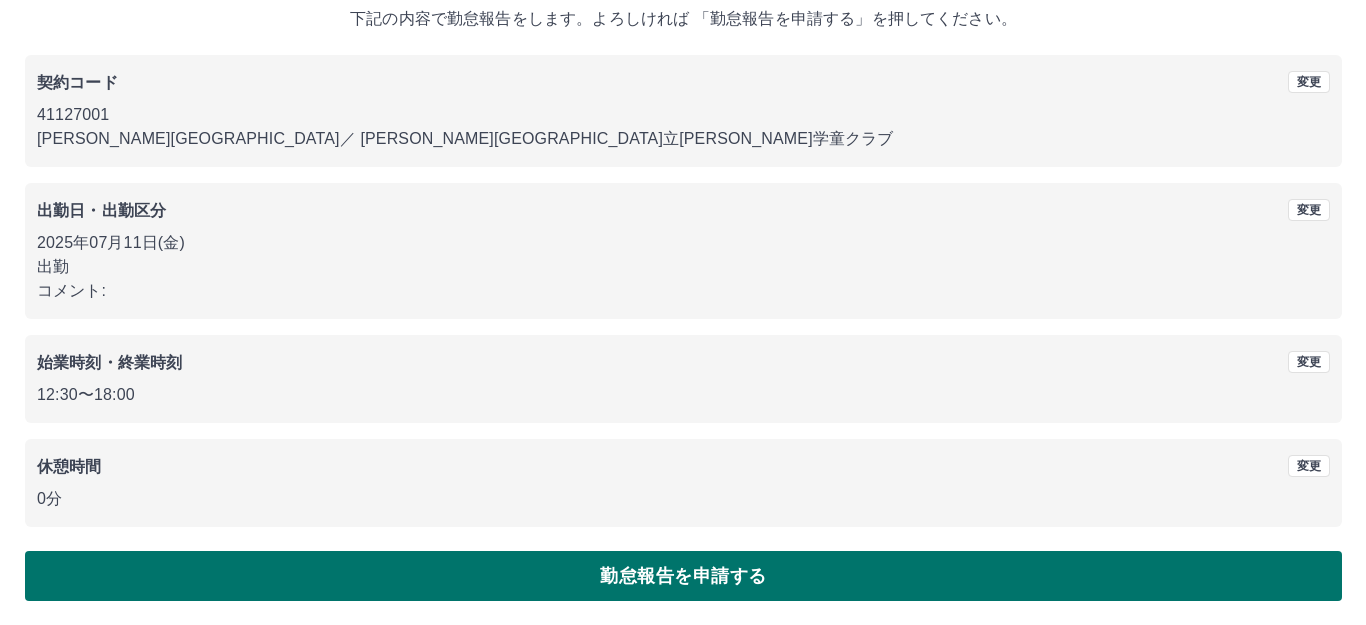 scroll, scrollTop: 0, scrollLeft: 0, axis: both 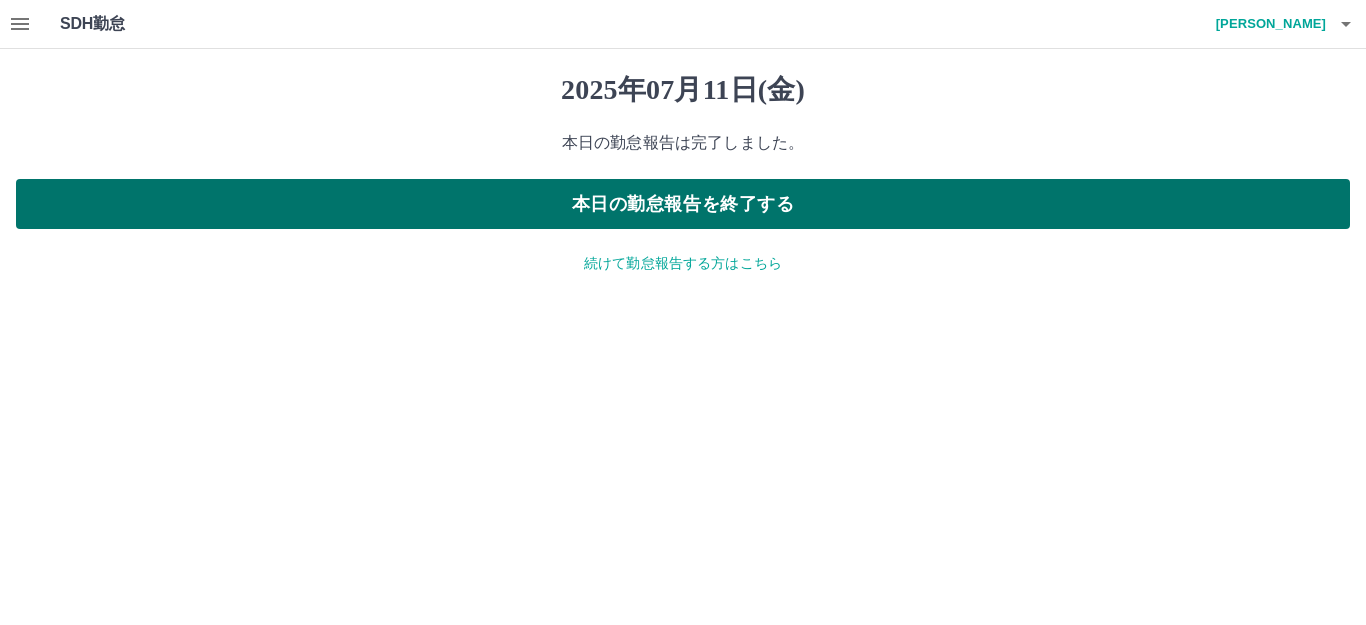 click on "本日の勤怠報告を終了する" at bounding box center [683, 204] 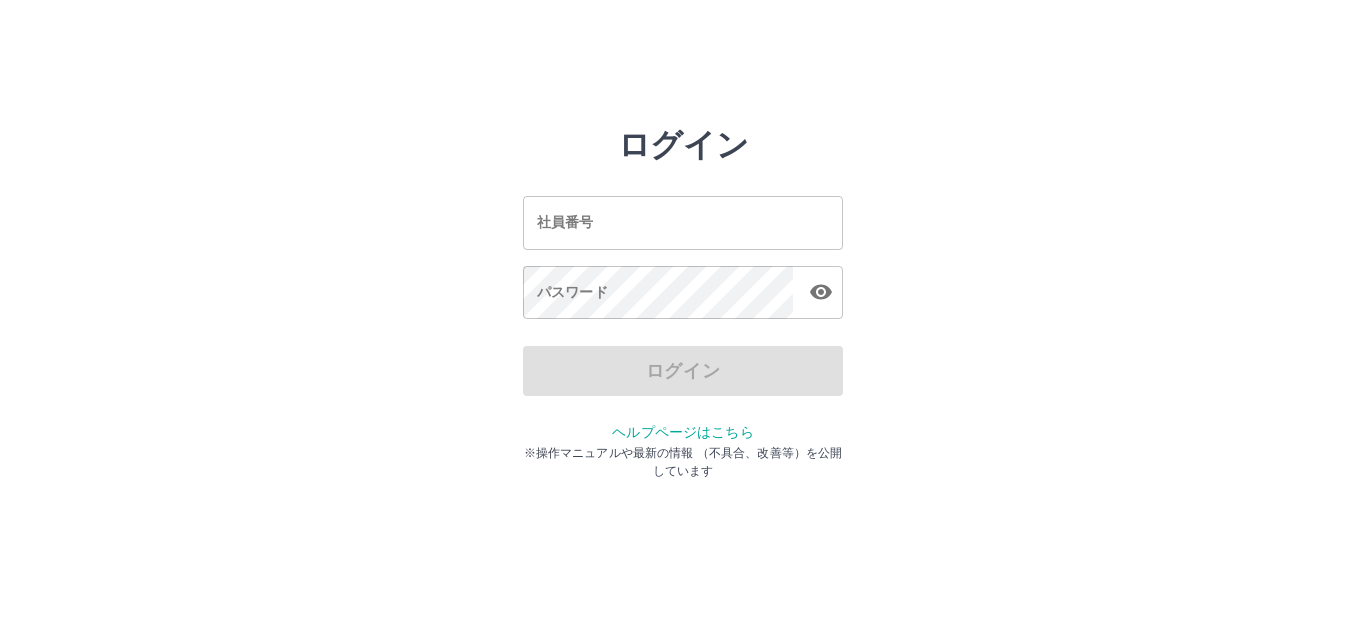 scroll, scrollTop: 0, scrollLeft: 0, axis: both 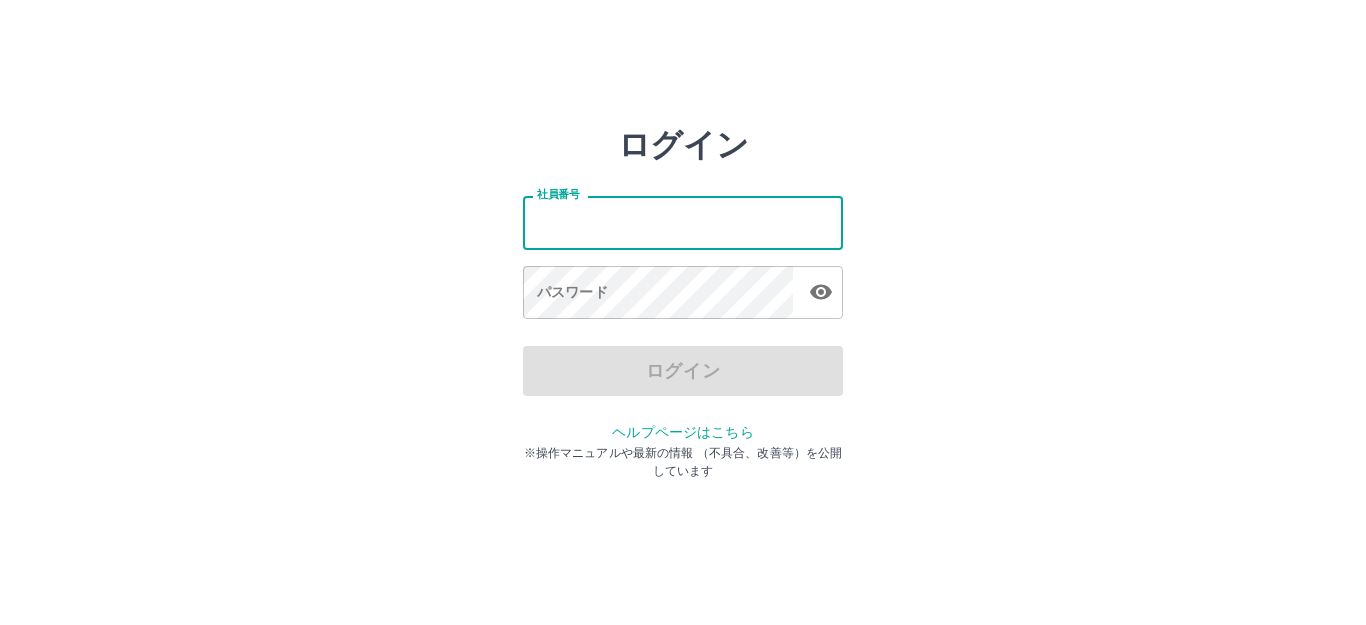 click on "社員番号" at bounding box center (683, 222) 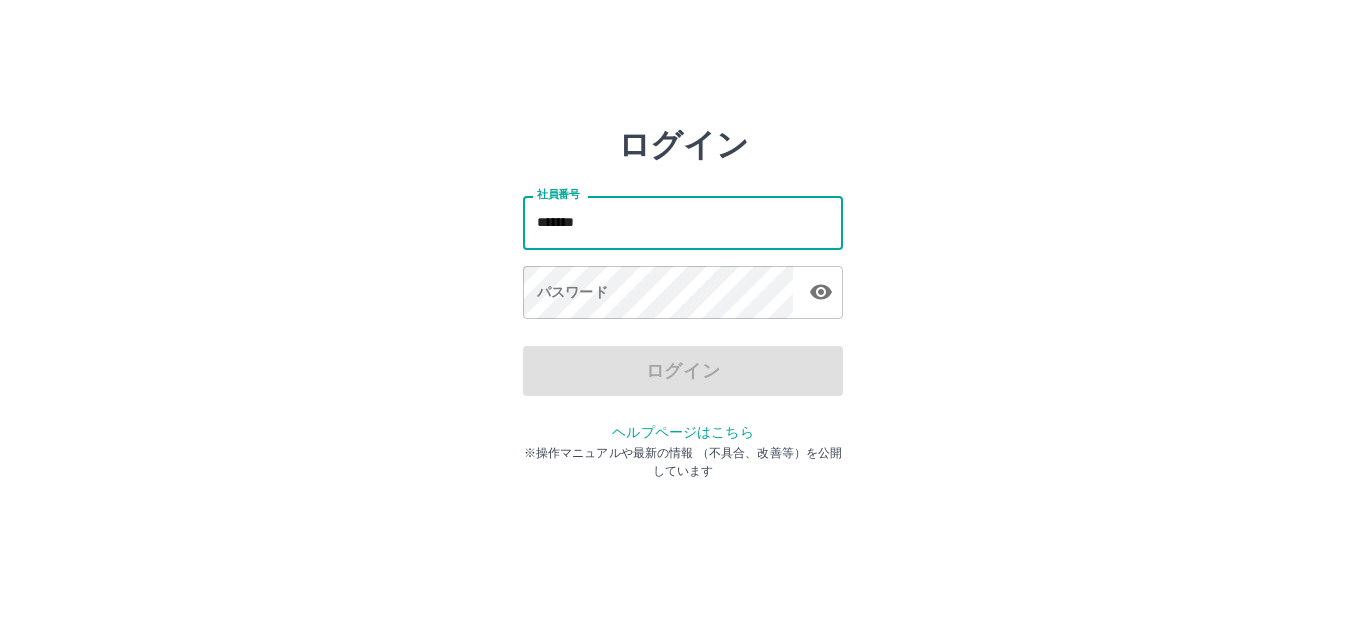 type on "*******" 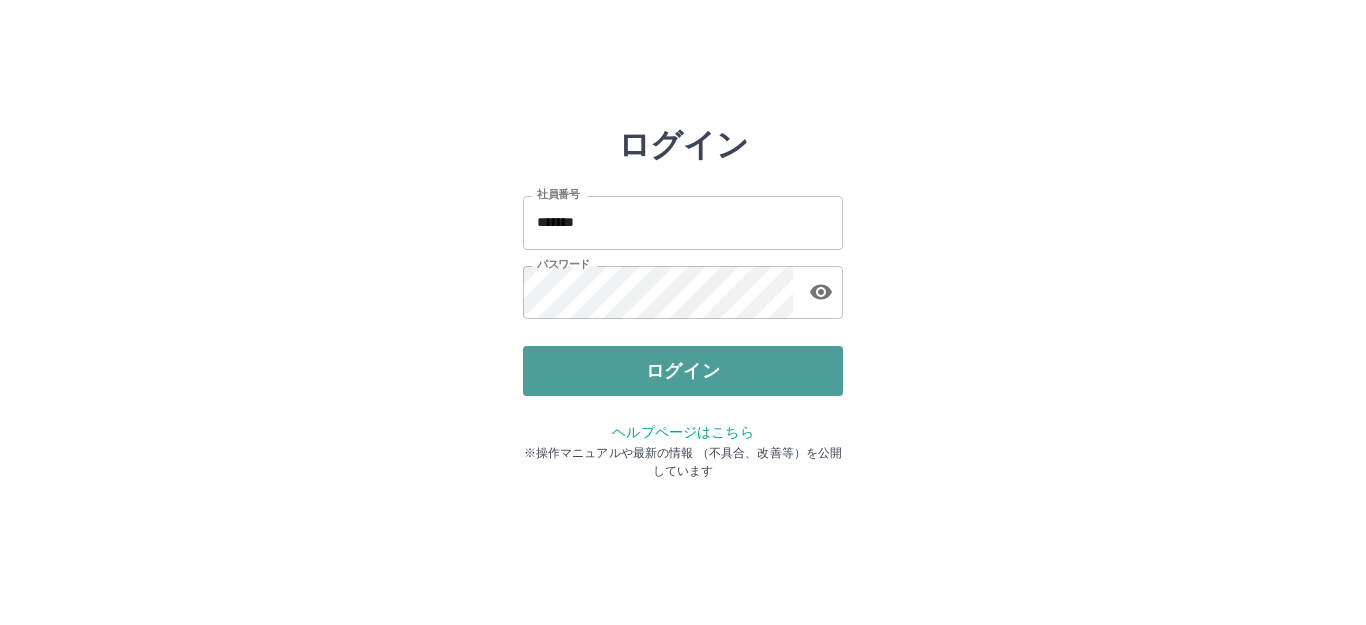click on "ログイン" at bounding box center (683, 371) 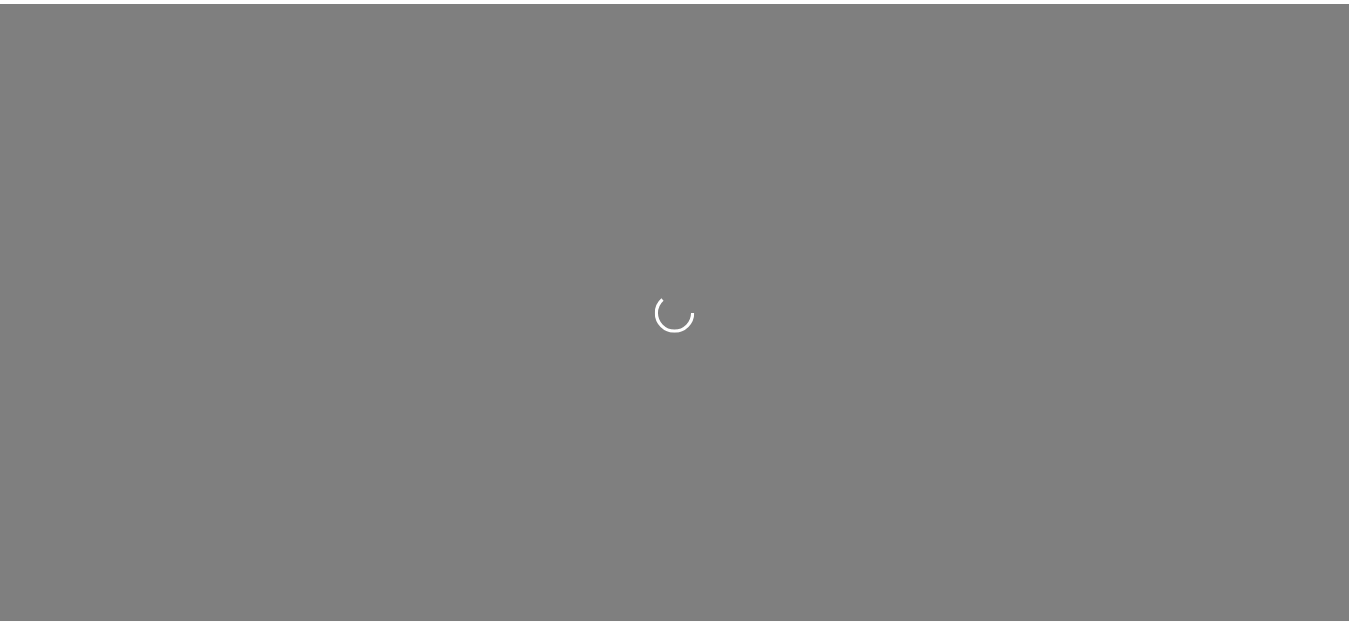 scroll, scrollTop: 0, scrollLeft: 0, axis: both 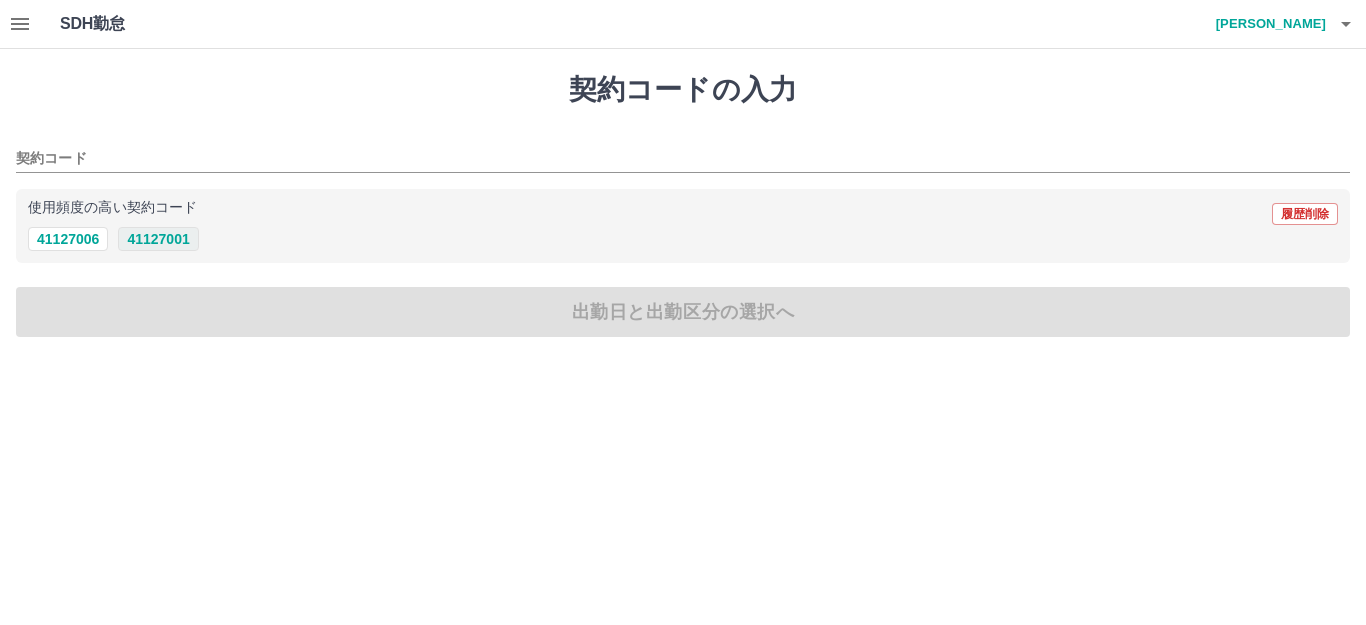 click on "41127001" at bounding box center [158, 239] 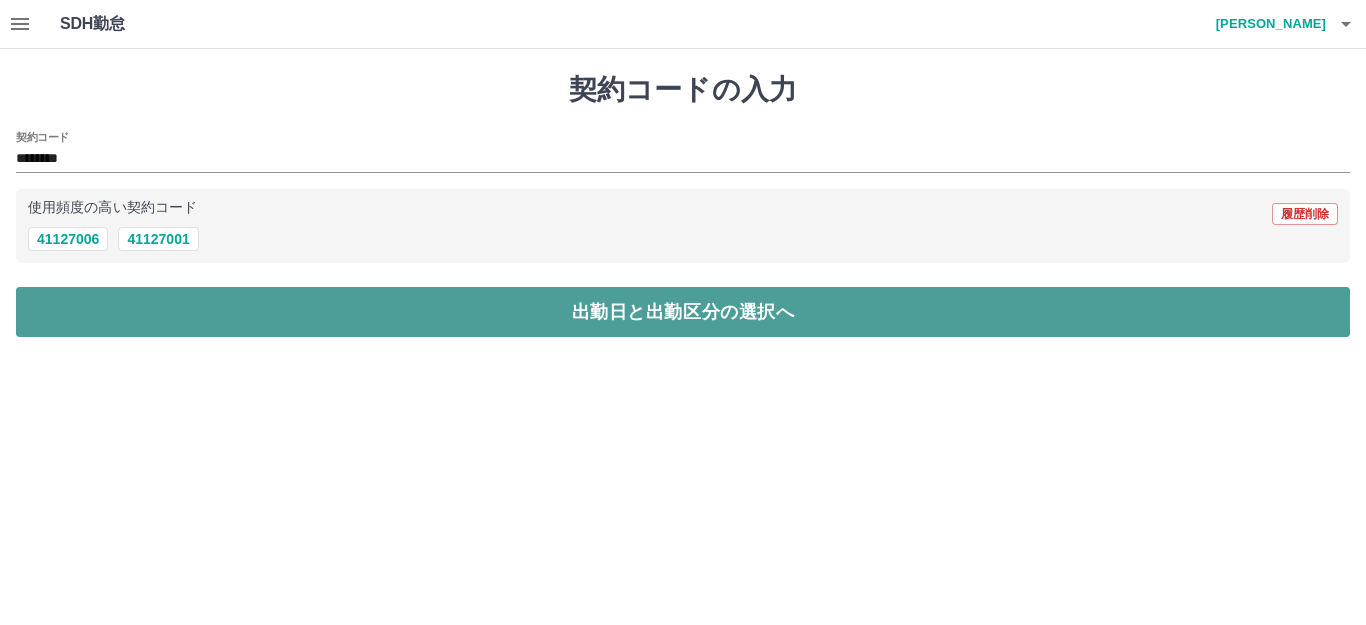 click on "出勤日と出勤区分の選択へ" at bounding box center [683, 312] 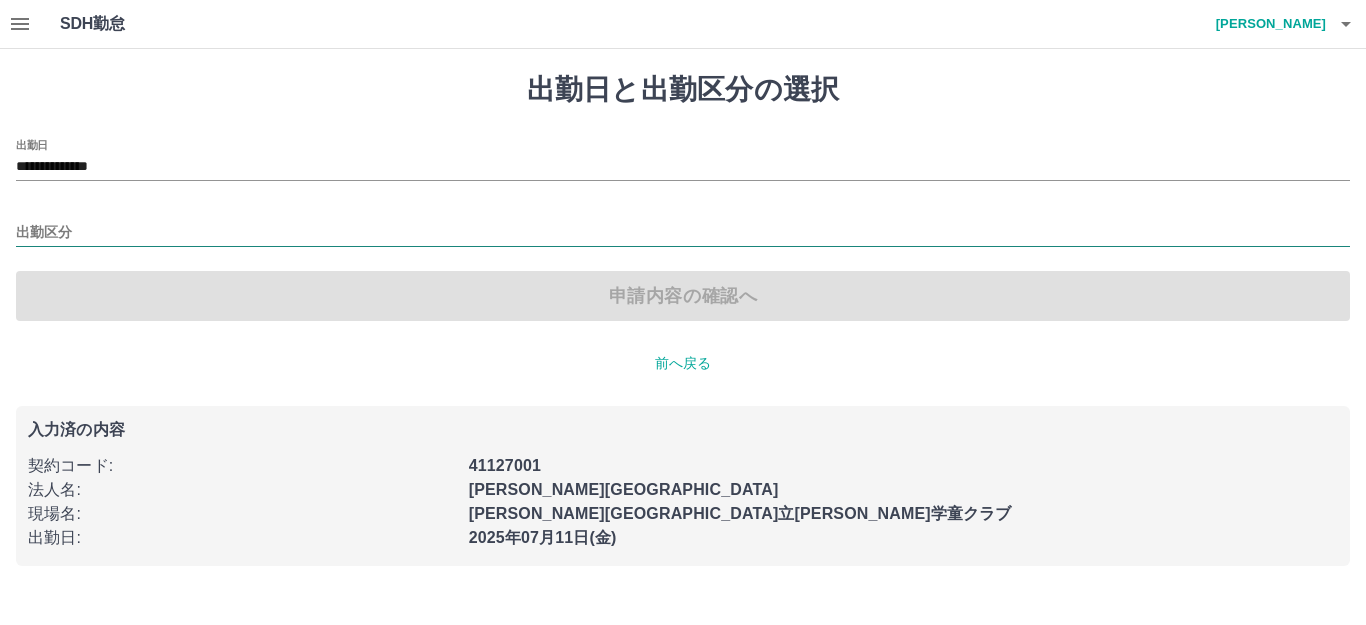 click on "出勤区分" at bounding box center (683, 233) 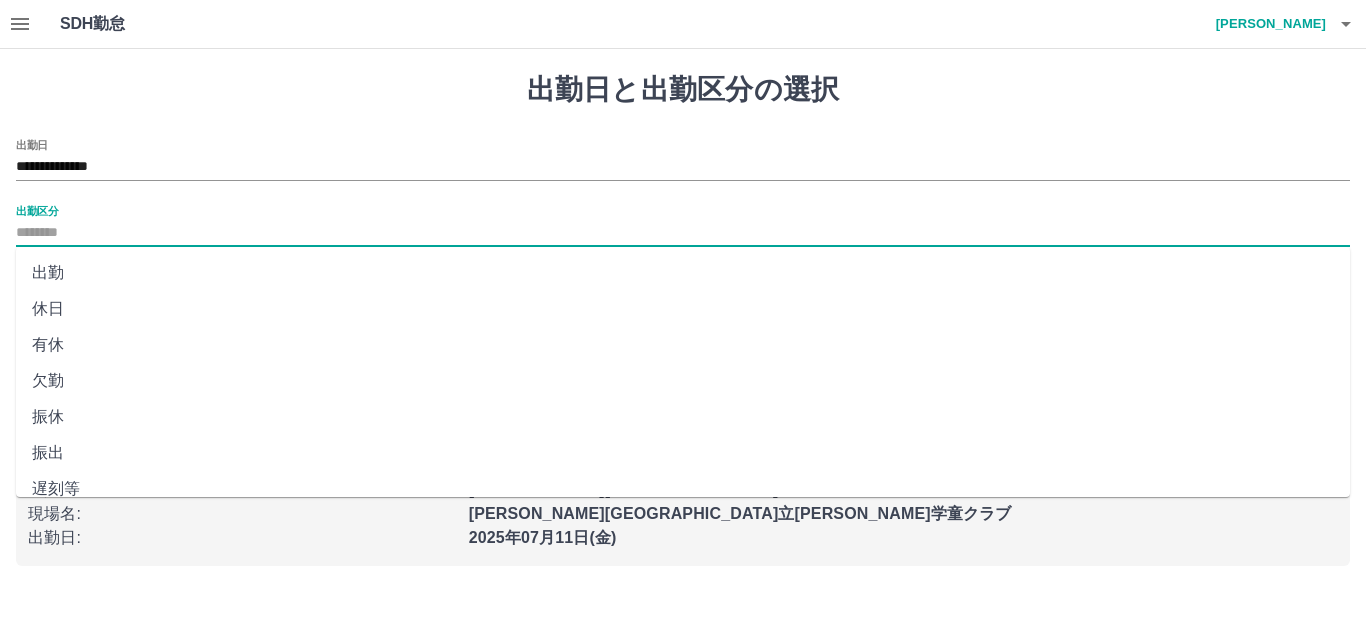 click on "出勤" at bounding box center [683, 273] 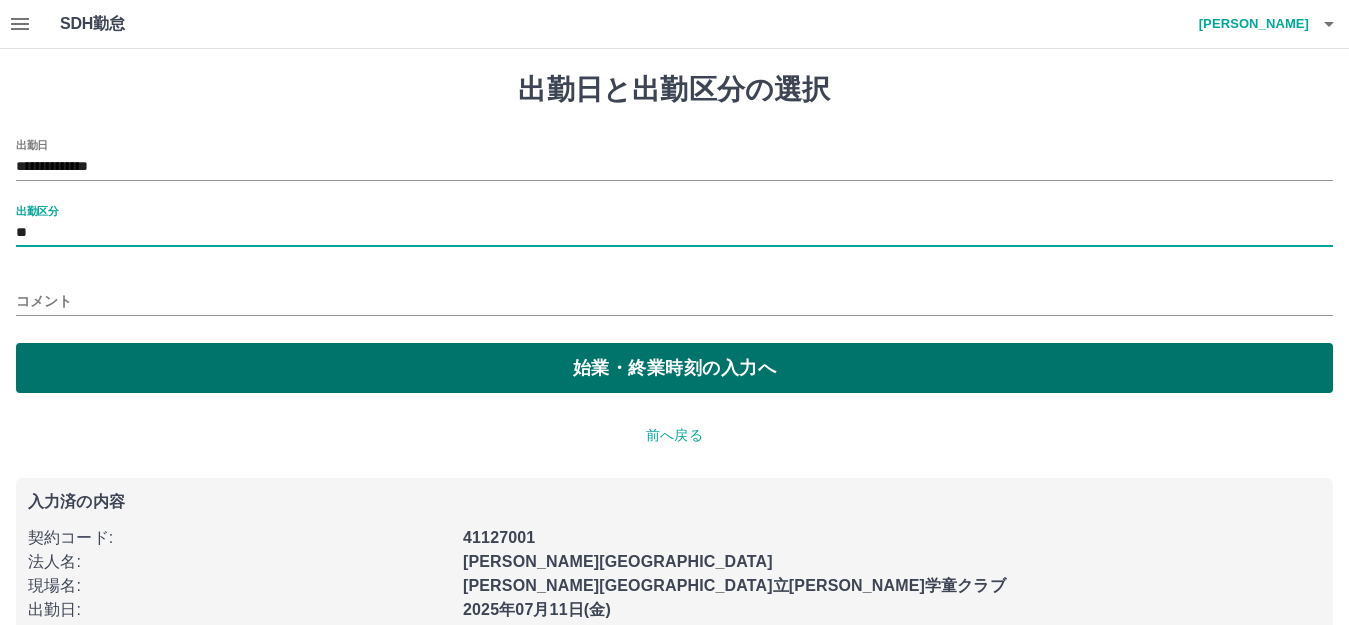 click on "始業・終業時刻の入力へ" at bounding box center [674, 368] 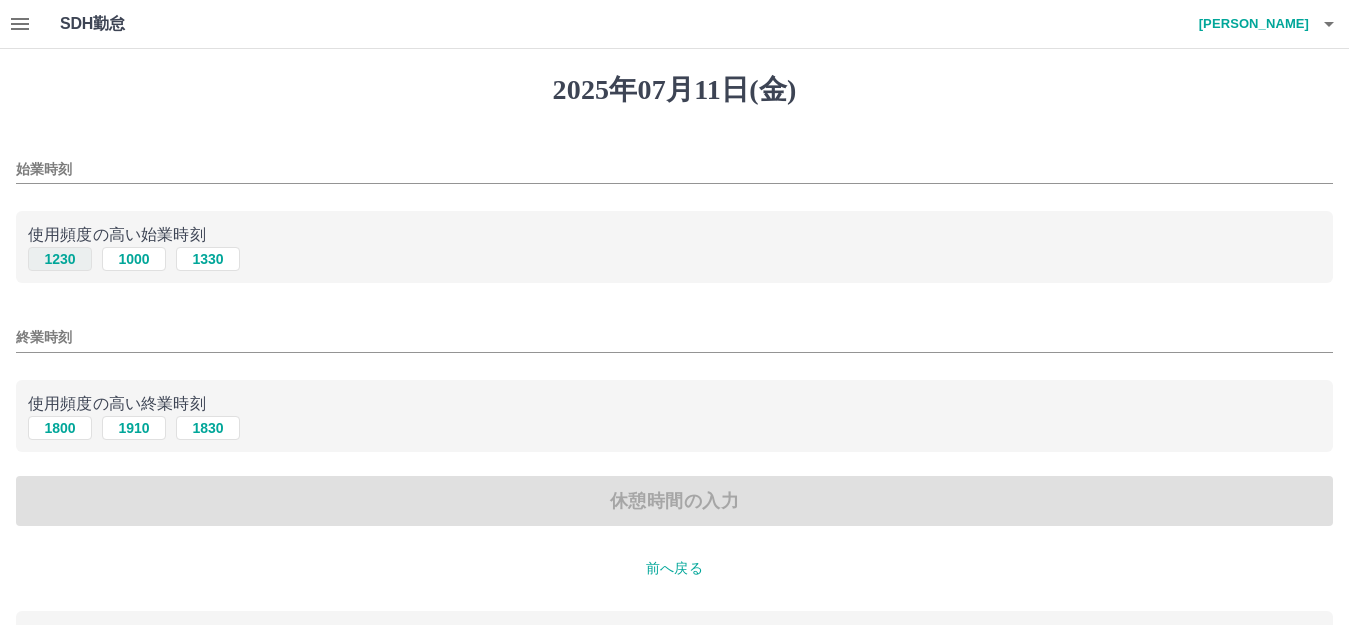 click on "1230" at bounding box center [60, 259] 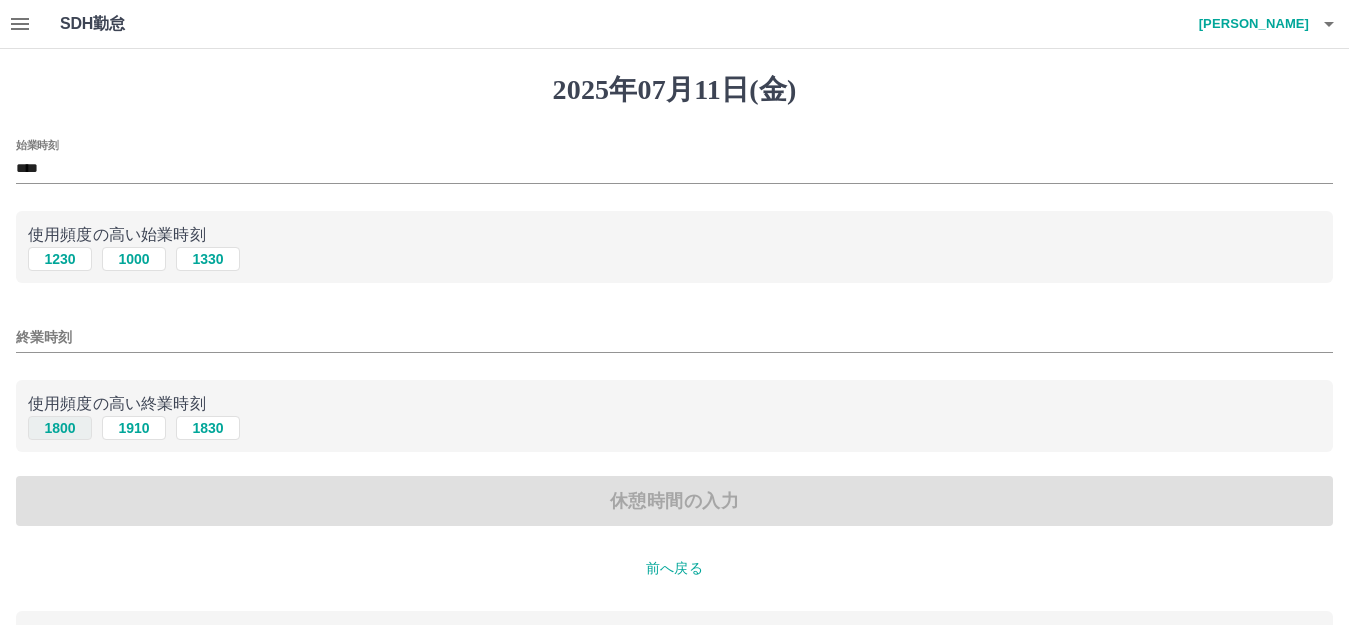 click on "1800" at bounding box center (60, 428) 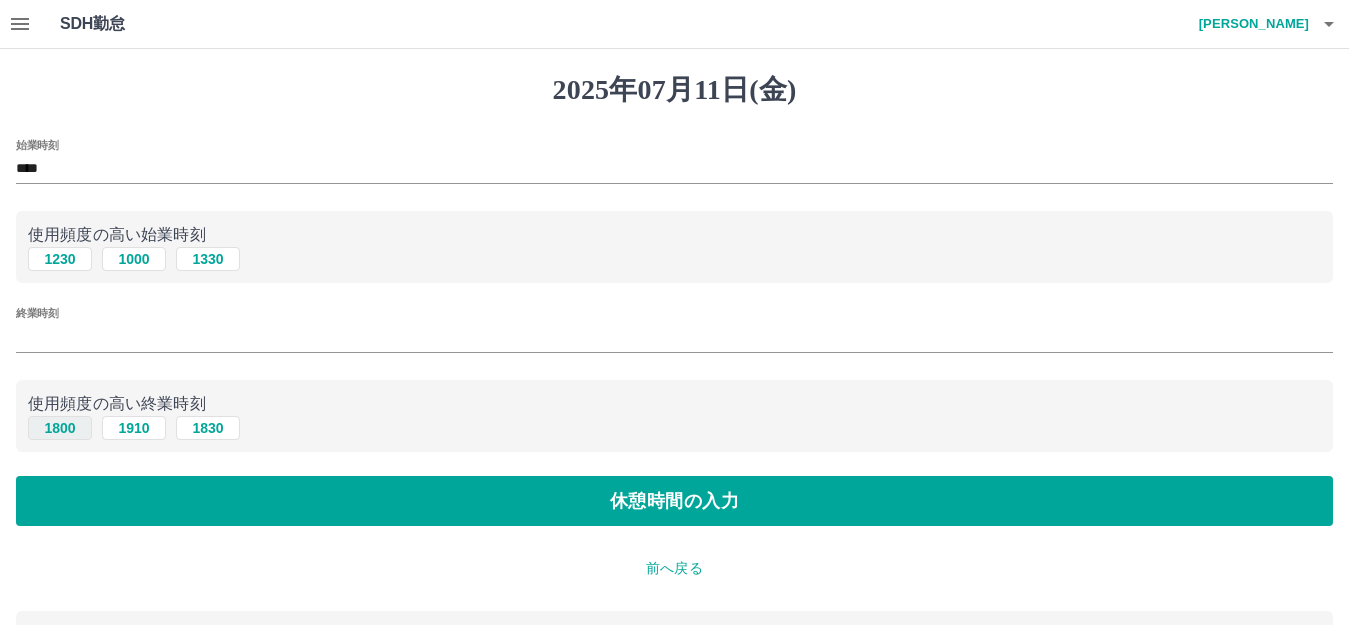 type on "****" 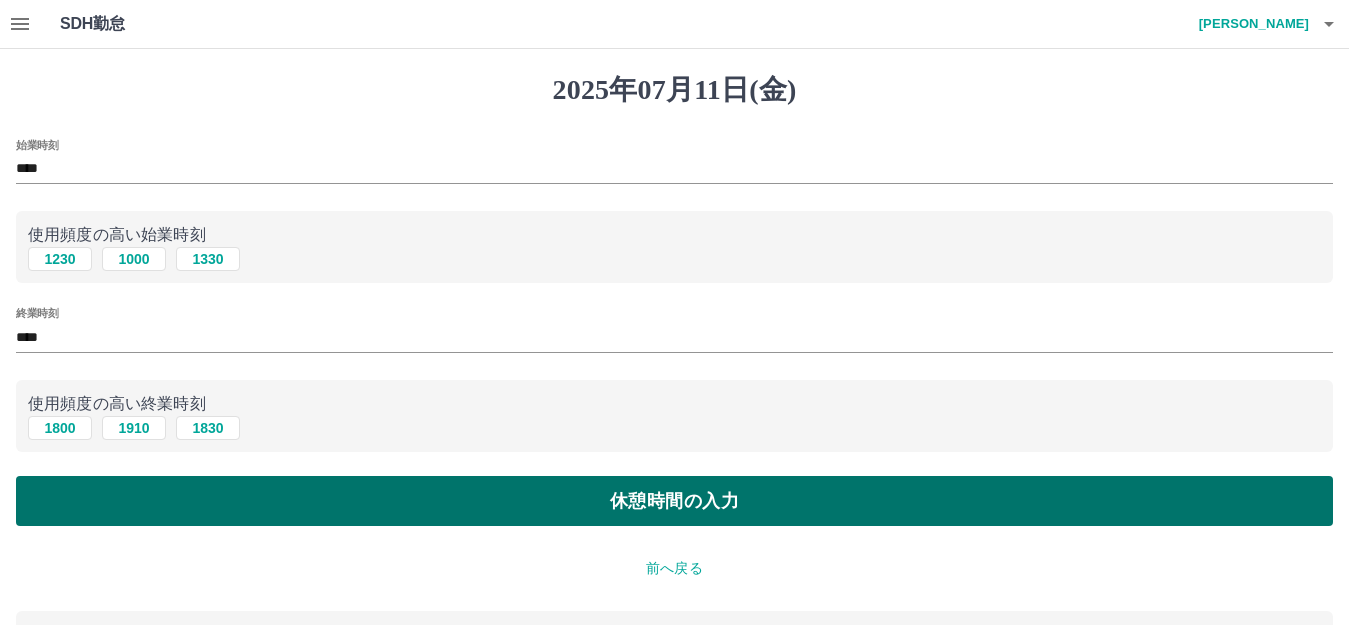 click on "休憩時間の入力" at bounding box center [674, 501] 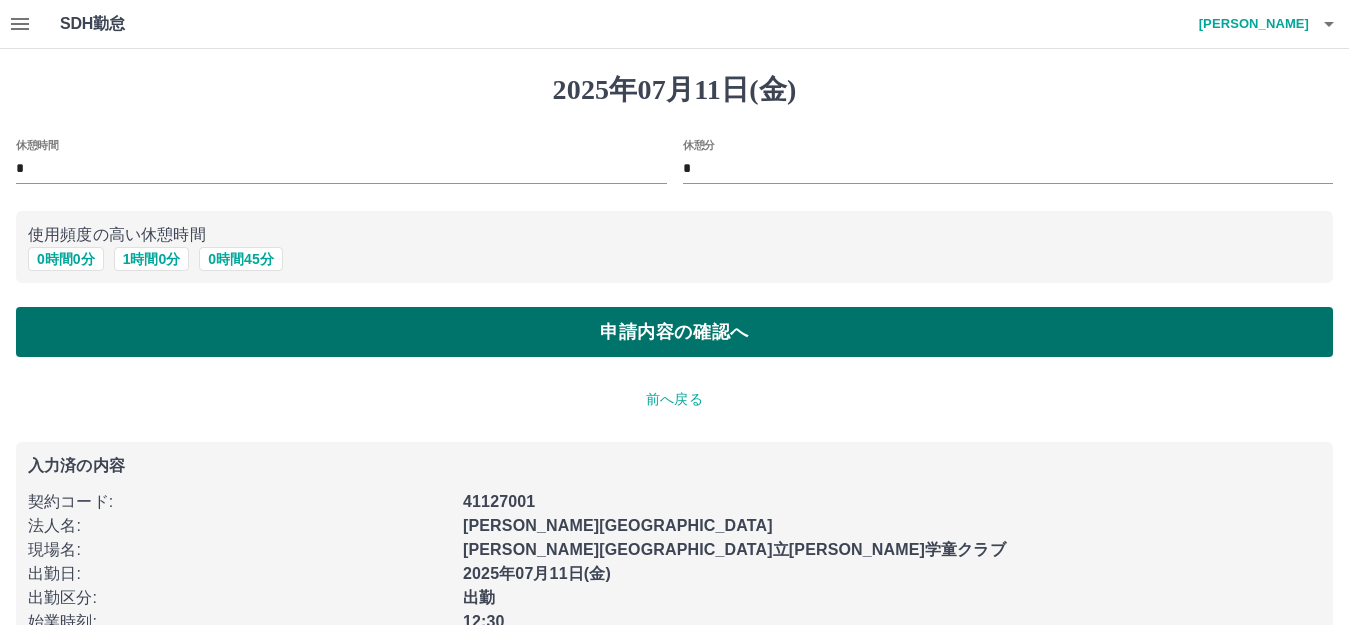 click on "申請内容の確認へ" at bounding box center [674, 332] 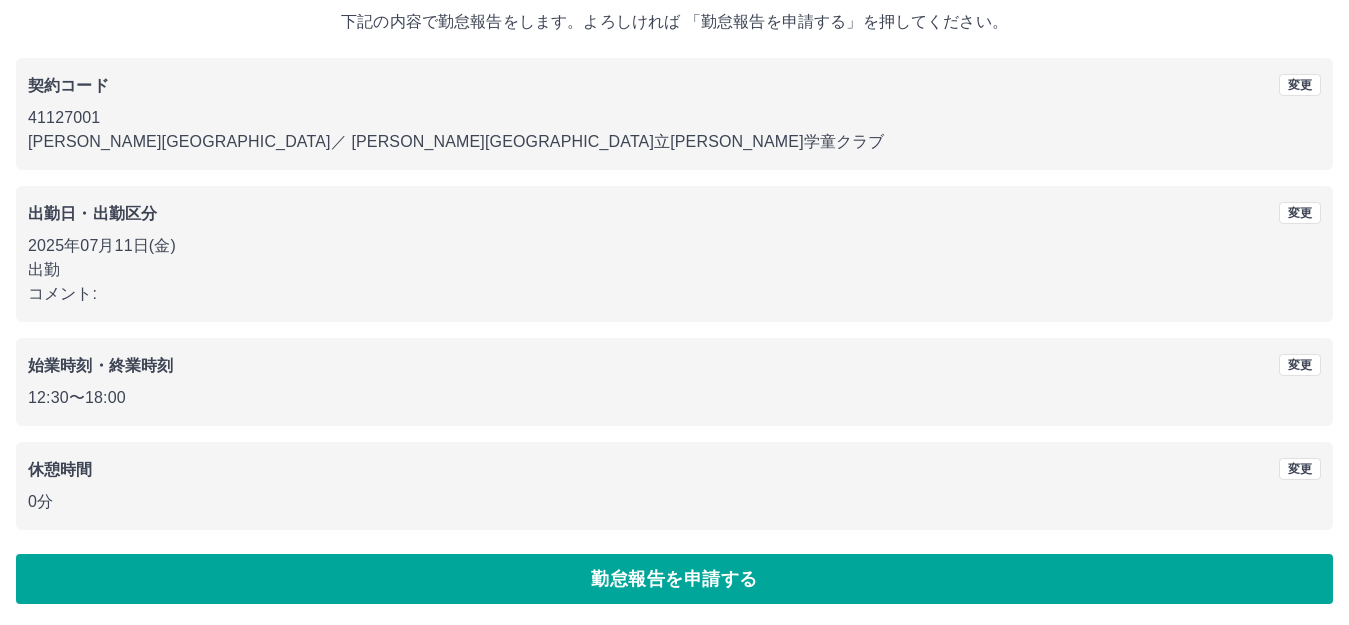 scroll, scrollTop: 124, scrollLeft: 0, axis: vertical 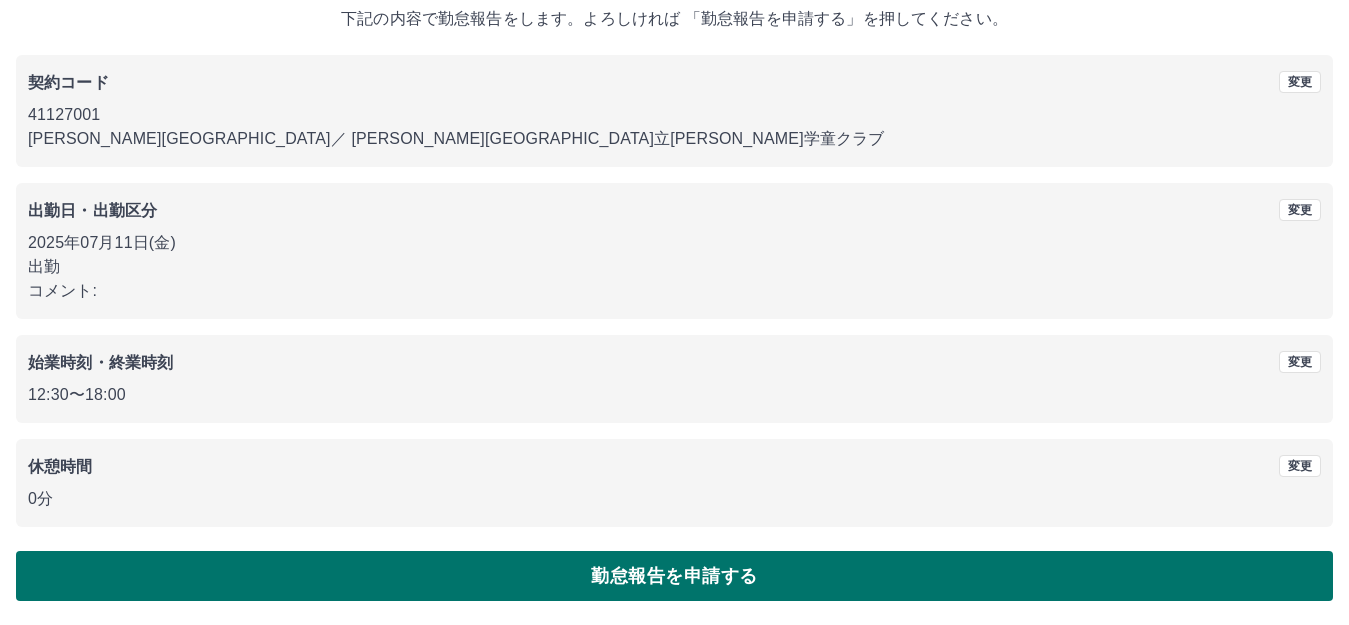 click on "勤怠報告を申請する" at bounding box center [674, 576] 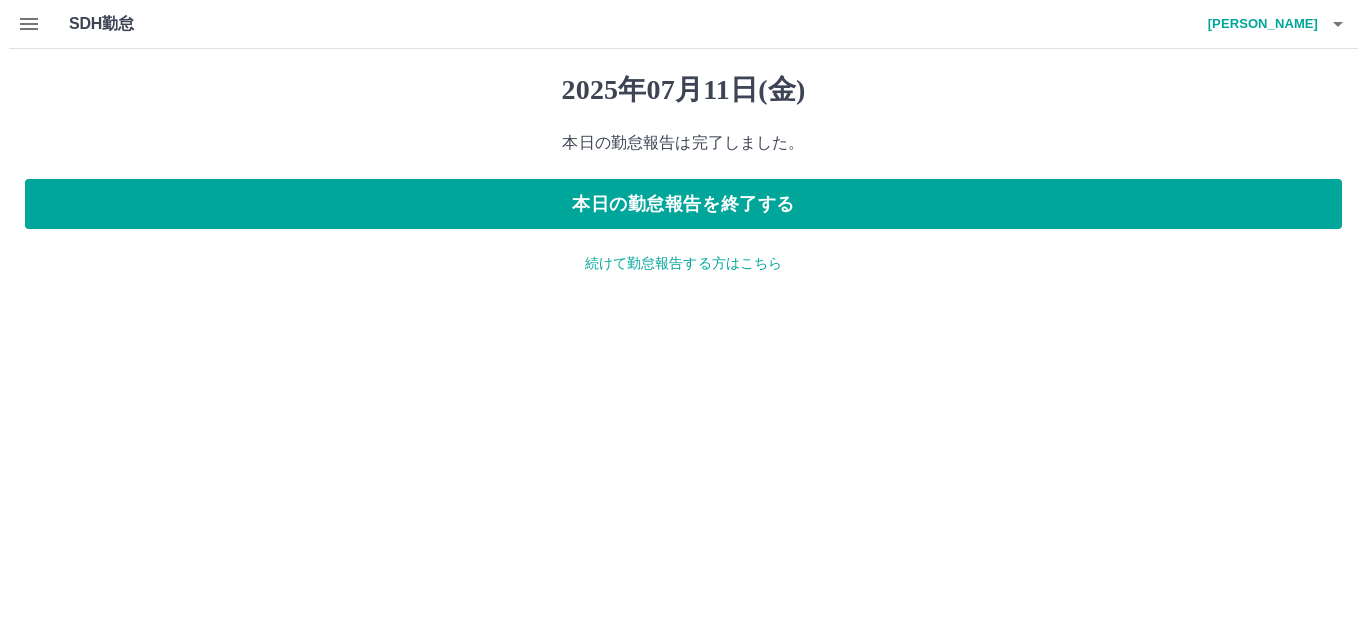 scroll, scrollTop: 0, scrollLeft: 0, axis: both 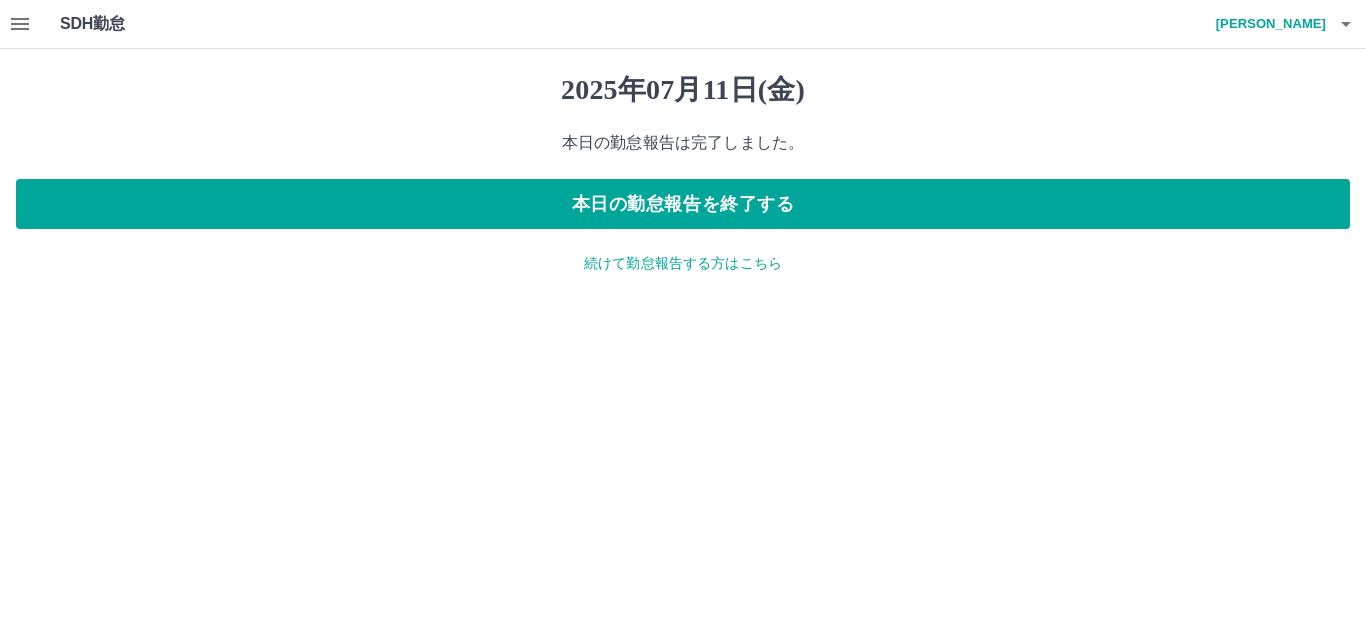 click on "続けて勤怠報告する方はこちら" at bounding box center [683, 263] 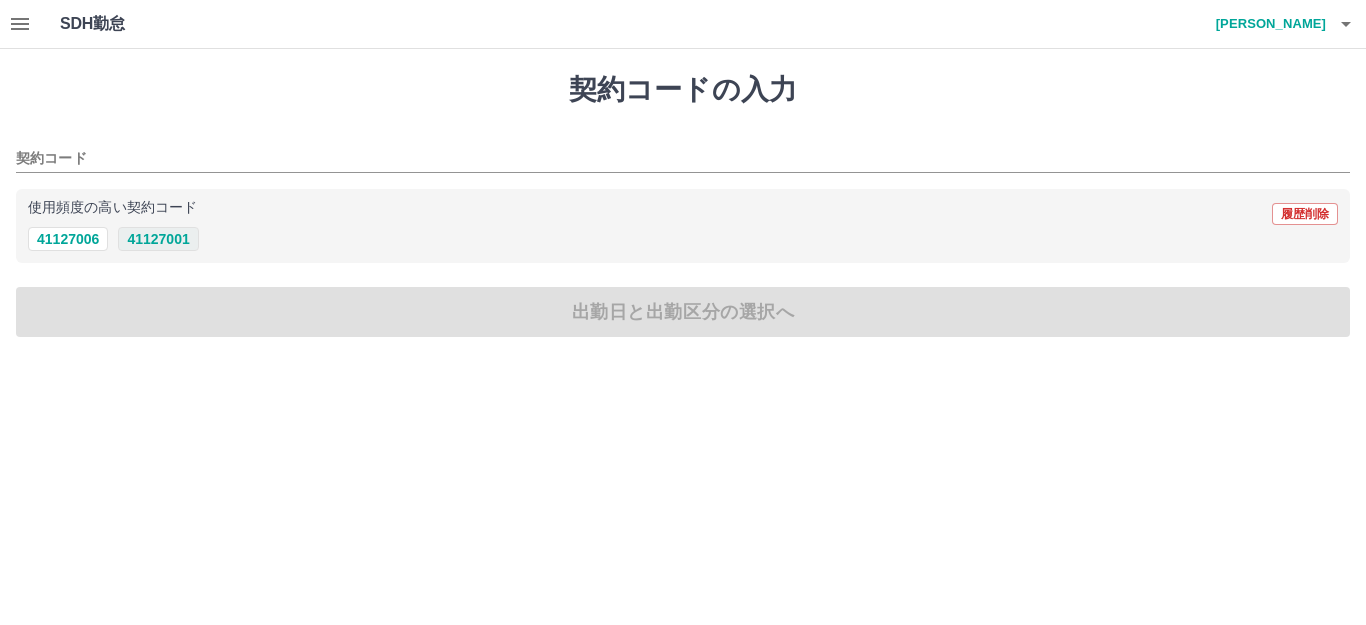 click on "41127001" at bounding box center (158, 239) 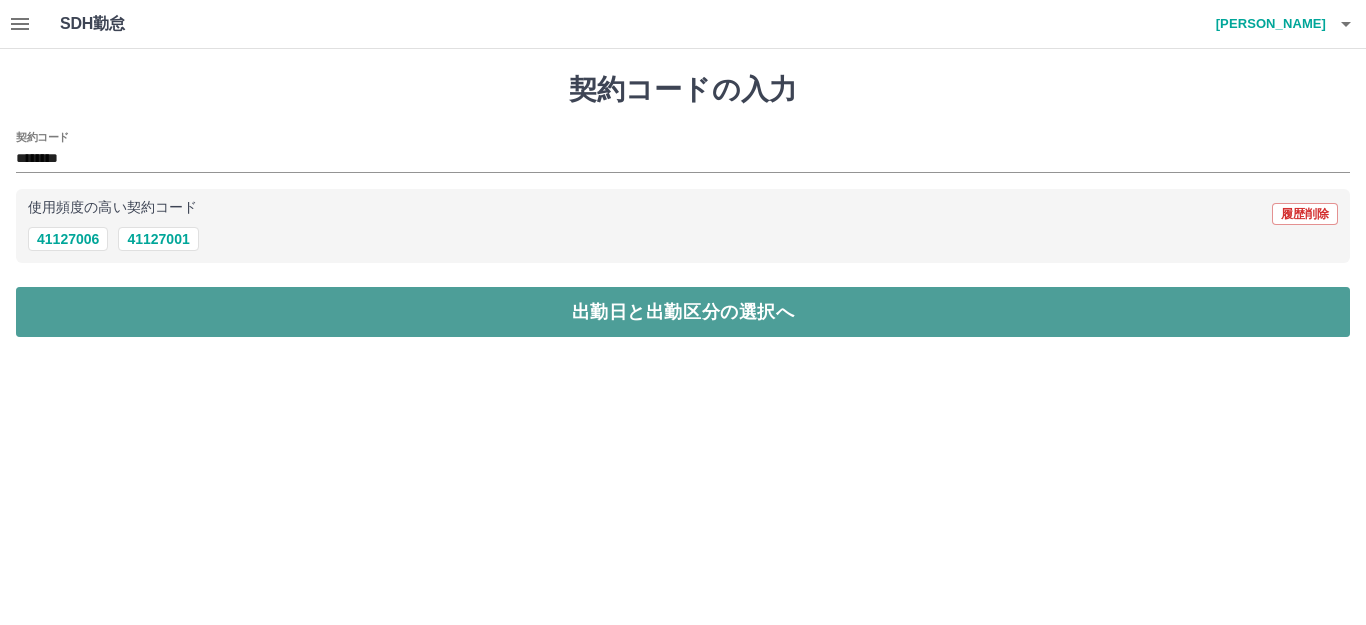 click on "出勤日と出勤区分の選択へ" at bounding box center (683, 312) 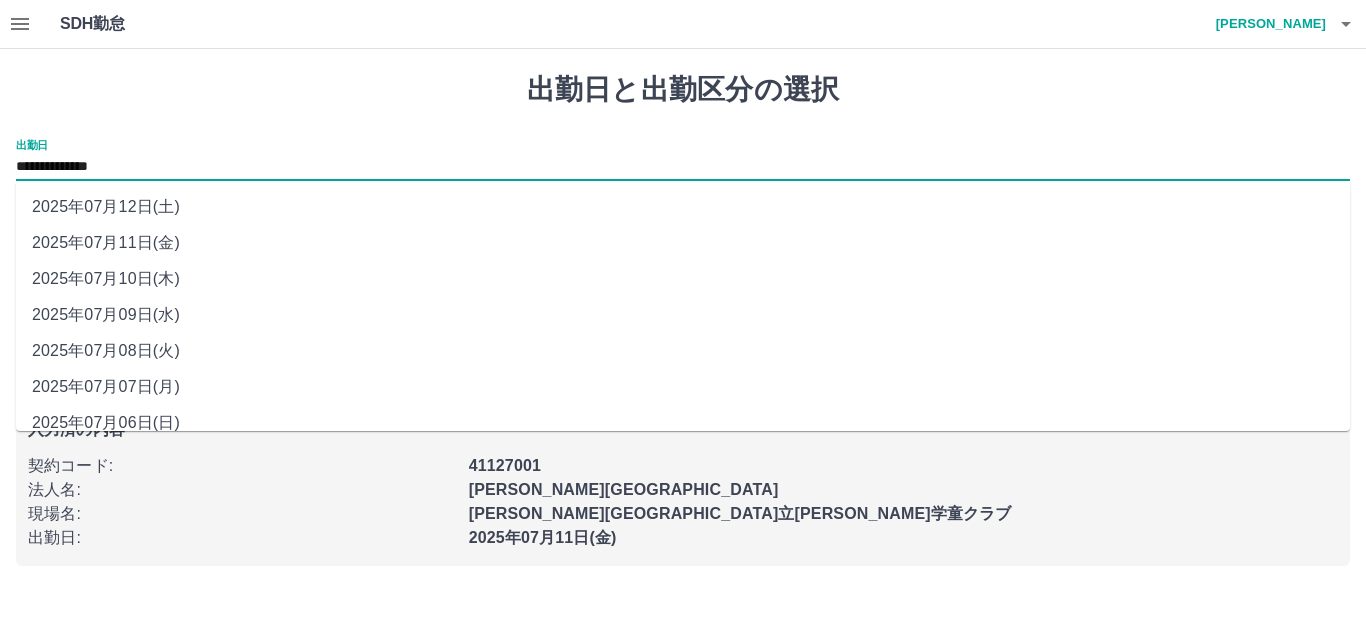 click on "**********" at bounding box center [683, 167] 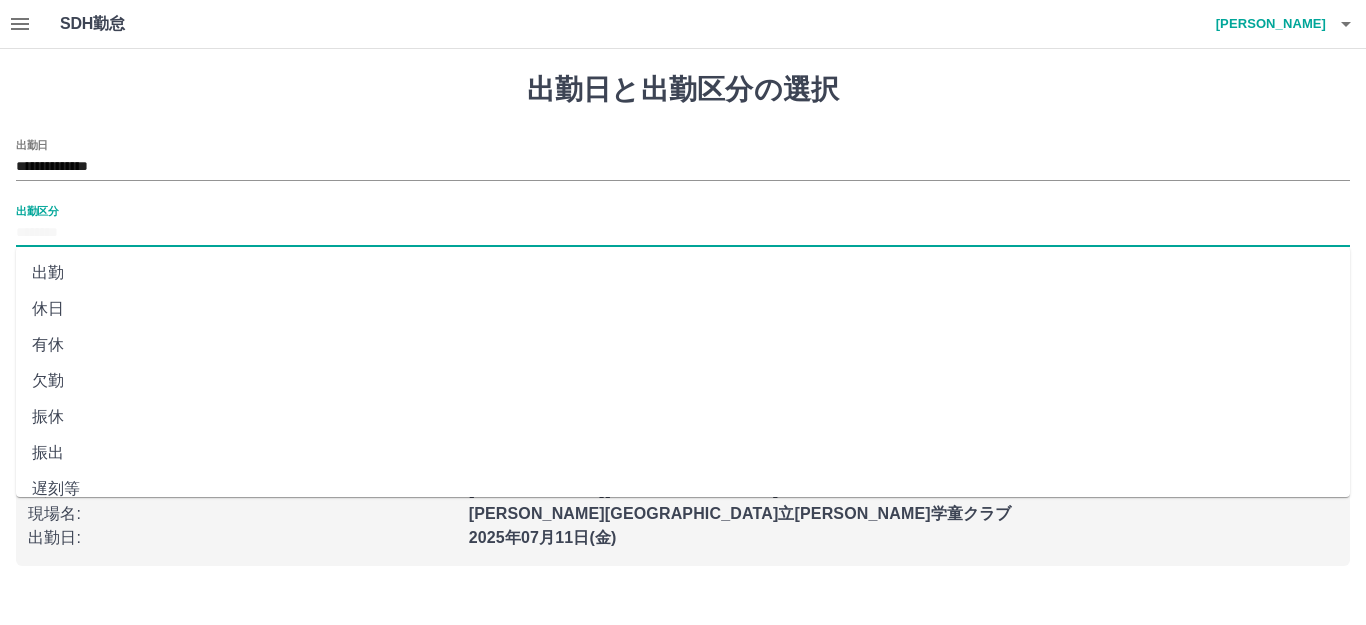 click on "出勤区分" at bounding box center [683, 233] 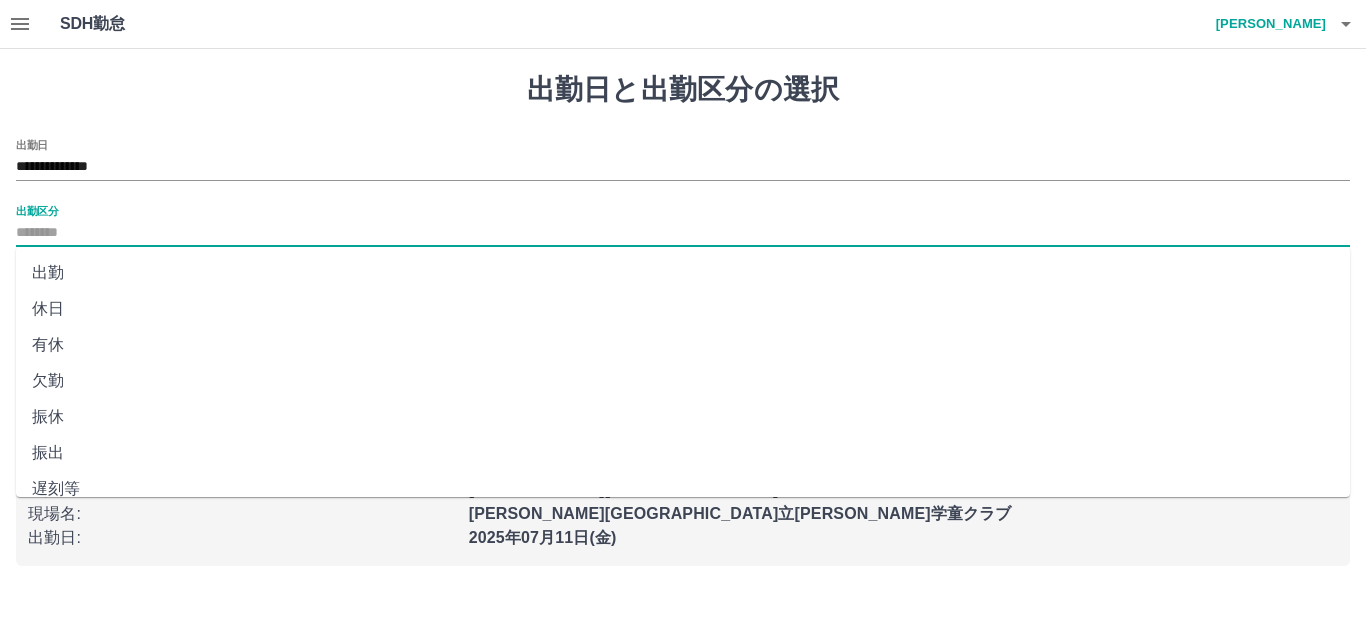 click on "休日" at bounding box center (683, 309) 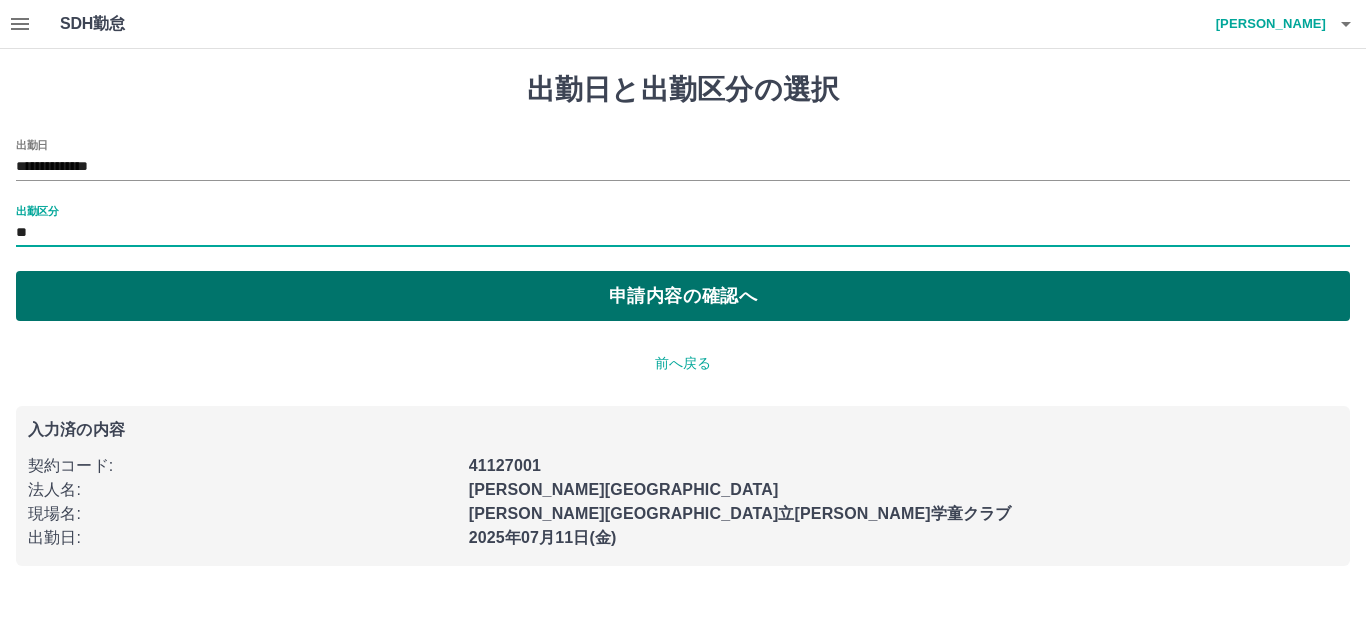 click on "申請内容の確認へ" at bounding box center (683, 296) 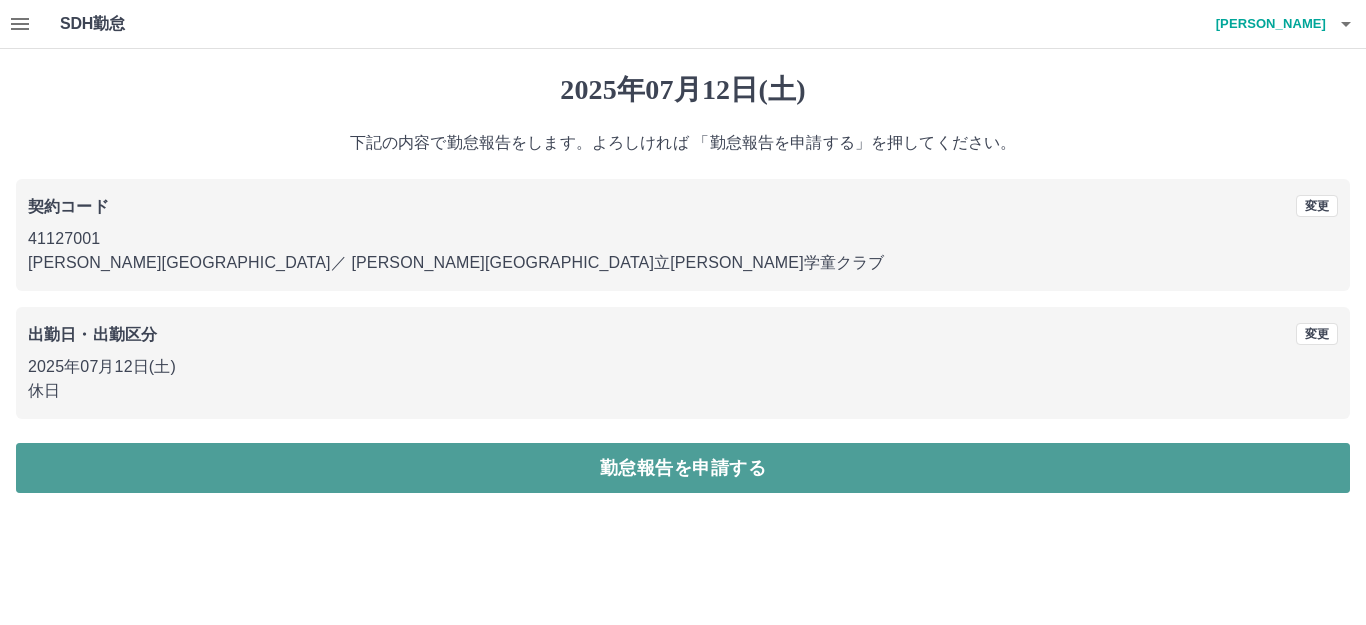 click on "勤怠報告を申請する" at bounding box center [683, 468] 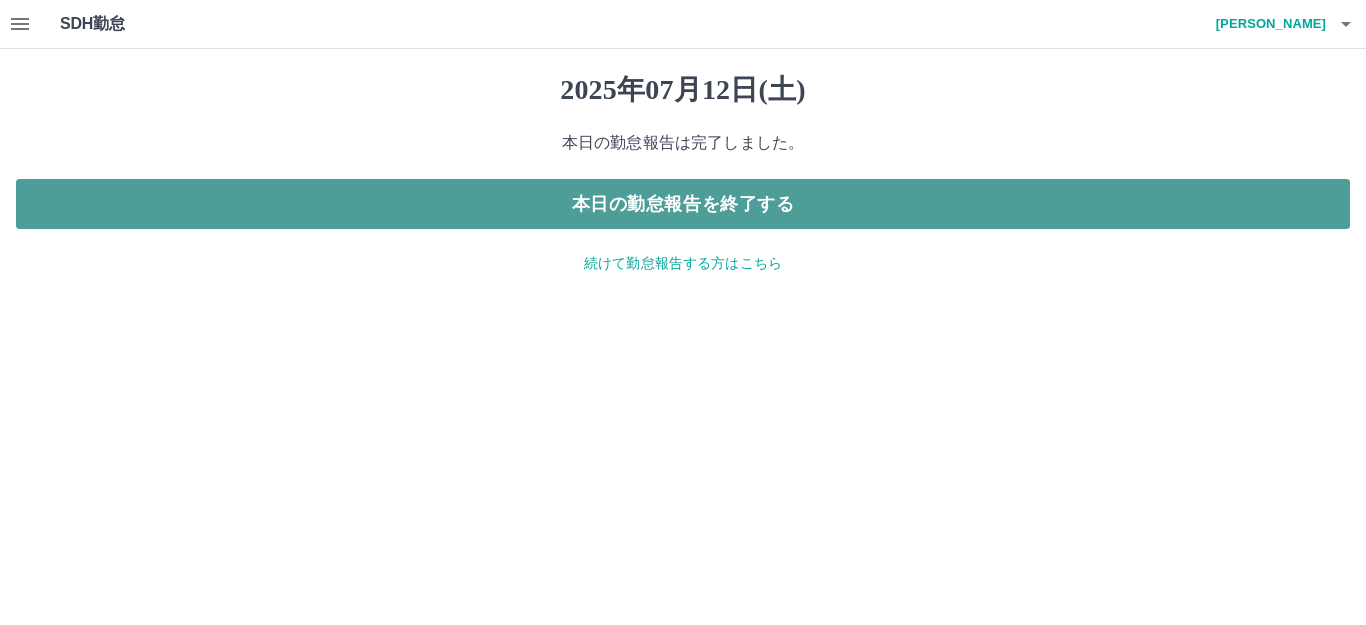 click on "本日の勤怠報告を終了する" at bounding box center (683, 204) 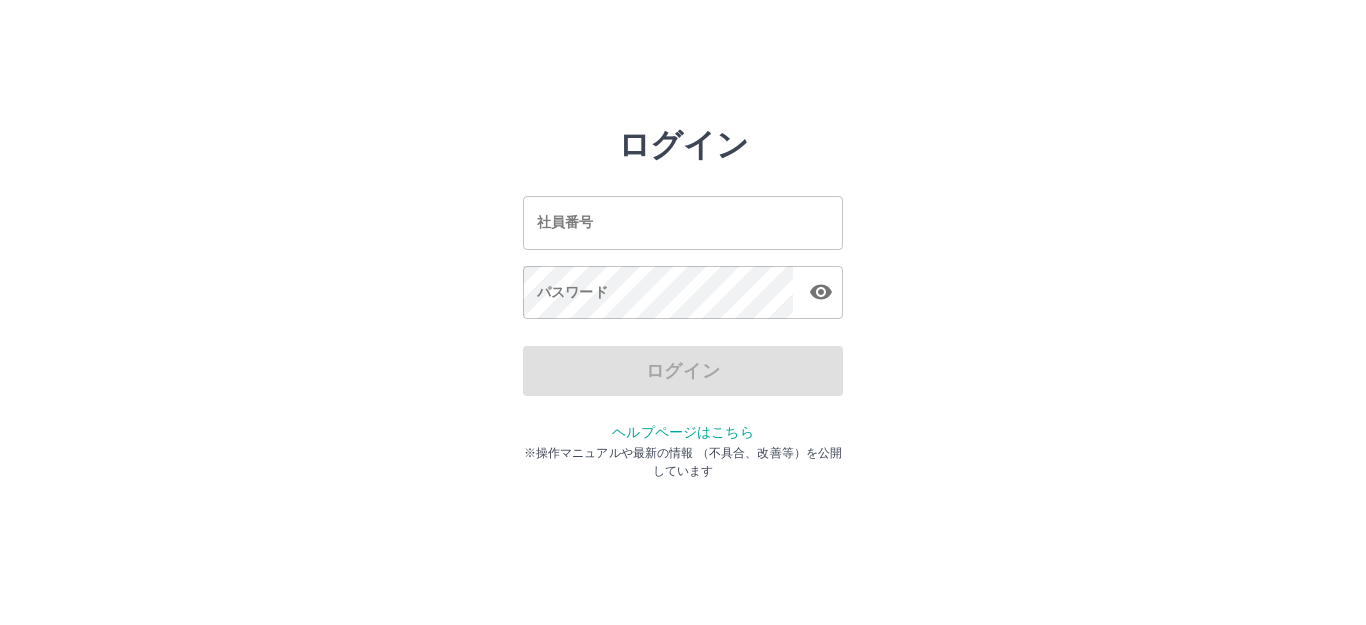 scroll, scrollTop: 0, scrollLeft: 0, axis: both 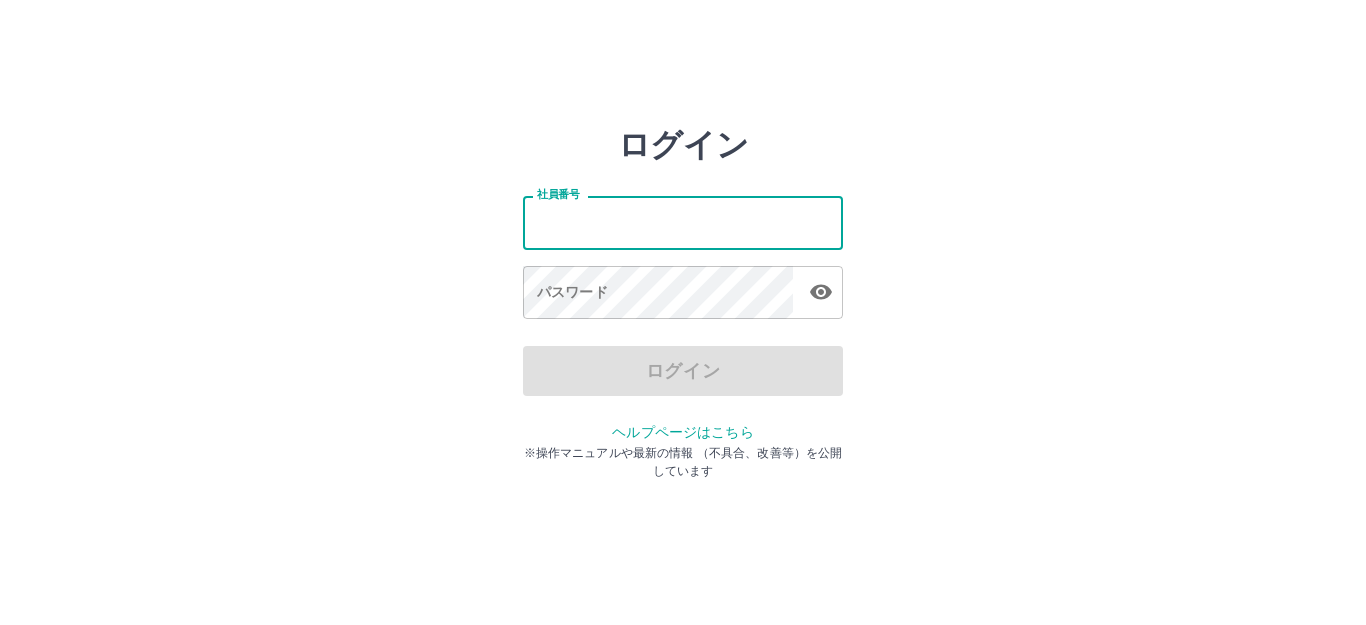 click on "社員番号" at bounding box center (683, 222) 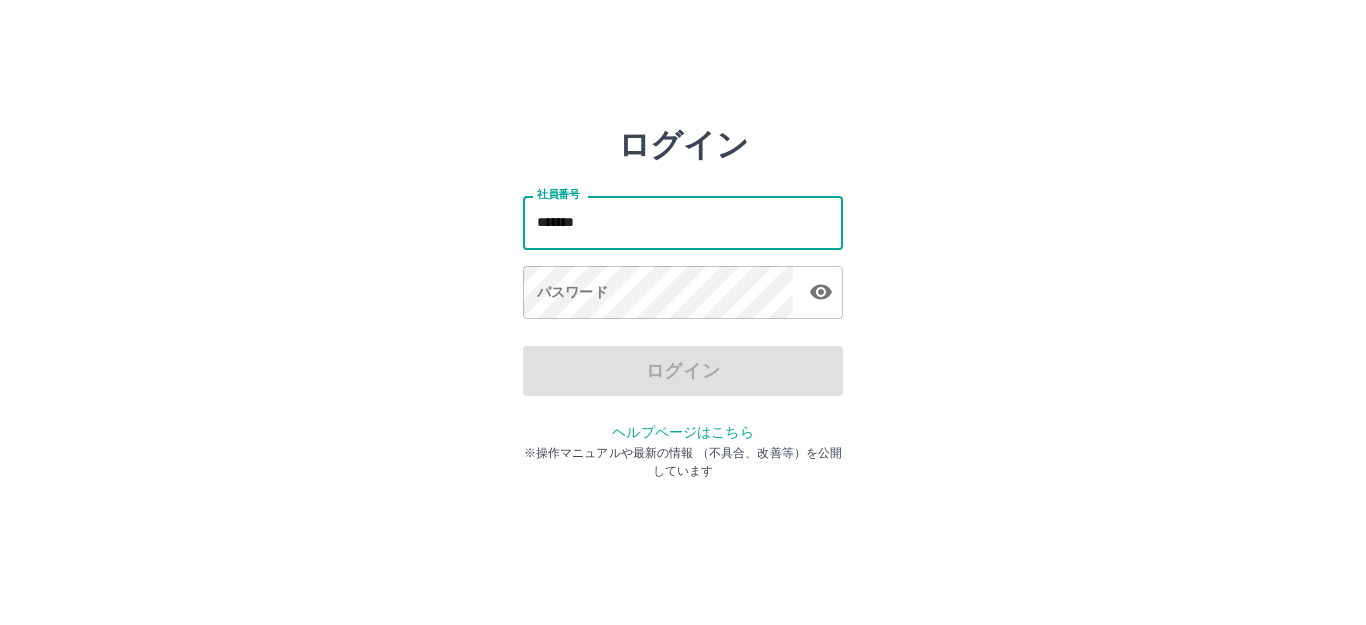 type on "*******" 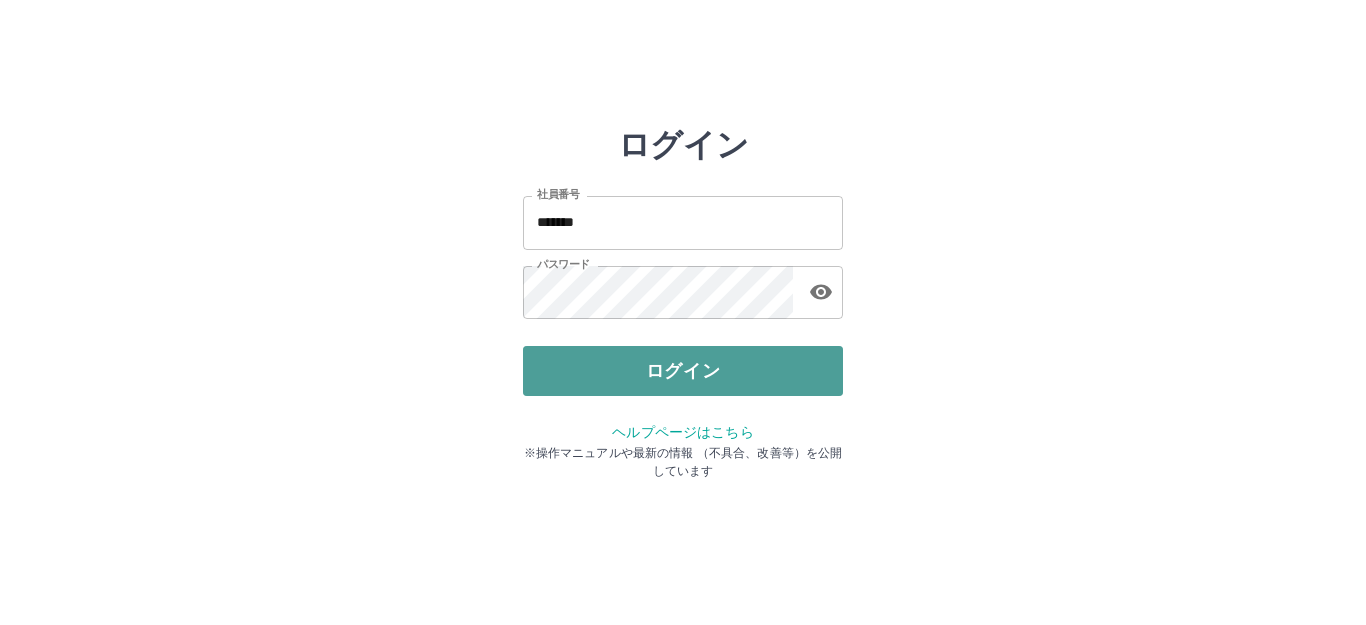 click on "ログイン" at bounding box center (683, 371) 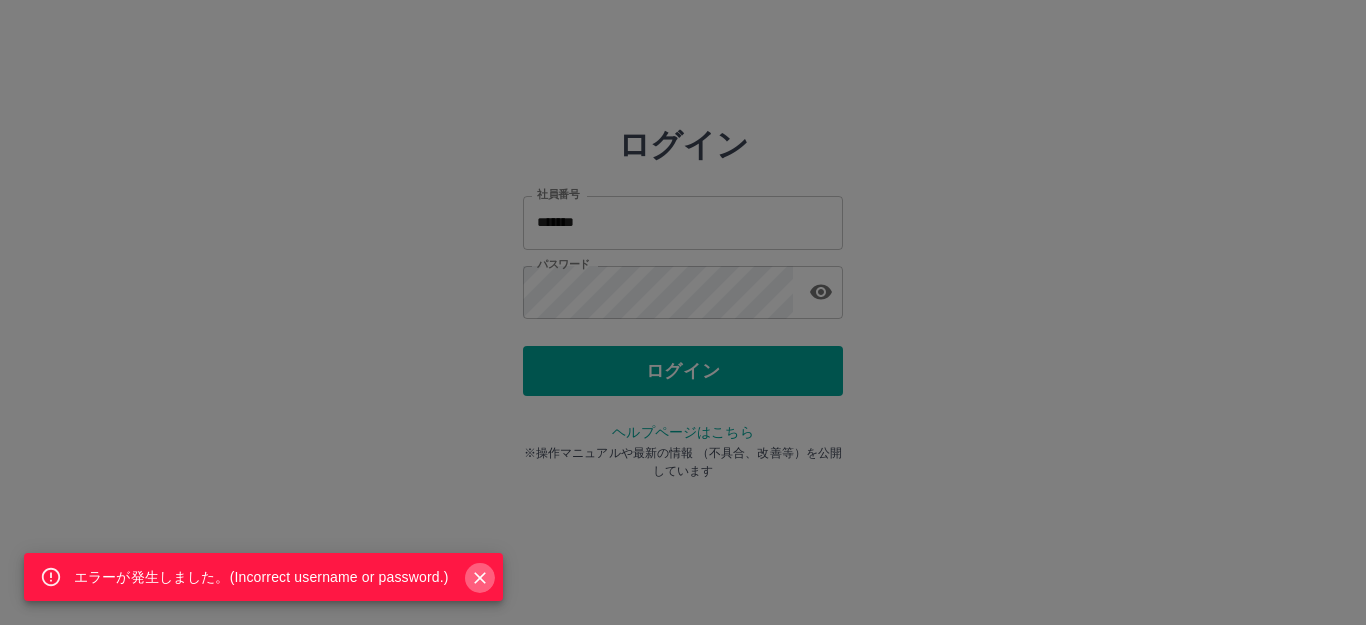 click 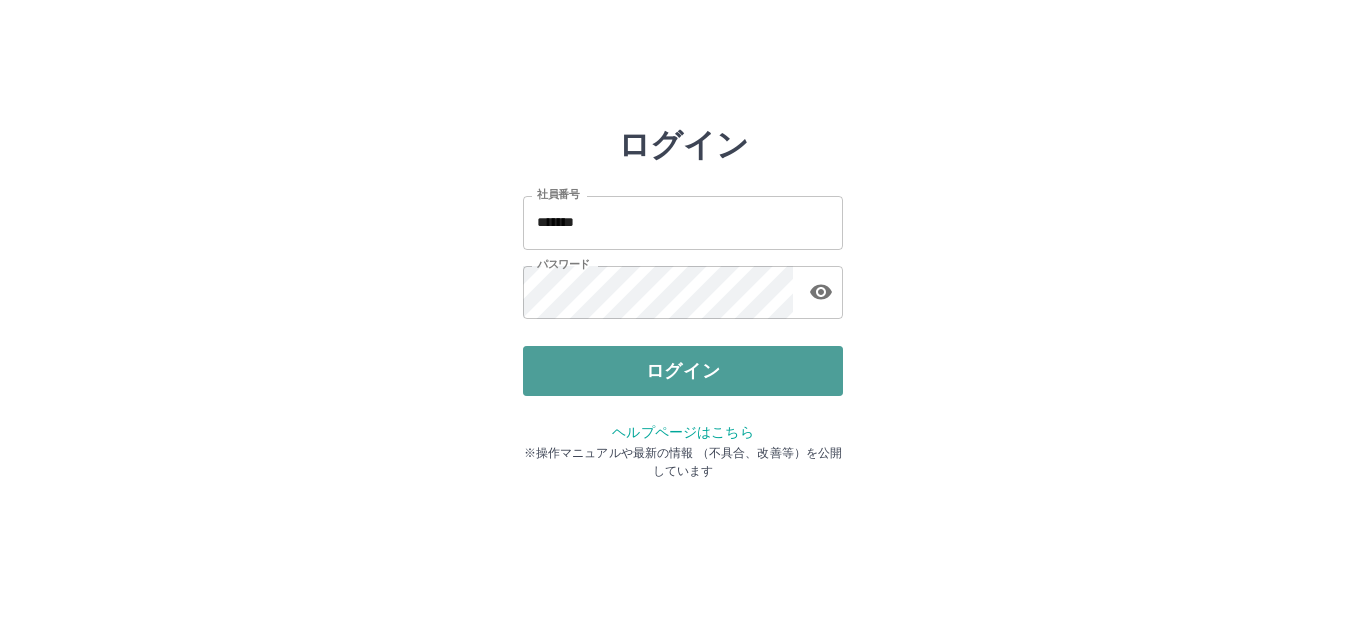 click on "ログイン" at bounding box center [683, 371] 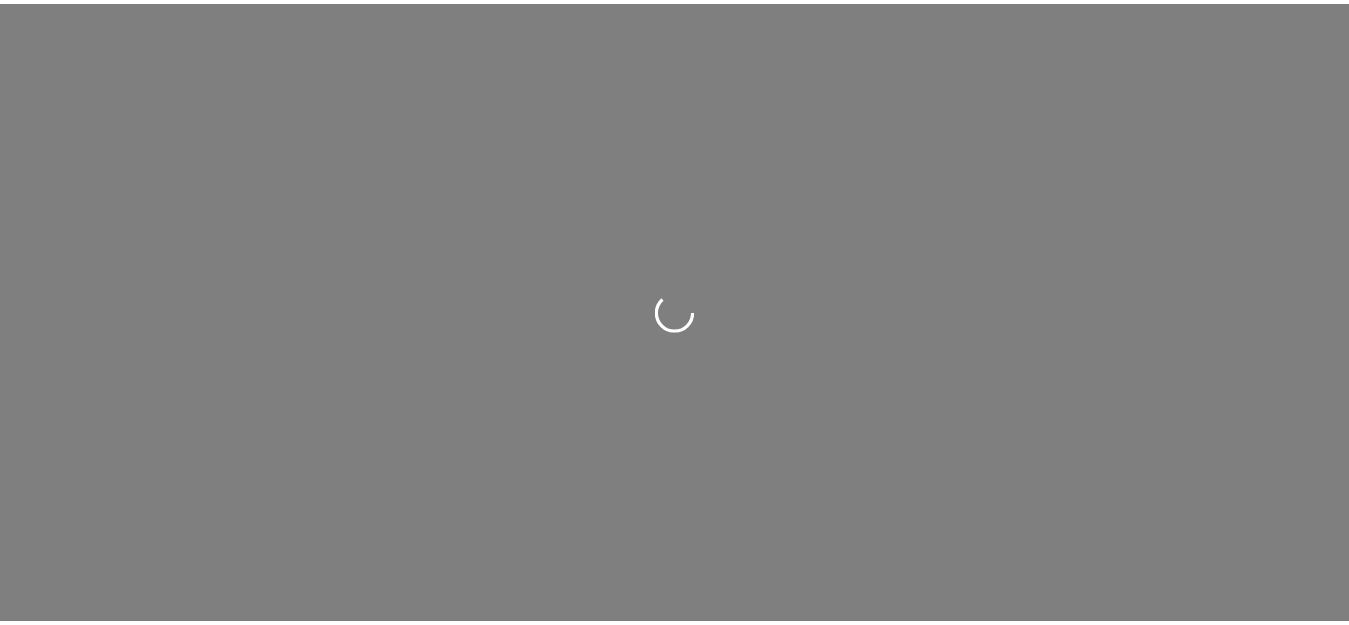 scroll, scrollTop: 0, scrollLeft: 0, axis: both 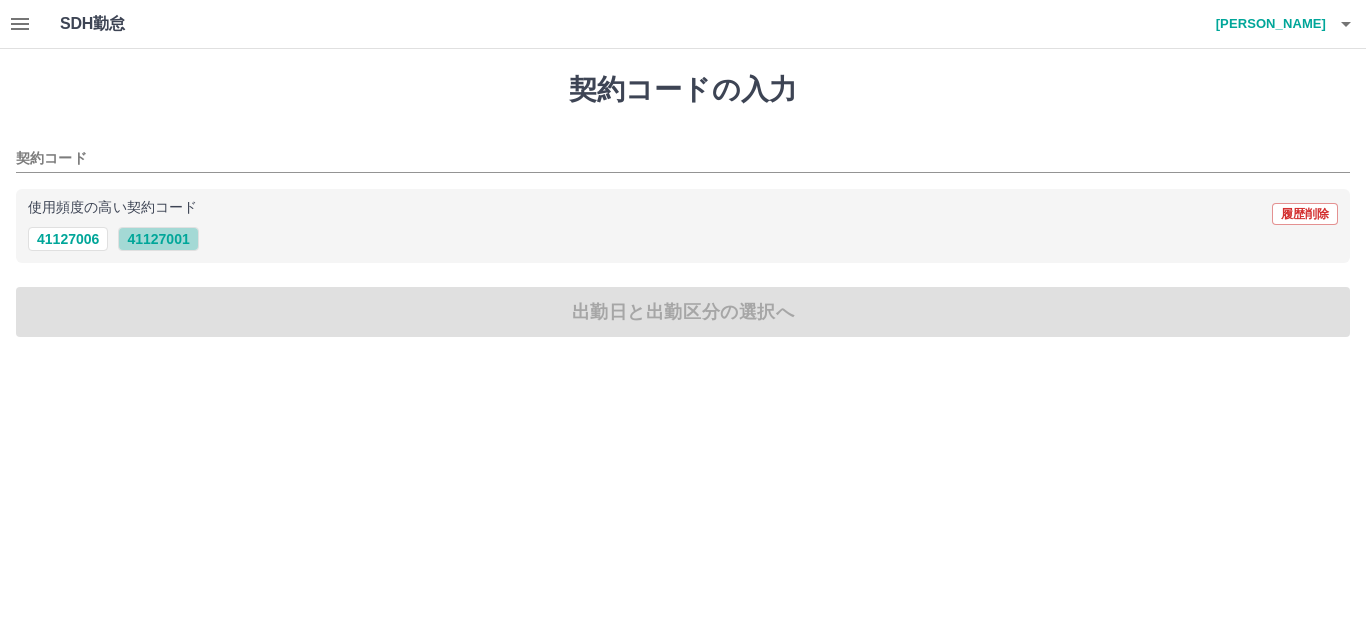click on "41127001" at bounding box center (158, 239) 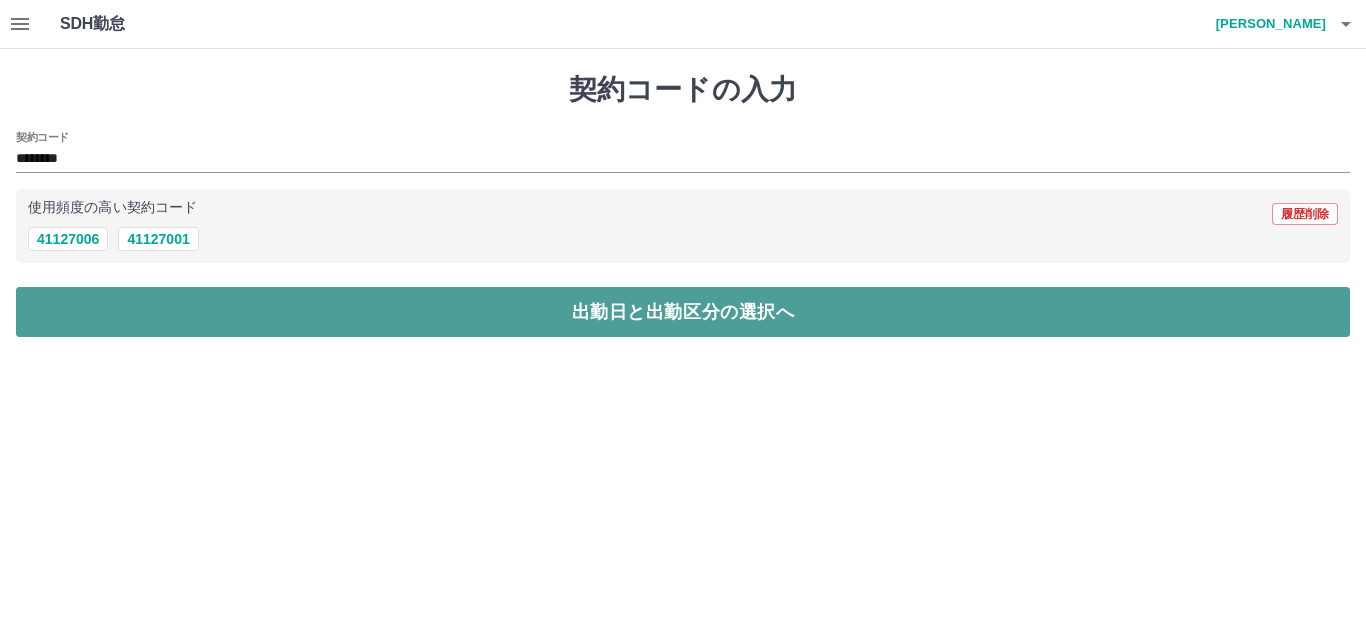 click on "出勤日と出勤区分の選択へ" at bounding box center [683, 312] 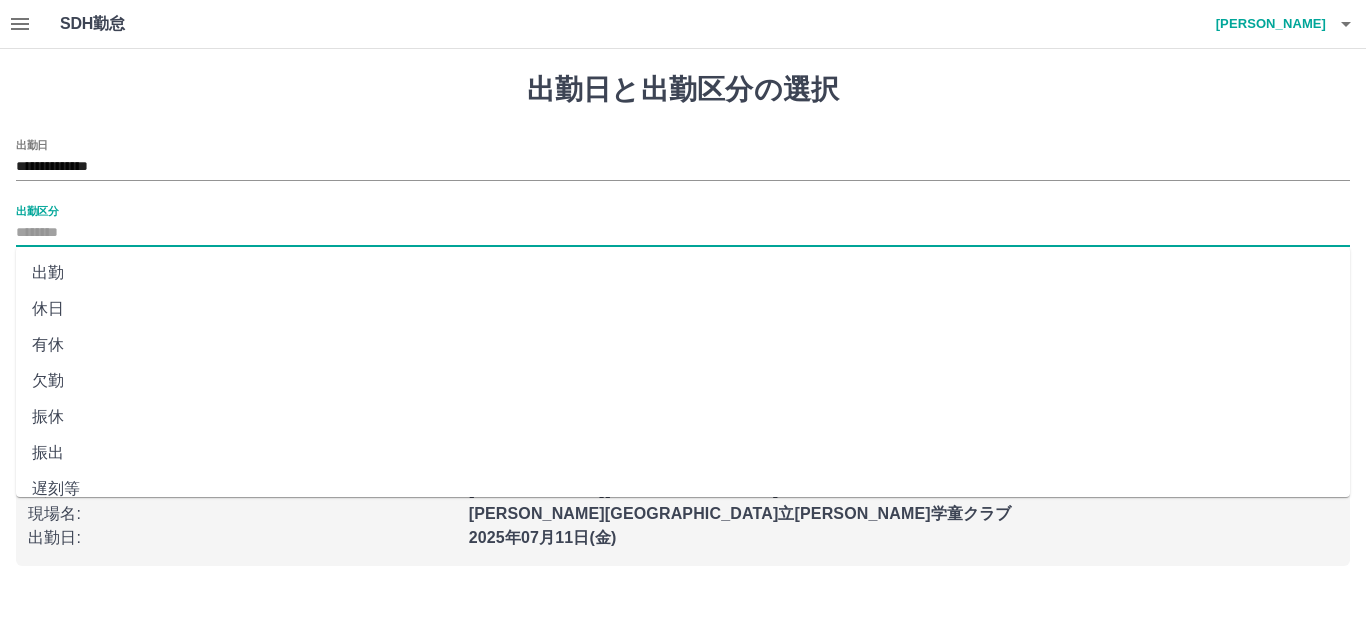 click on "出勤区分" at bounding box center [683, 233] 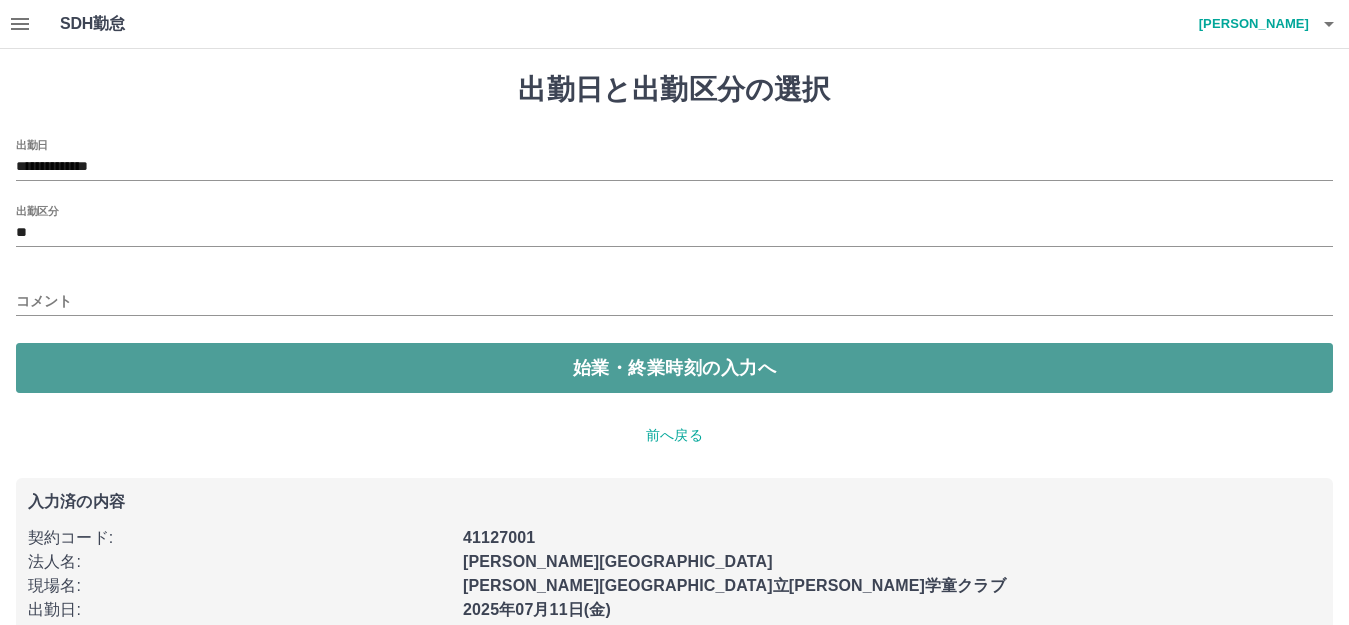click on "始業・終業時刻の入力へ" at bounding box center [674, 368] 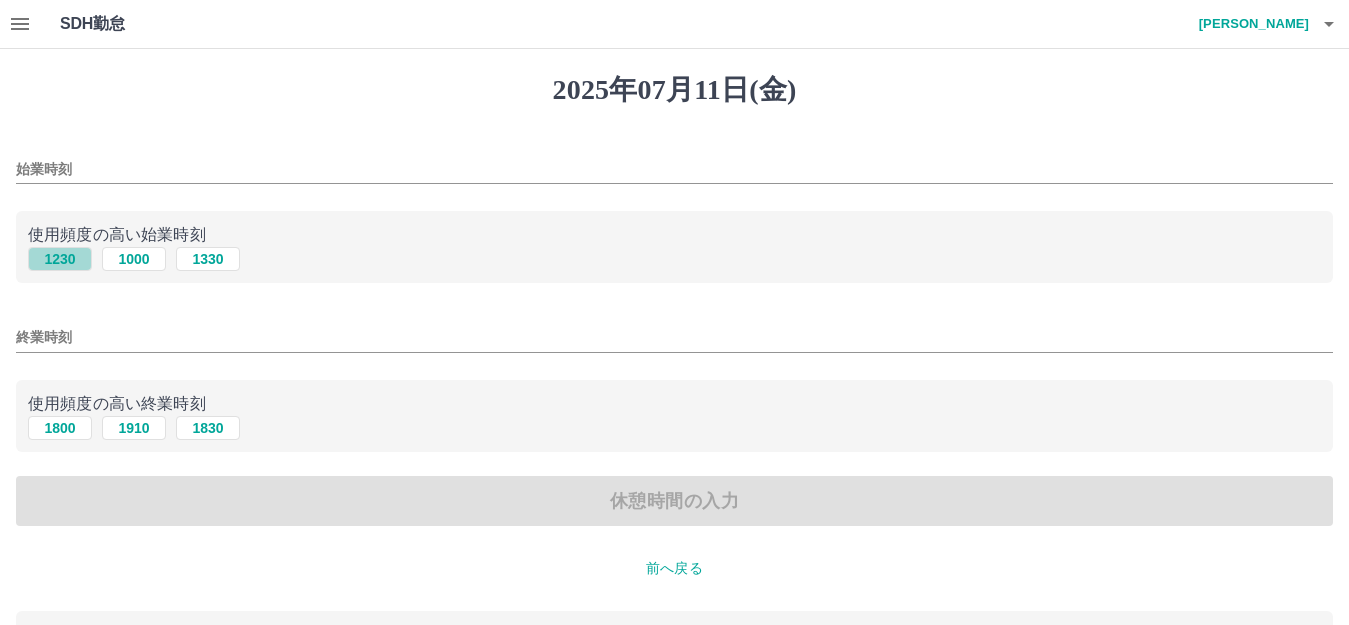 click on "1230" at bounding box center [60, 259] 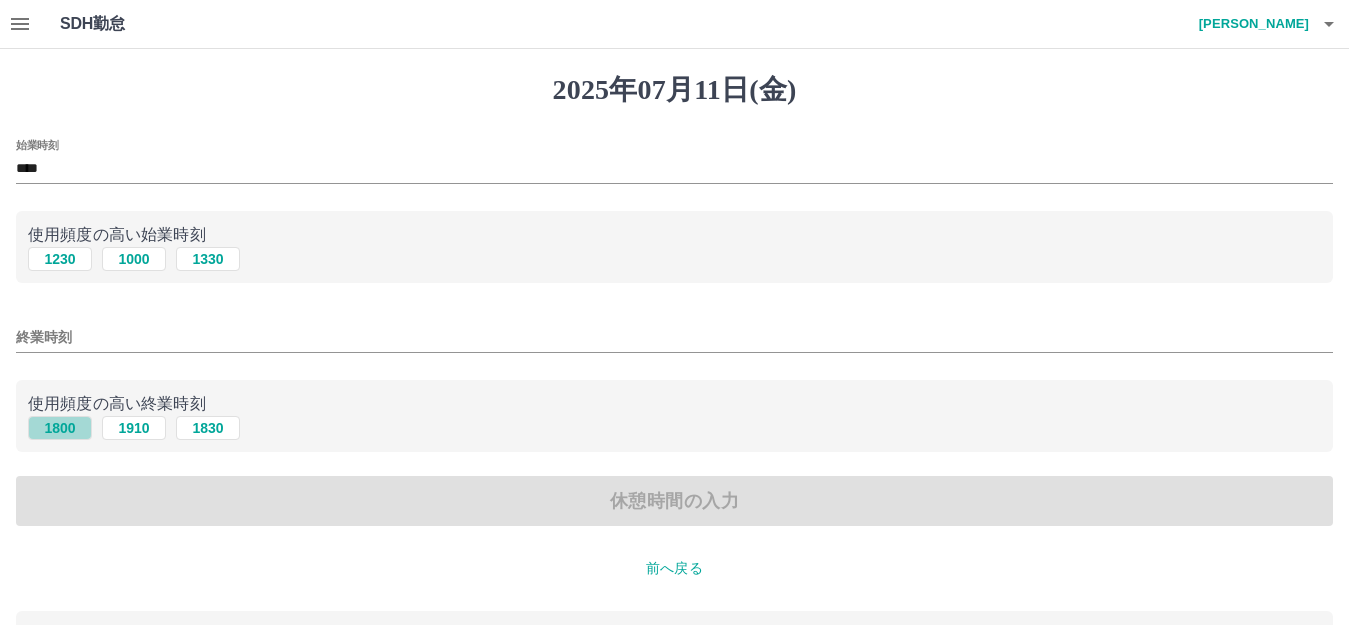 click on "1800" at bounding box center (60, 428) 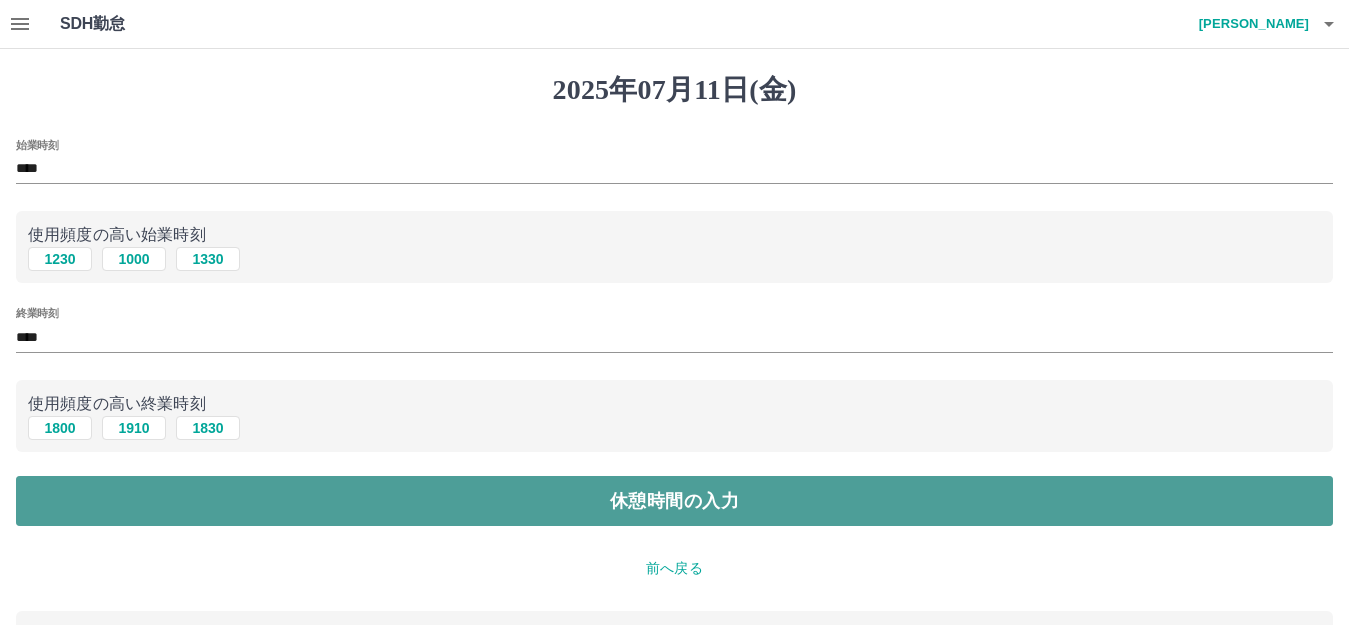 click on "休憩時間の入力" at bounding box center (674, 501) 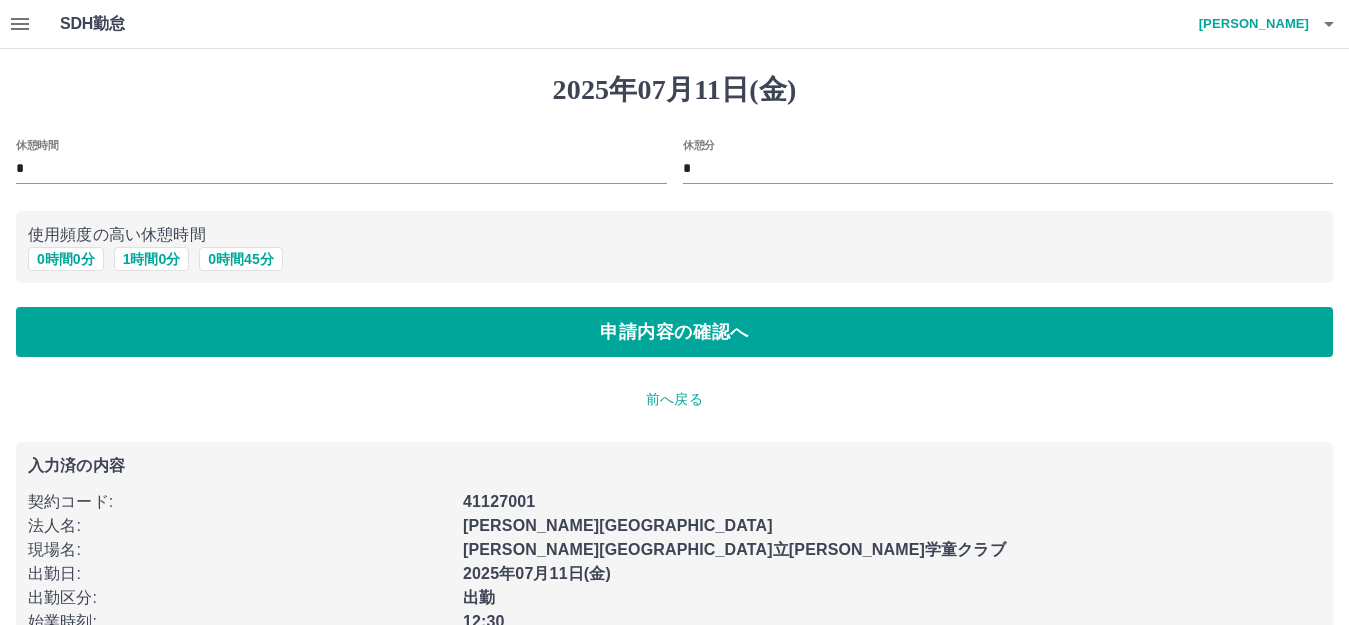 scroll, scrollTop: 74, scrollLeft: 0, axis: vertical 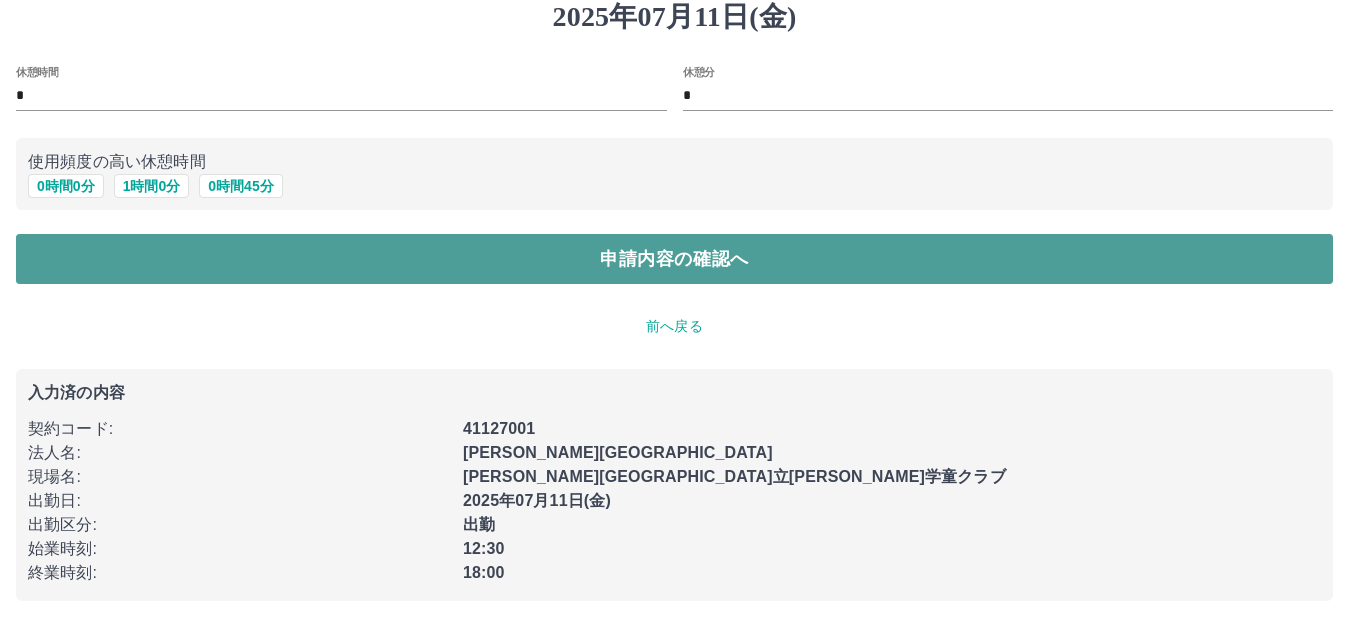 click on "申請内容の確認へ" at bounding box center (674, 259) 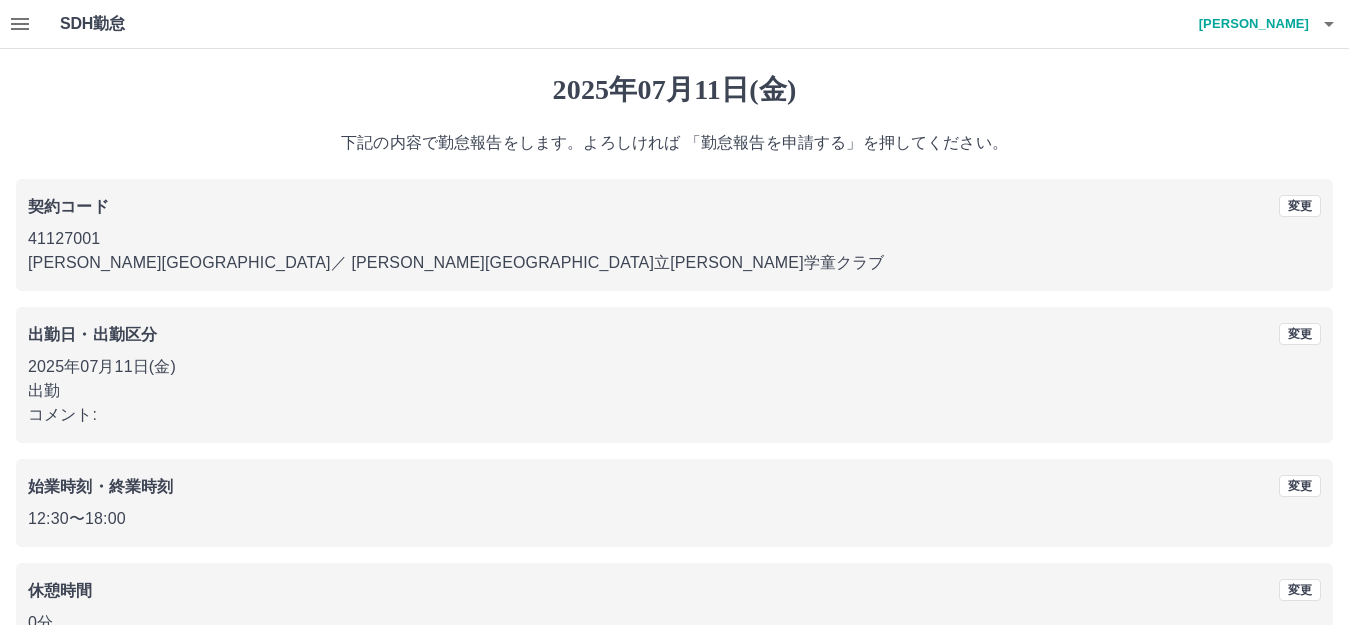 scroll, scrollTop: 124, scrollLeft: 0, axis: vertical 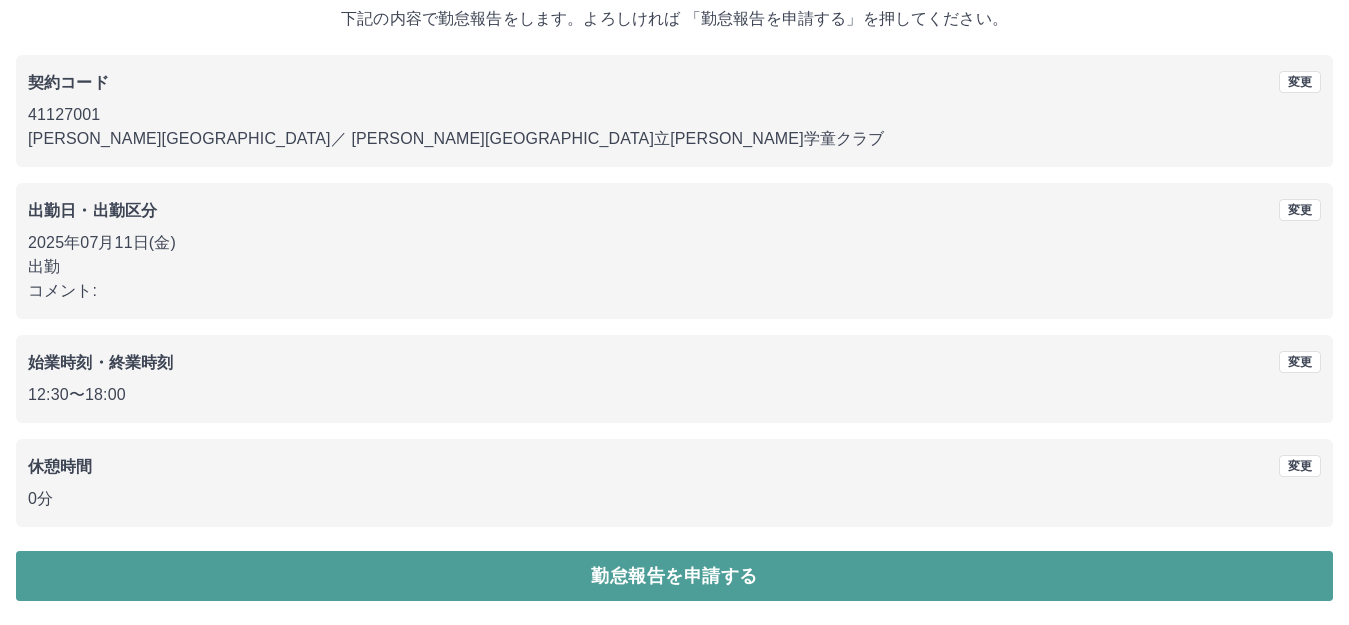 click on "勤怠報告を申請する" at bounding box center [674, 576] 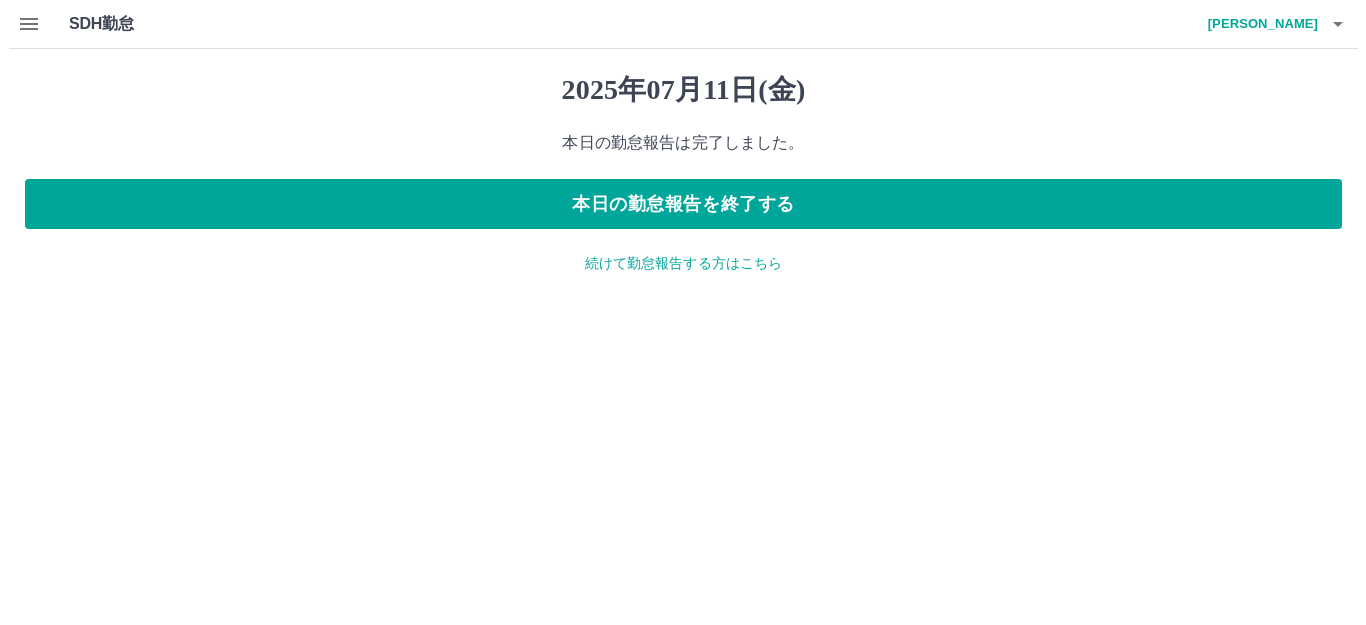 scroll, scrollTop: 0, scrollLeft: 0, axis: both 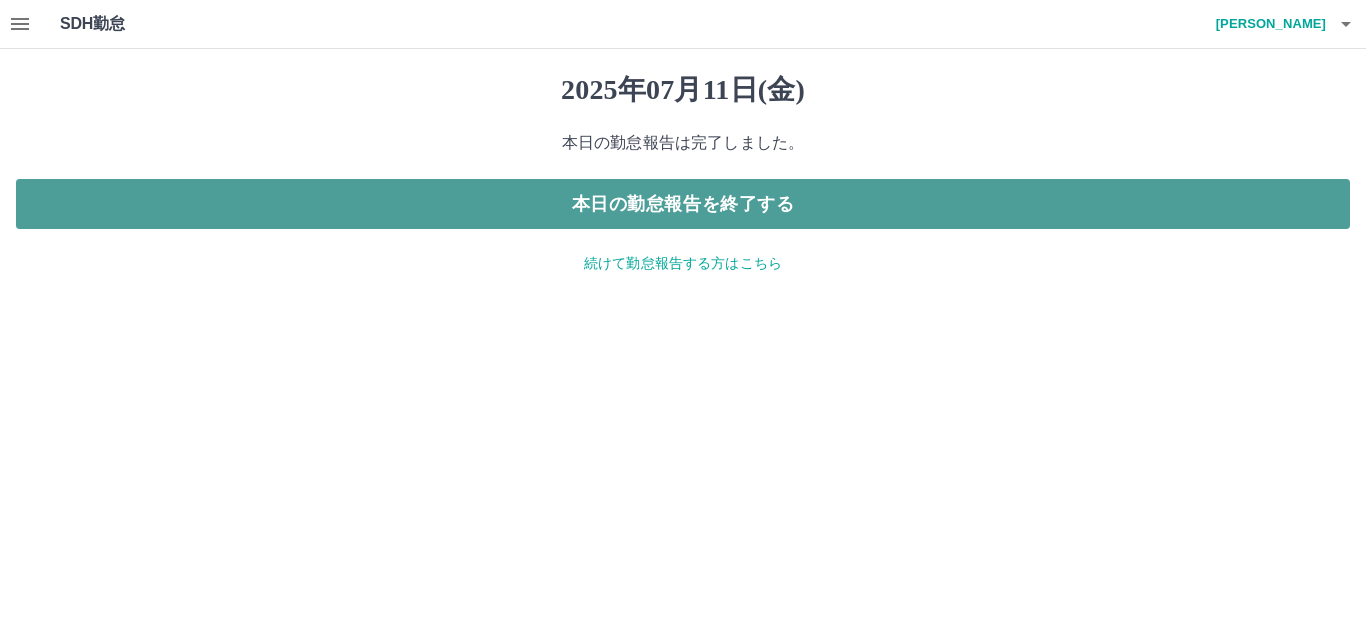 click on "本日の勤怠報告を終了する" at bounding box center (683, 204) 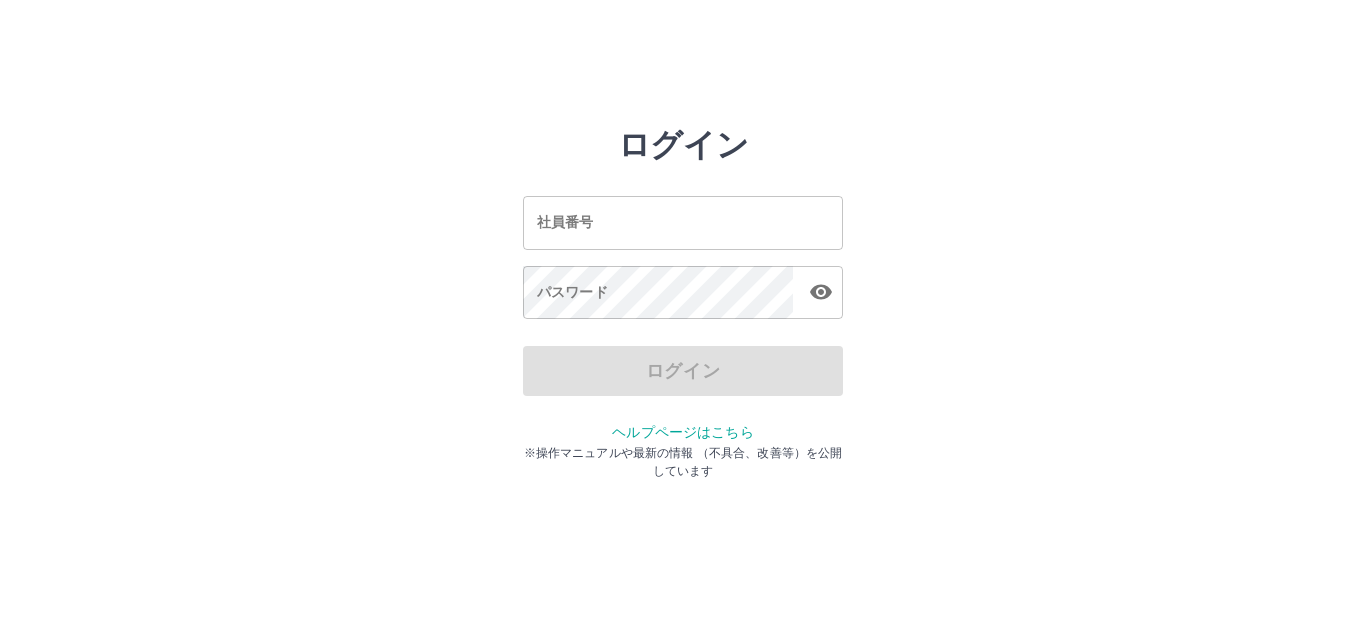 scroll, scrollTop: 0, scrollLeft: 0, axis: both 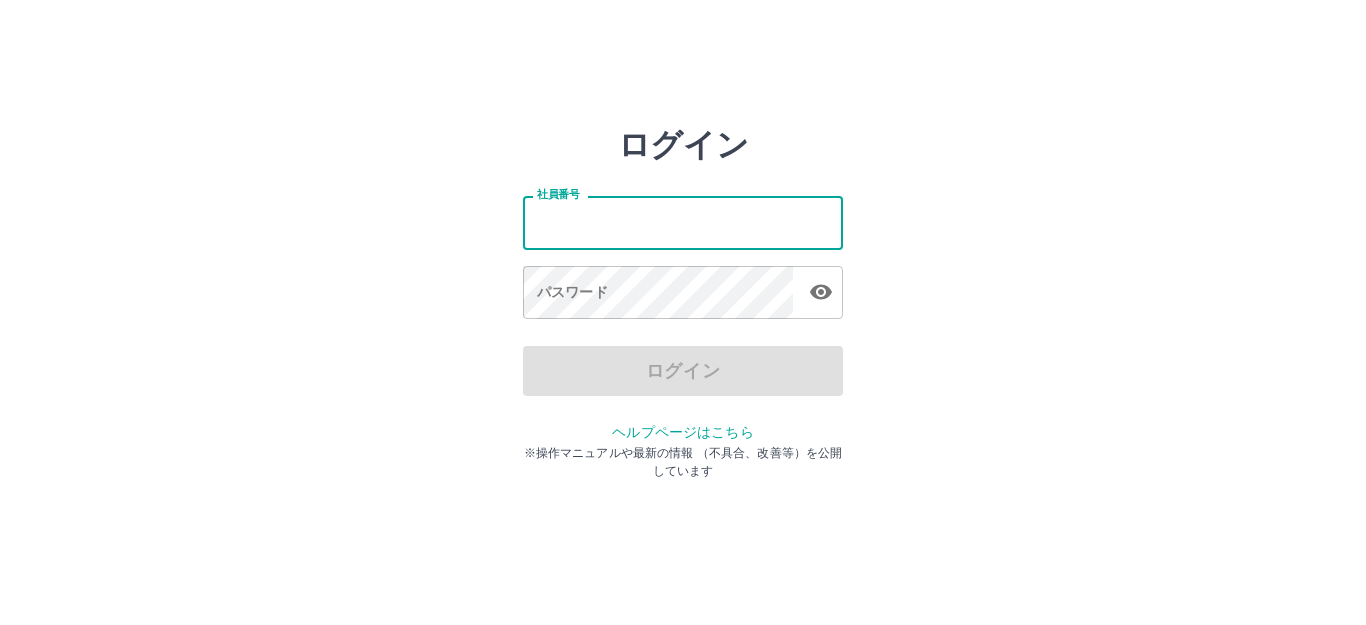 type on "*******" 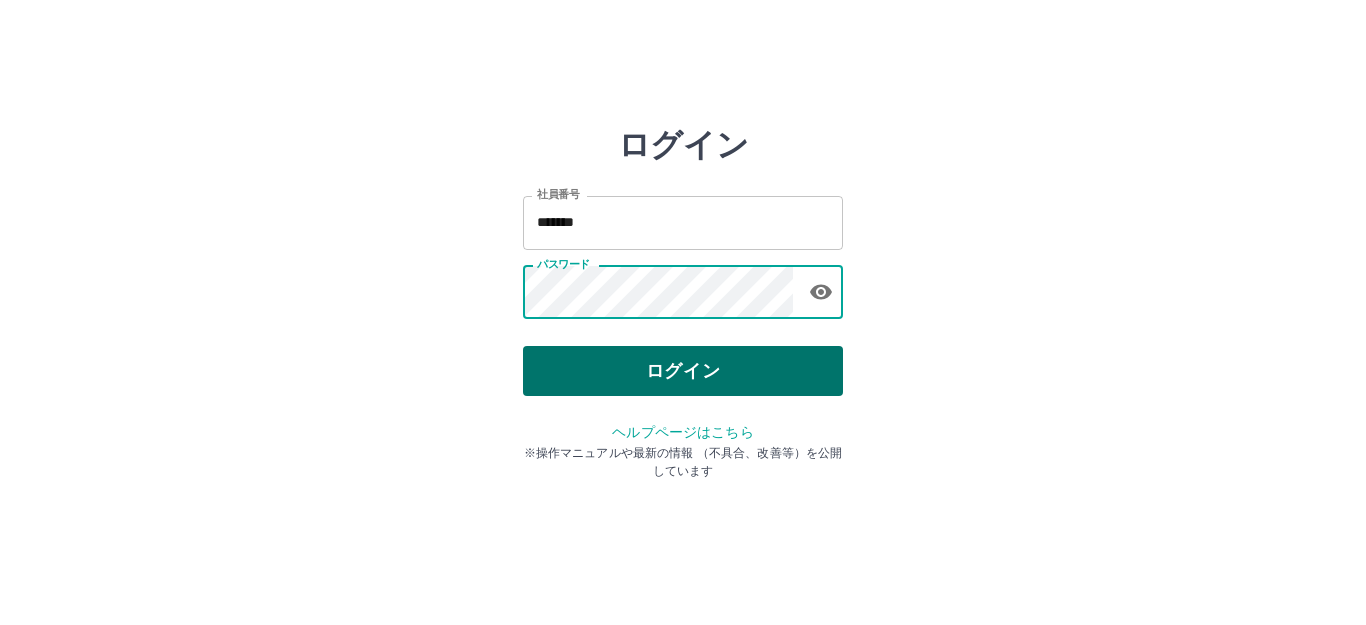 click on "ログイン" at bounding box center (683, 371) 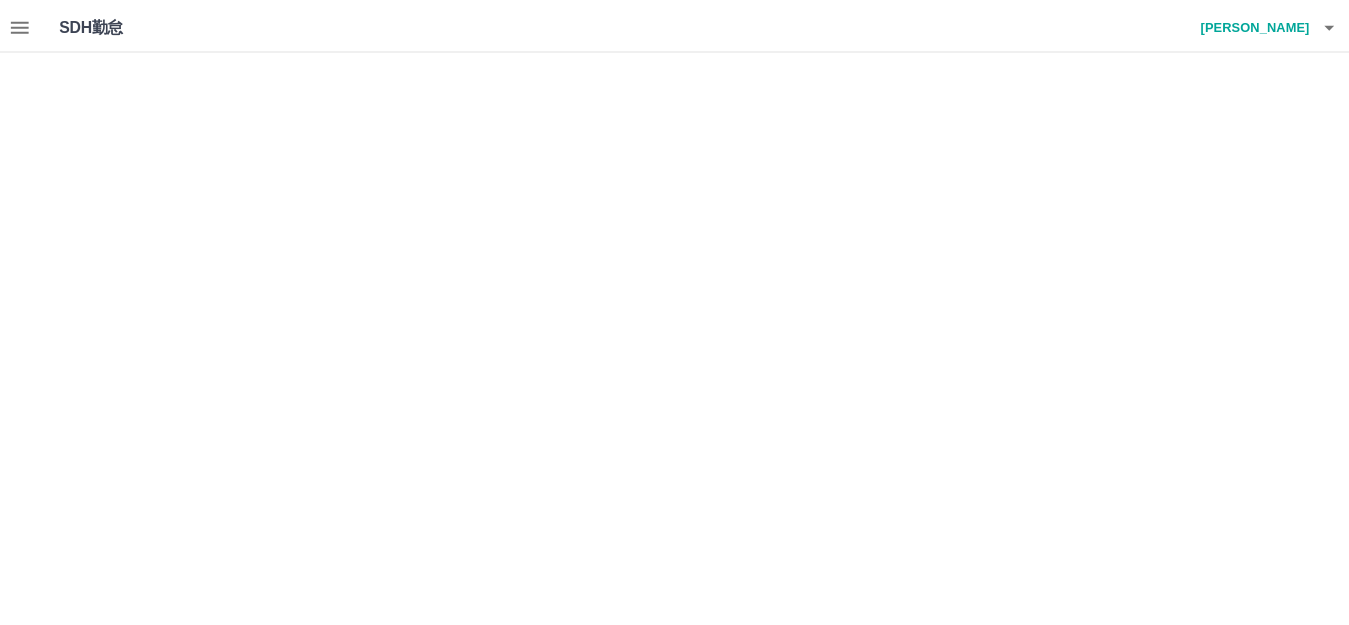 scroll, scrollTop: 0, scrollLeft: 0, axis: both 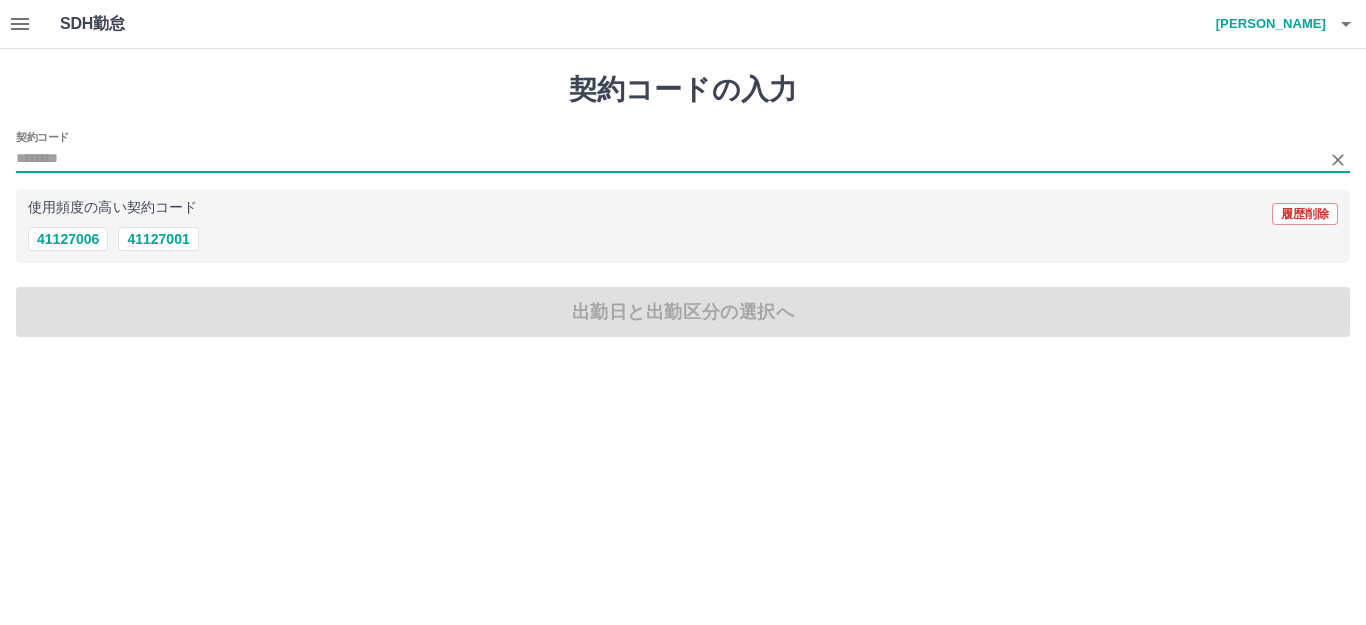 click on "契約コード" at bounding box center (668, 159) 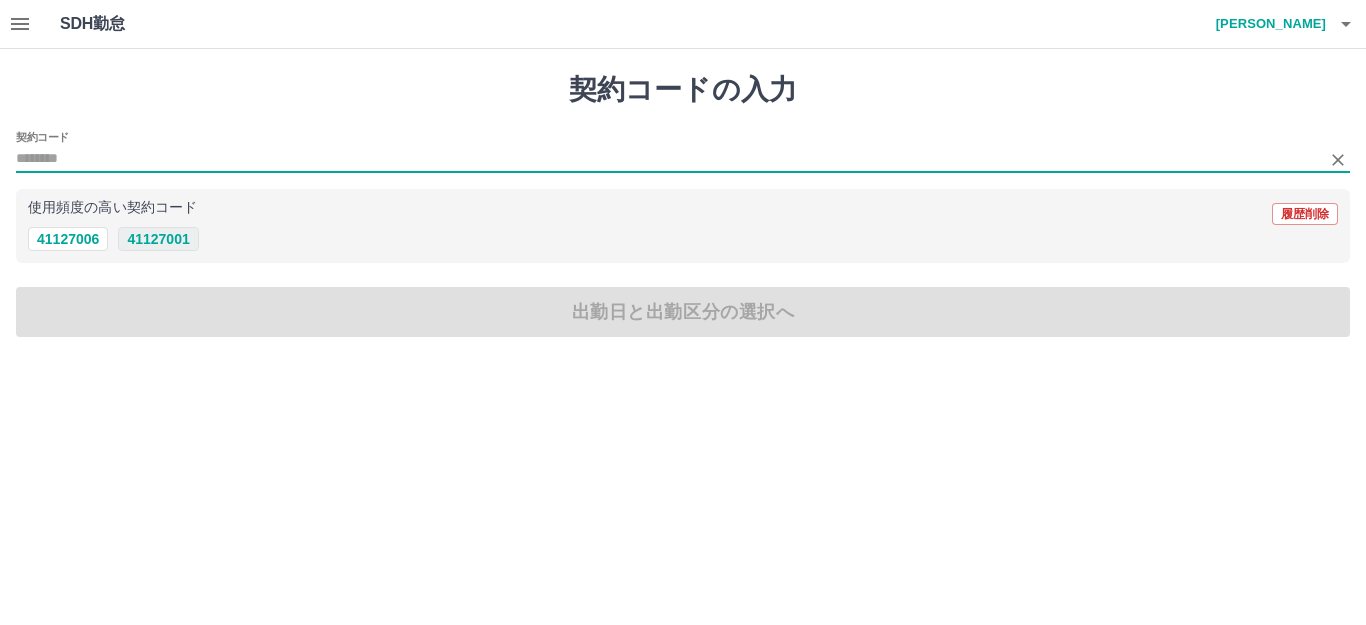 click on "41127001" at bounding box center [158, 239] 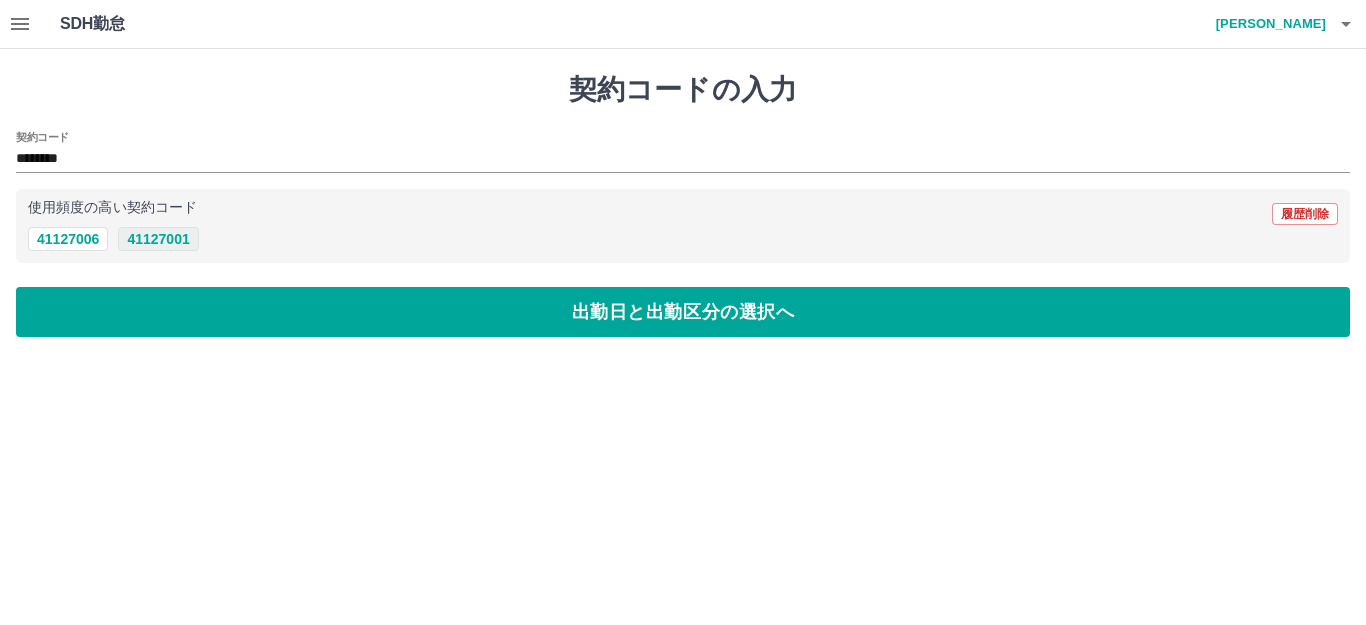 type on "********" 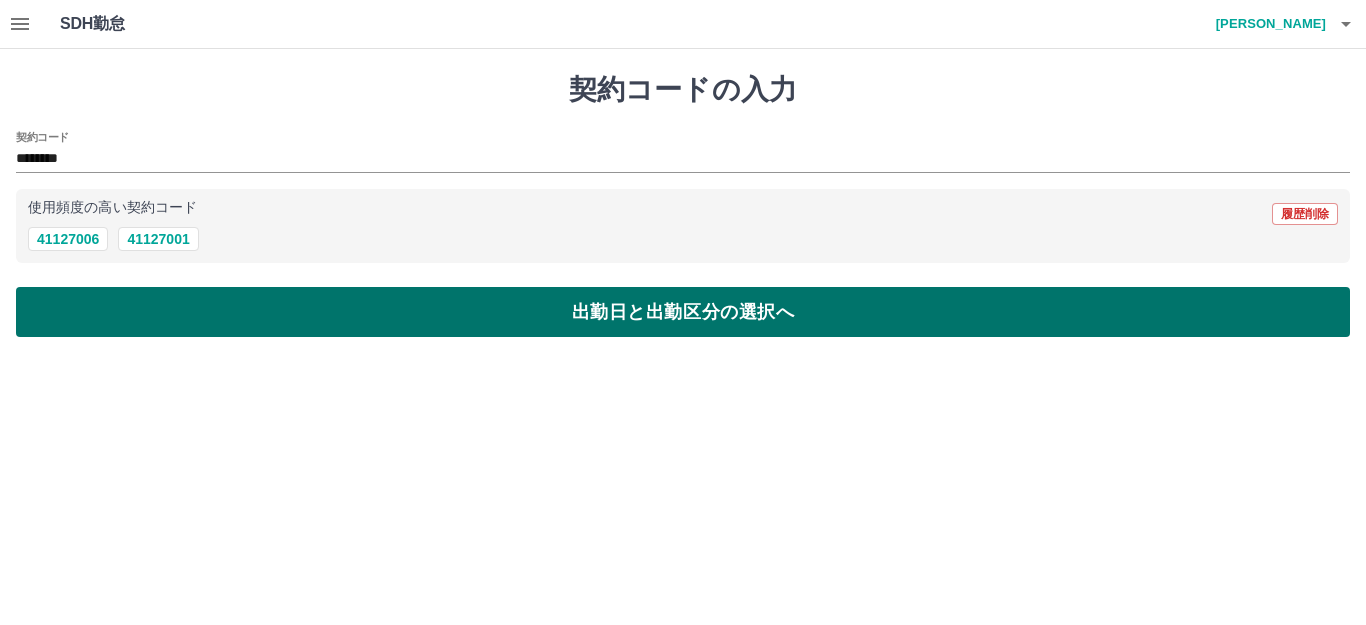 click on "出勤日と出勤区分の選択へ" at bounding box center (683, 312) 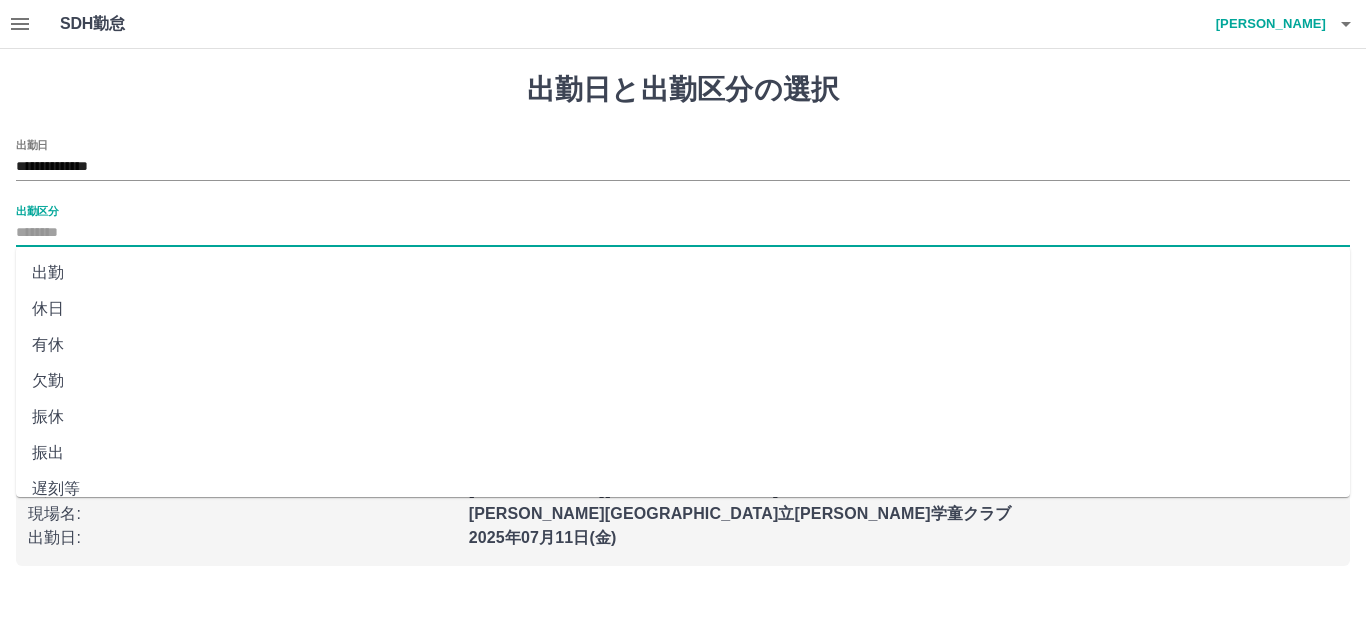 click on "出勤区分" at bounding box center (683, 233) 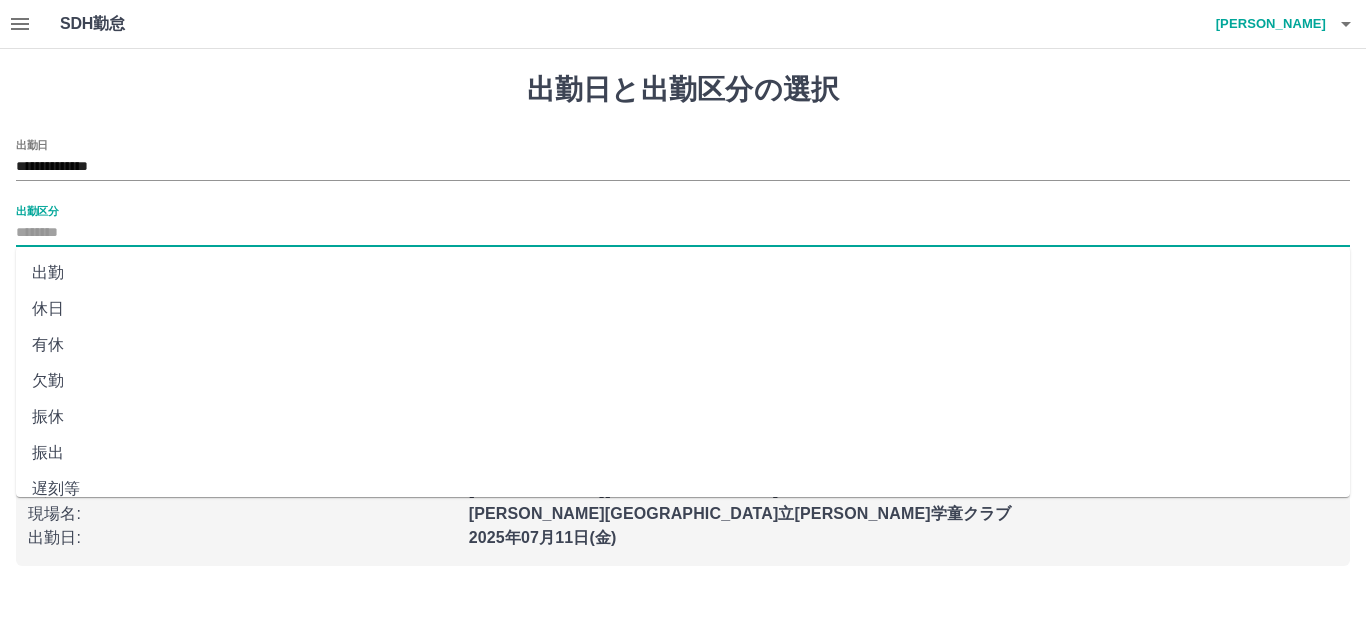 click on "出勤" at bounding box center (683, 273) 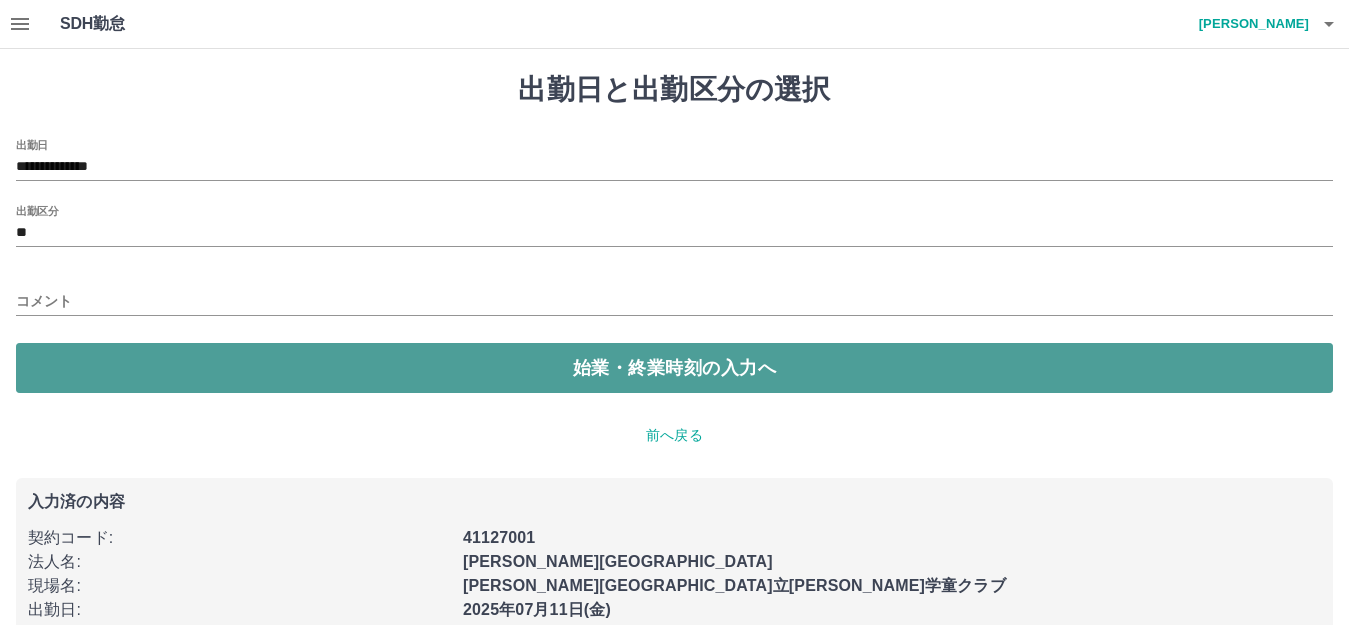 click on "始業・終業時刻の入力へ" at bounding box center [674, 368] 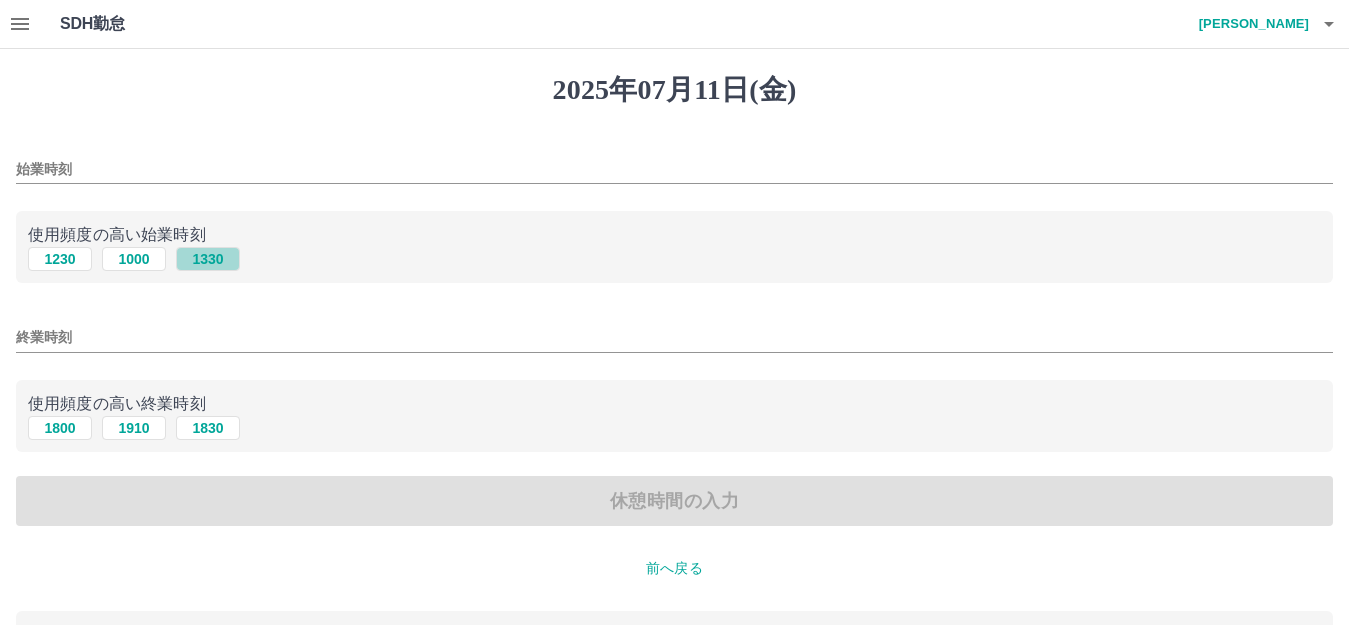 click on "1330" at bounding box center [208, 259] 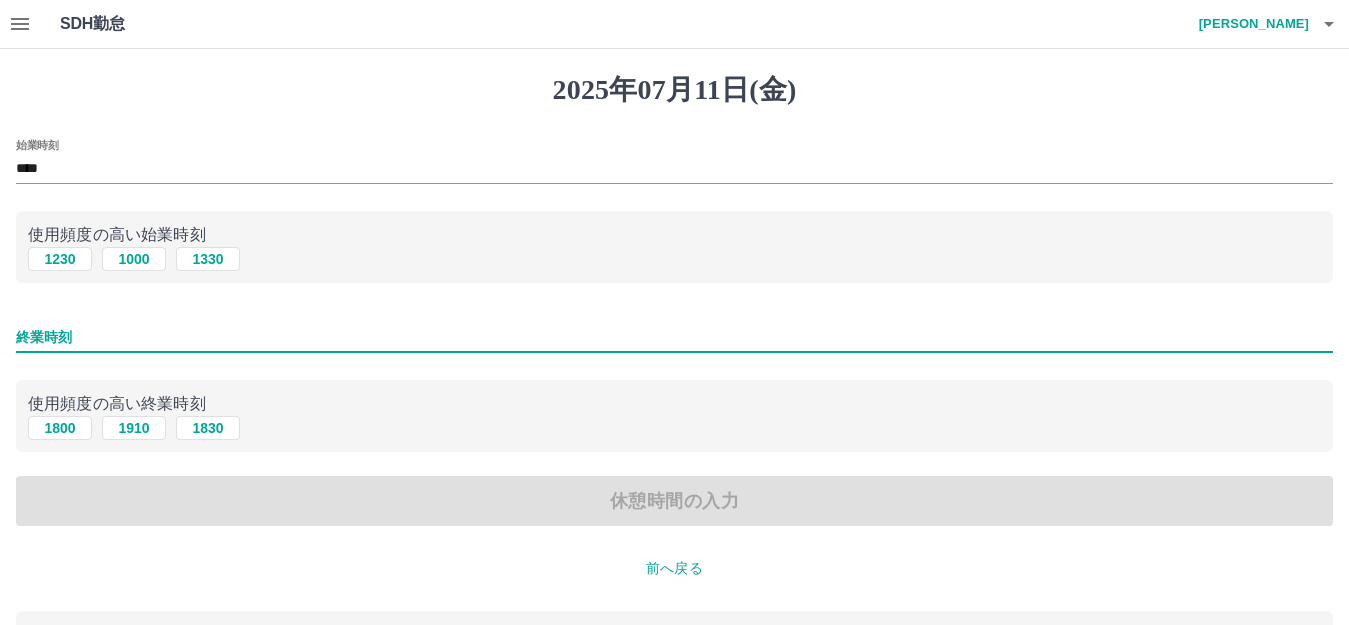 click on "終業時刻" at bounding box center (674, 337) 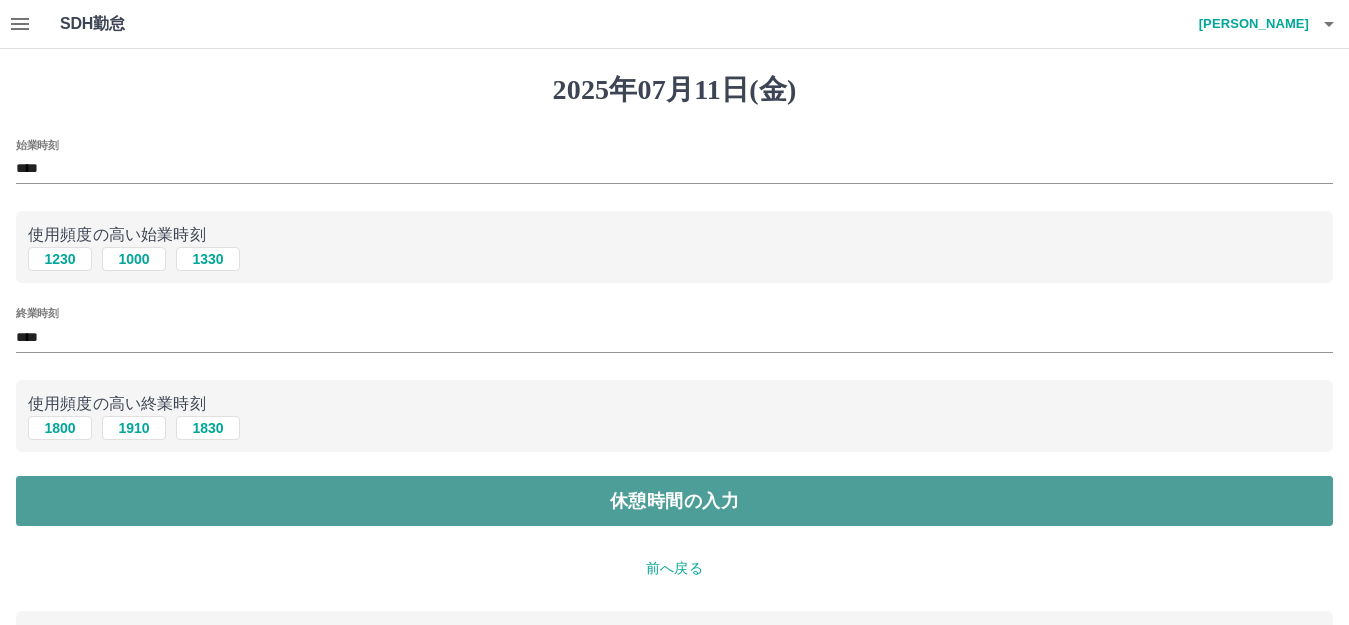 click on "休憩時間の入力" at bounding box center [674, 501] 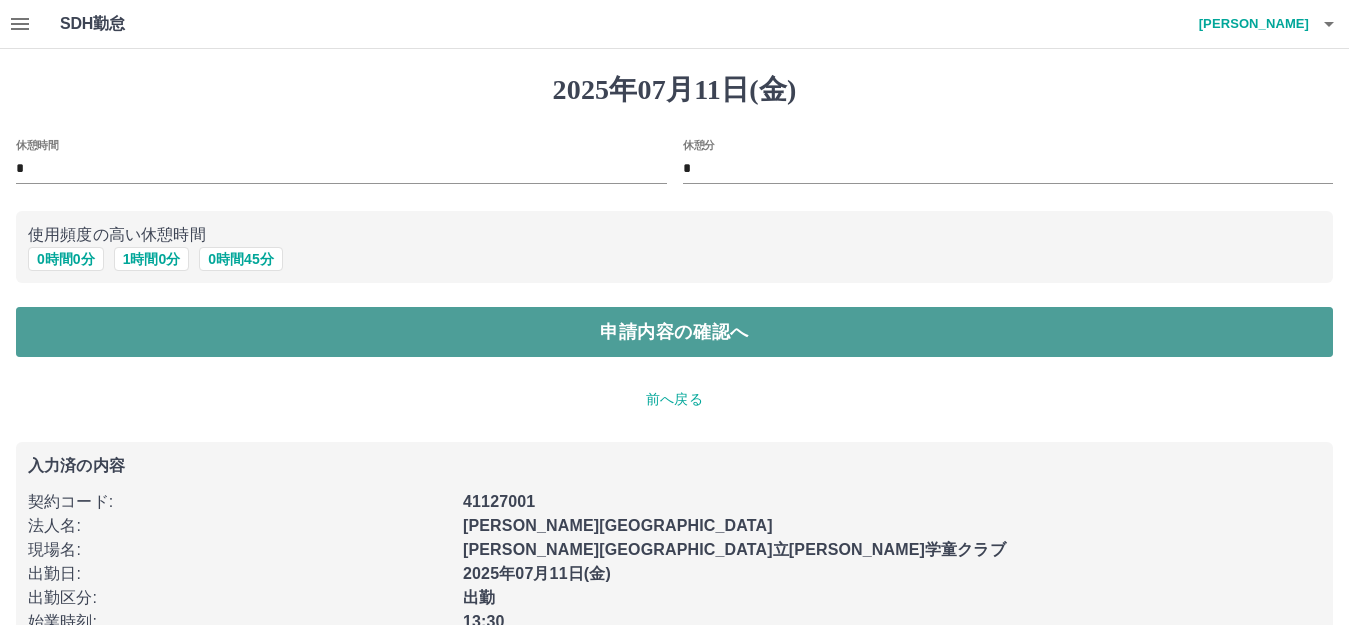 click on "申請内容の確認へ" at bounding box center [674, 332] 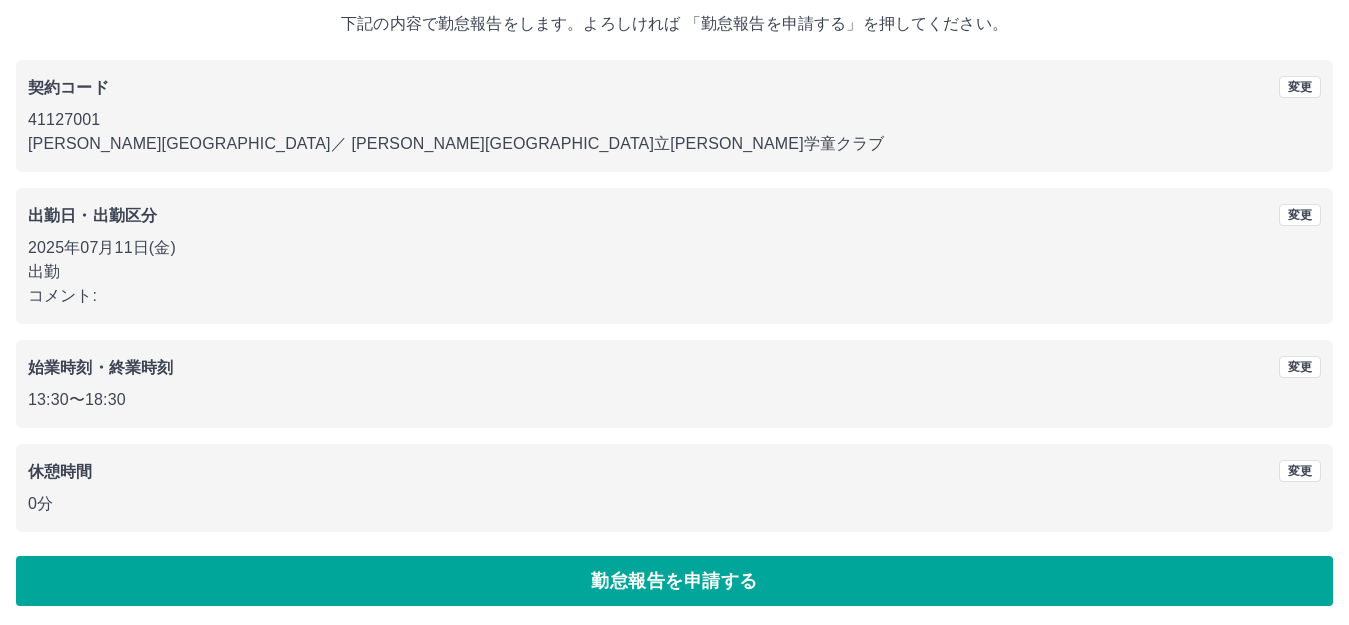scroll, scrollTop: 124, scrollLeft: 0, axis: vertical 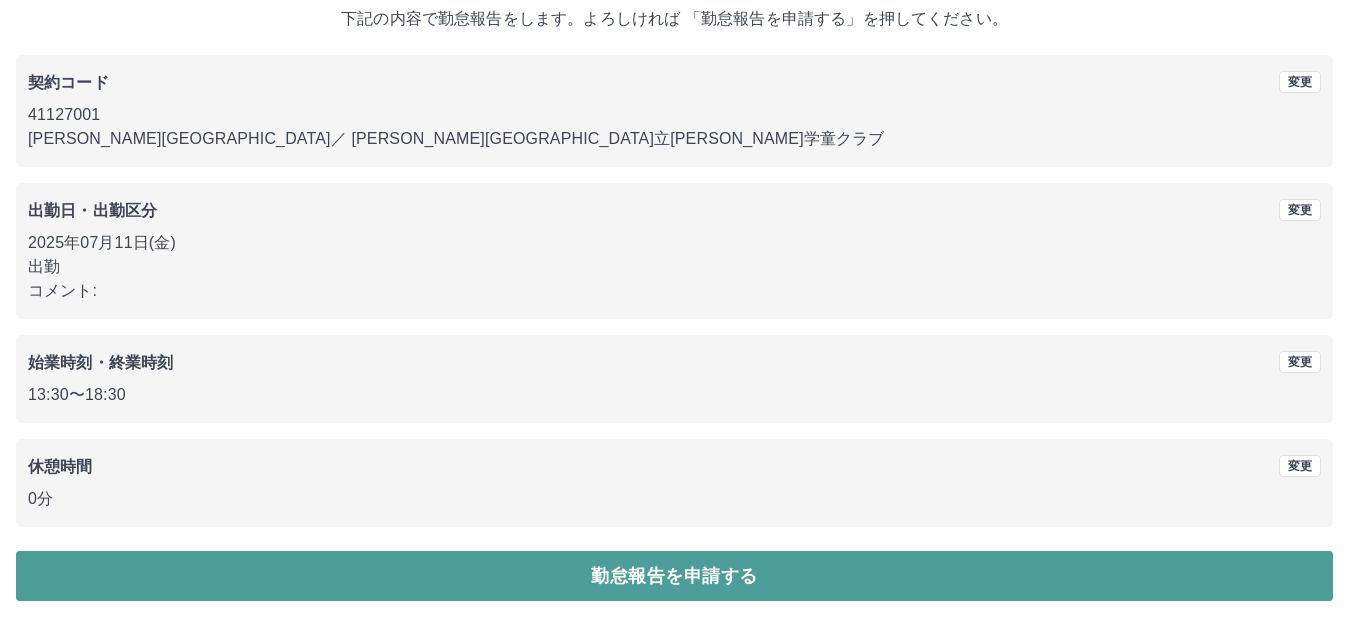 click on "勤怠報告を申請する" at bounding box center [674, 576] 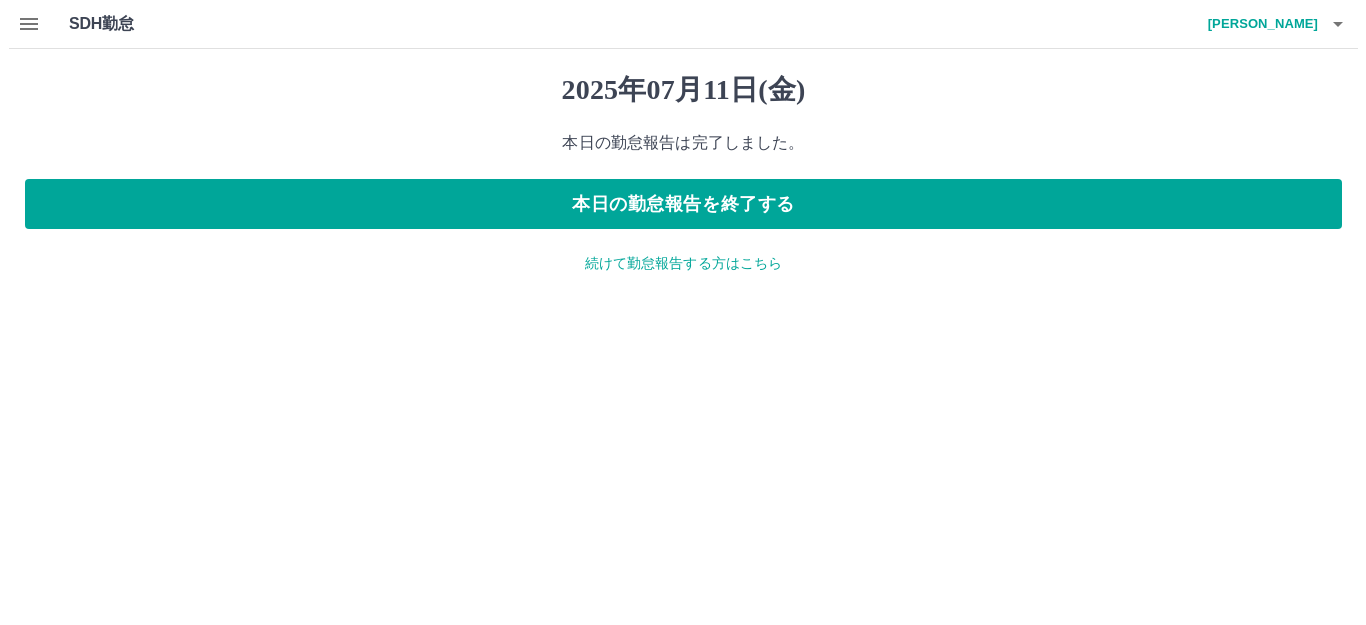 scroll, scrollTop: 0, scrollLeft: 0, axis: both 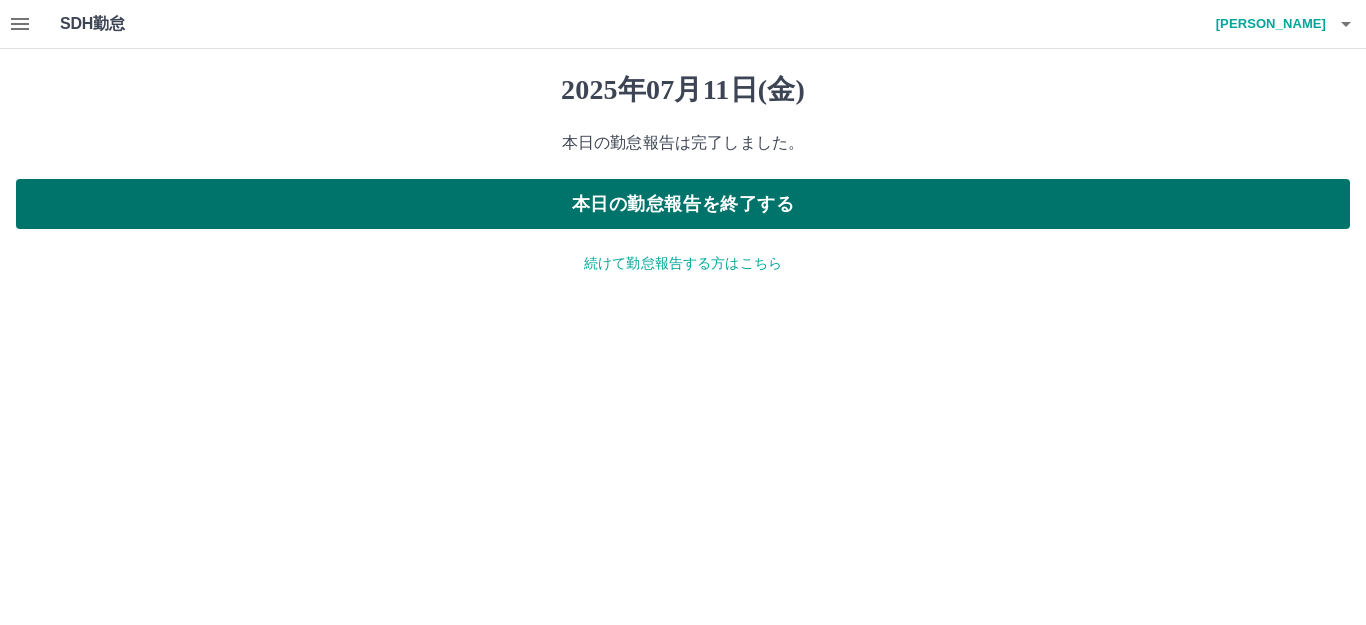 click on "本日の勤怠報告を終了する" at bounding box center [683, 204] 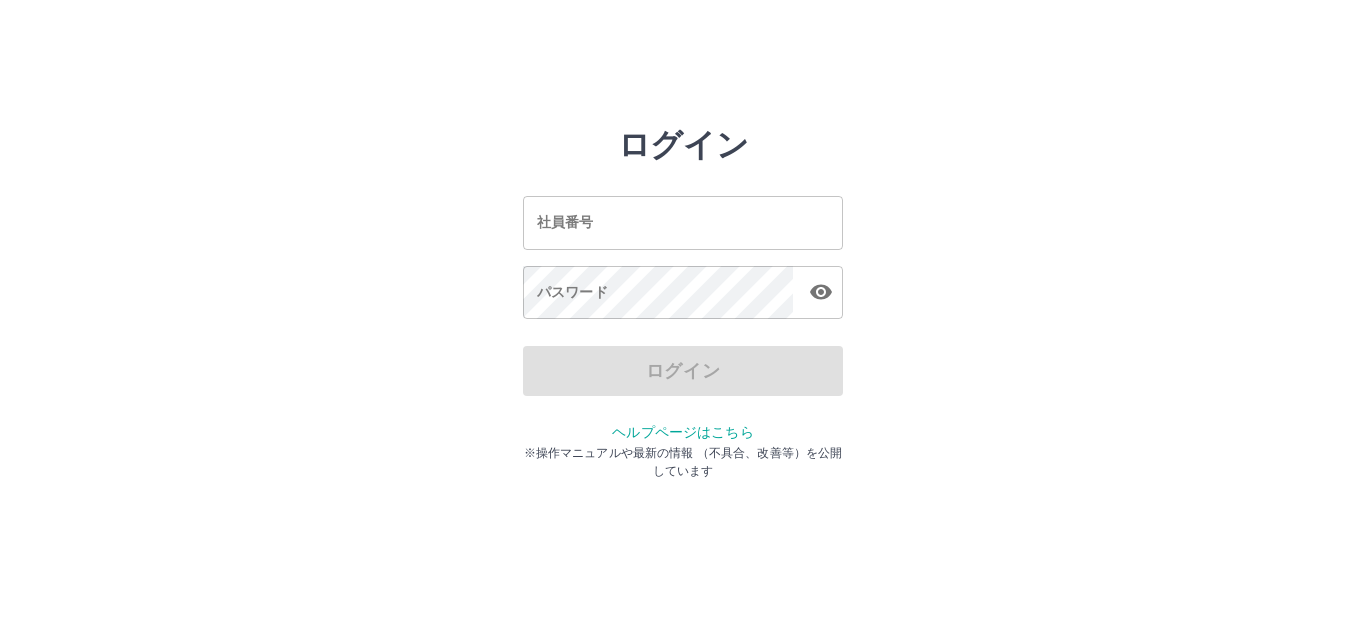 scroll, scrollTop: 0, scrollLeft: 0, axis: both 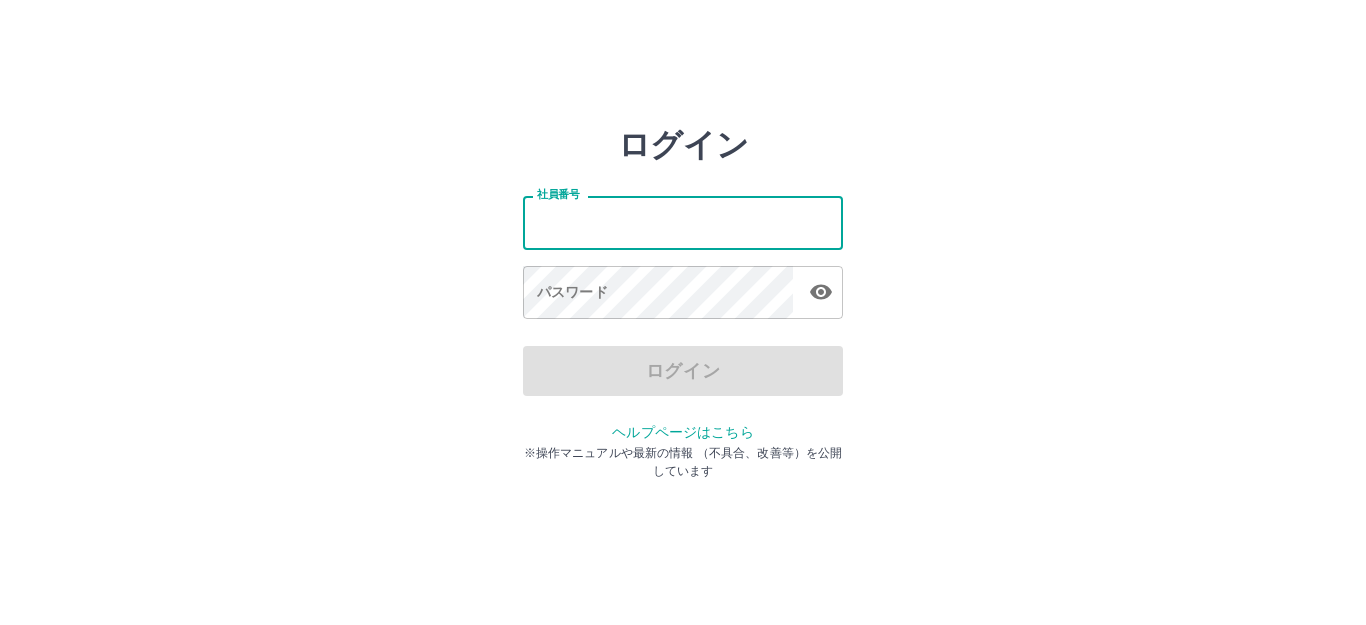 type on "*******" 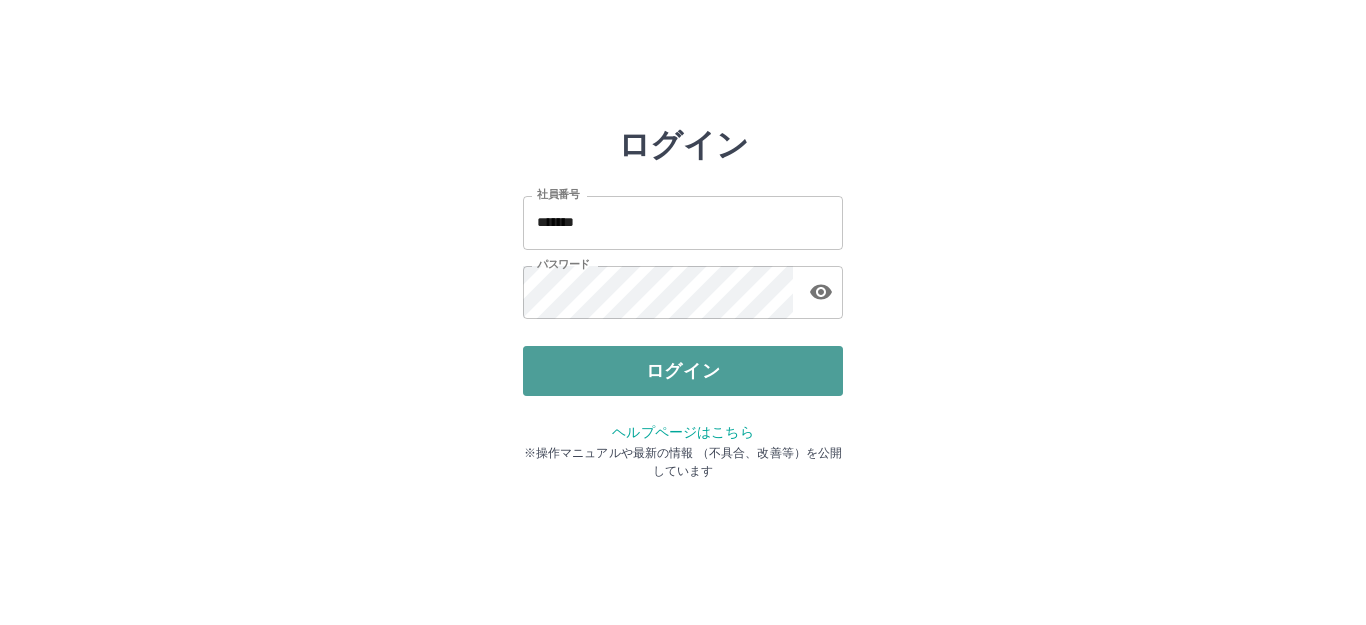 click on "ログイン" at bounding box center (683, 371) 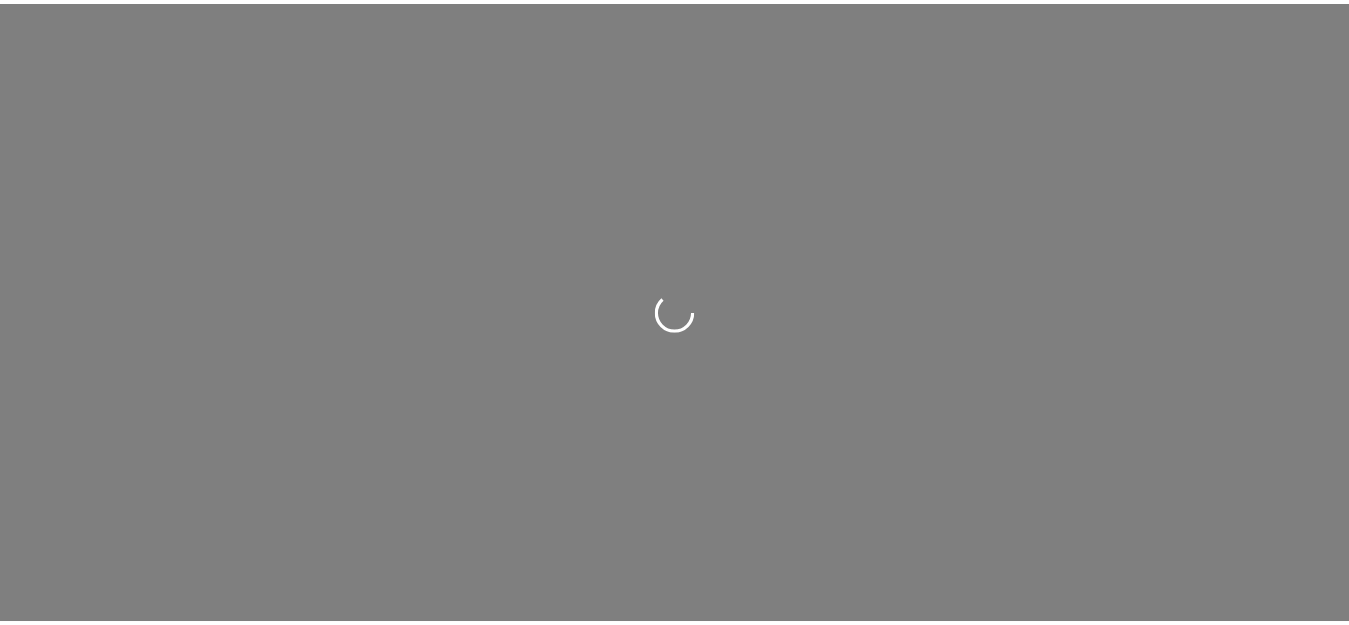 scroll, scrollTop: 0, scrollLeft: 0, axis: both 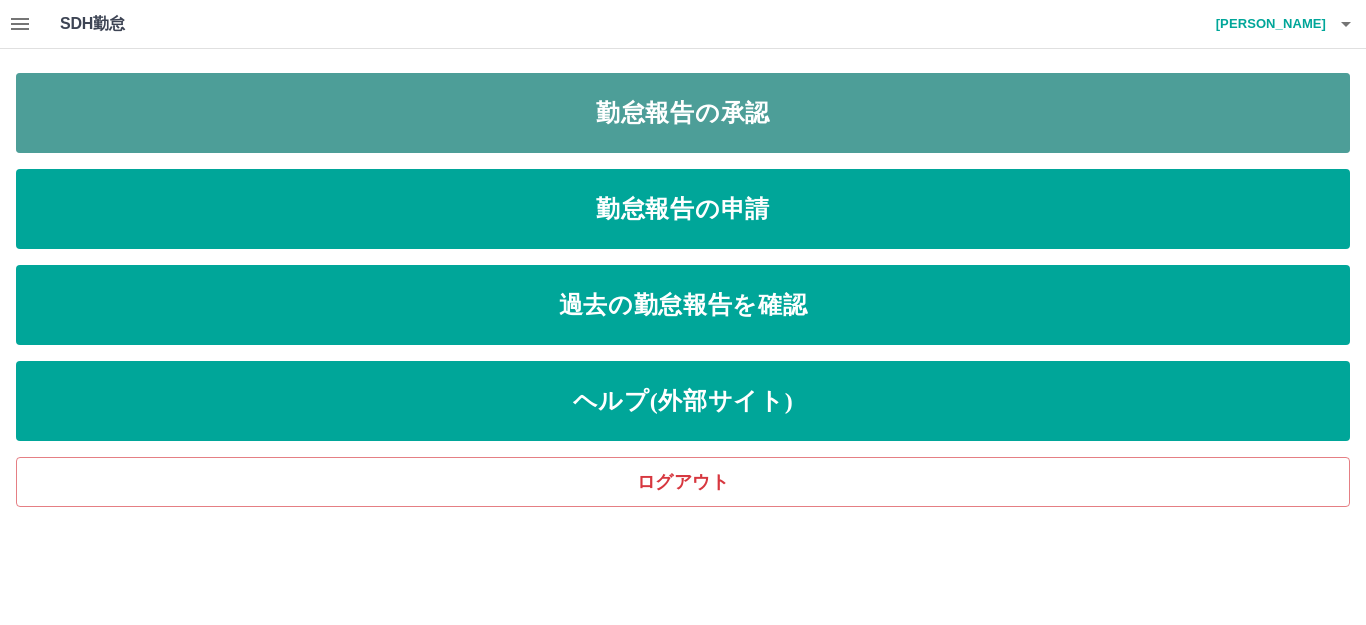 click on "勤怠報告の承認" at bounding box center (683, 113) 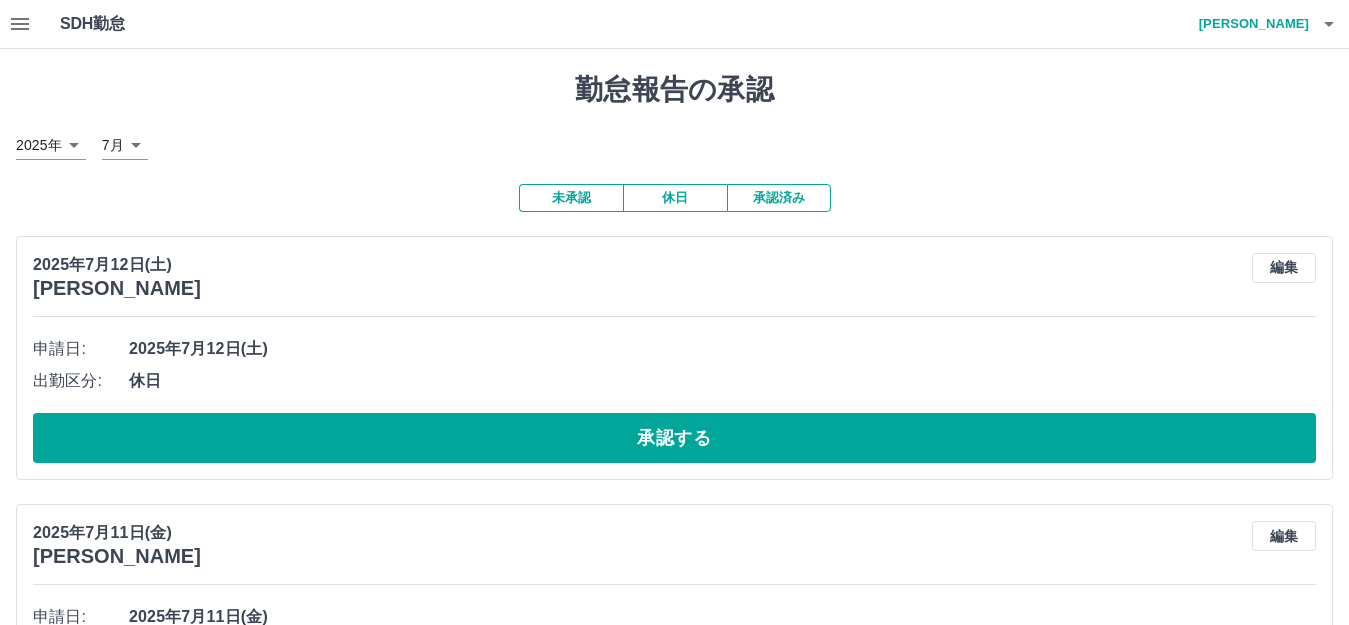 click on "承認済み" at bounding box center [779, 198] 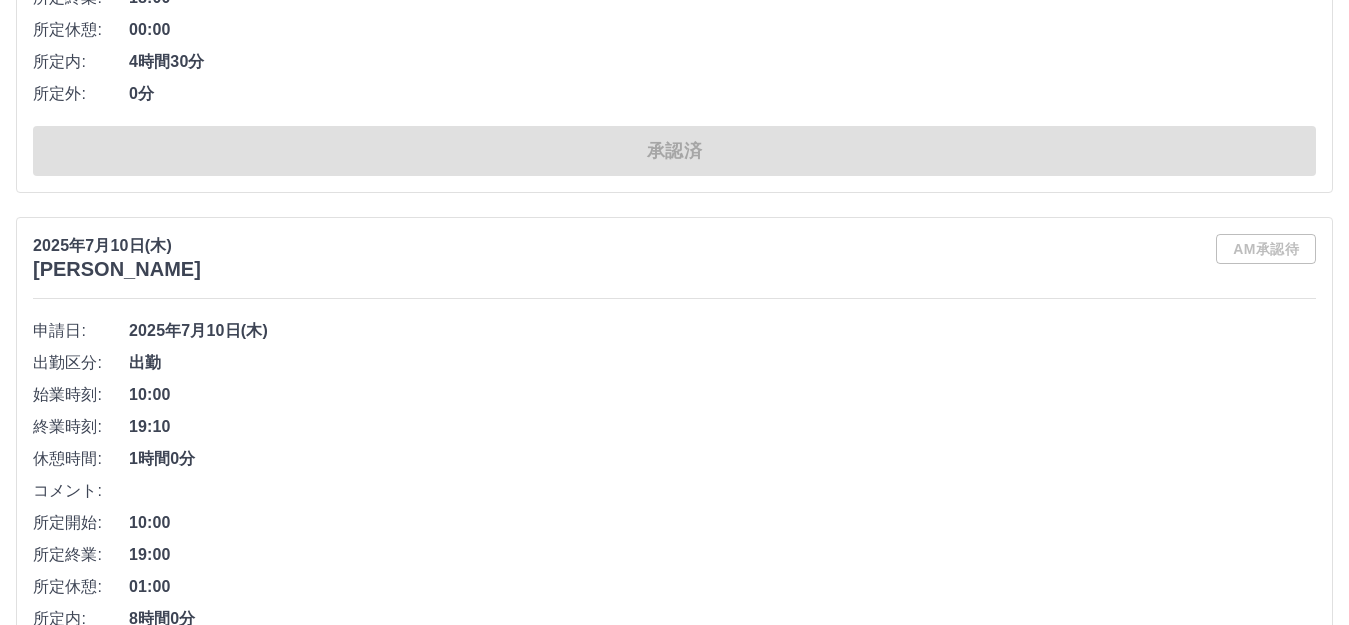 scroll, scrollTop: 3000, scrollLeft: 0, axis: vertical 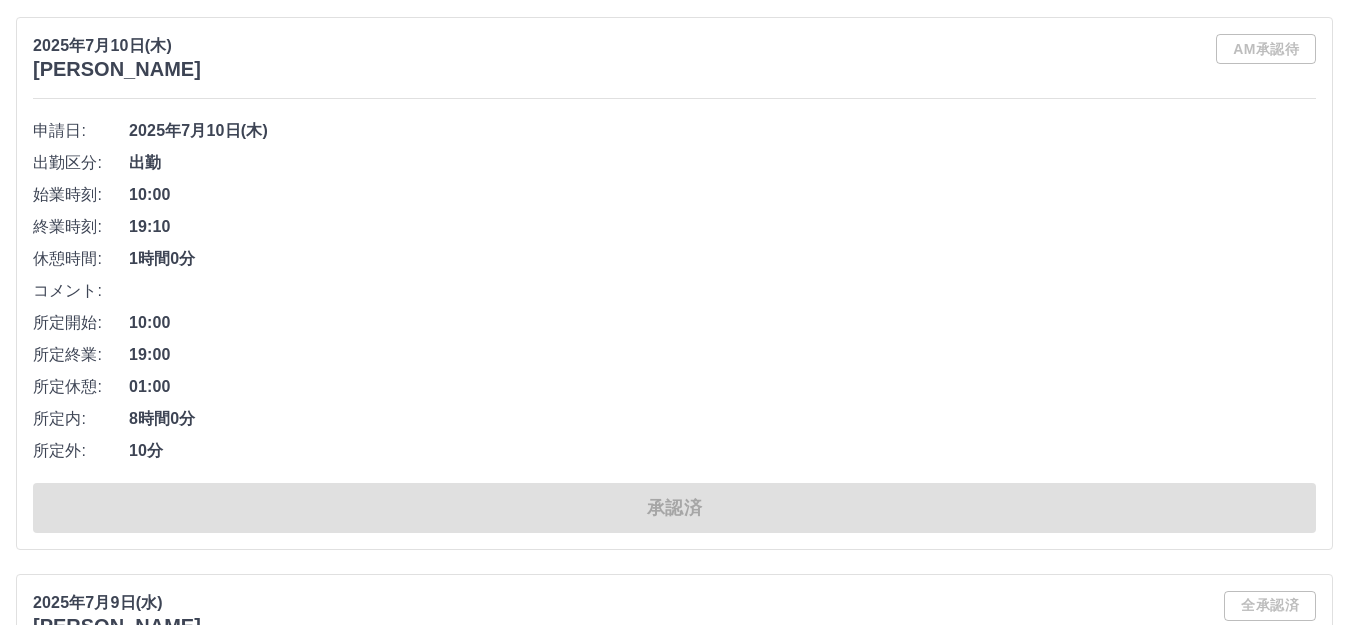 click on "AM承認待" at bounding box center (1266, 57) 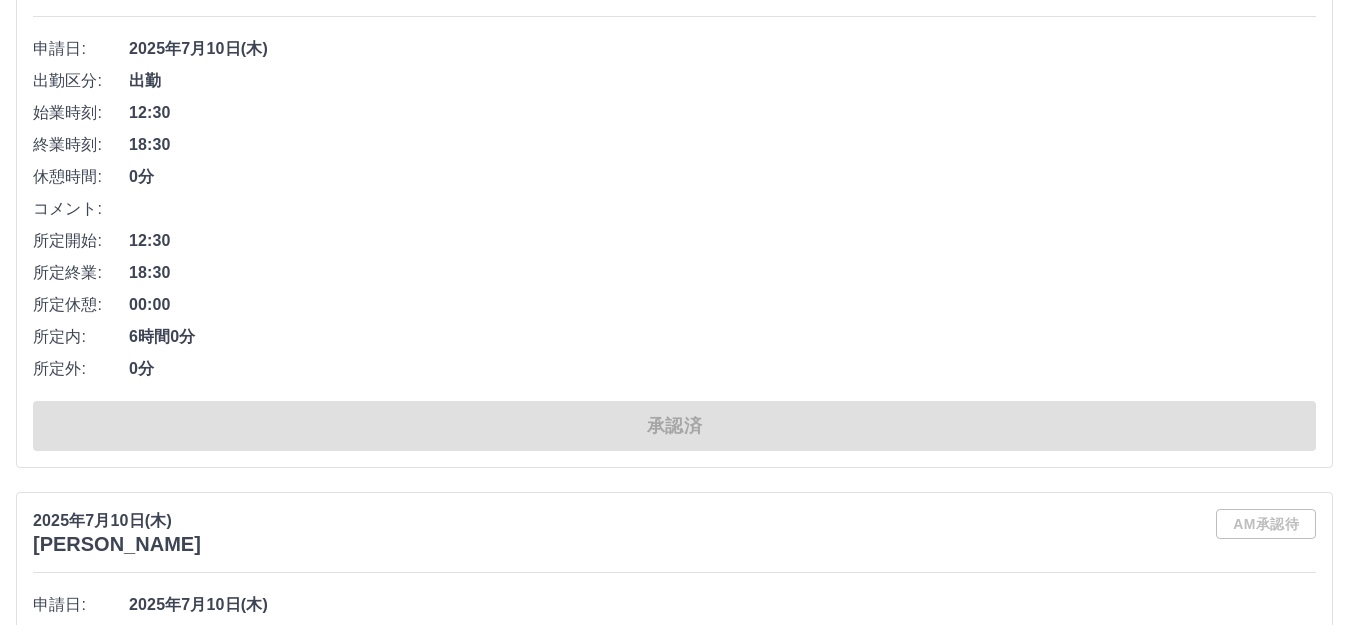scroll, scrollTop: 0, scrollLeft: 0, axis: both 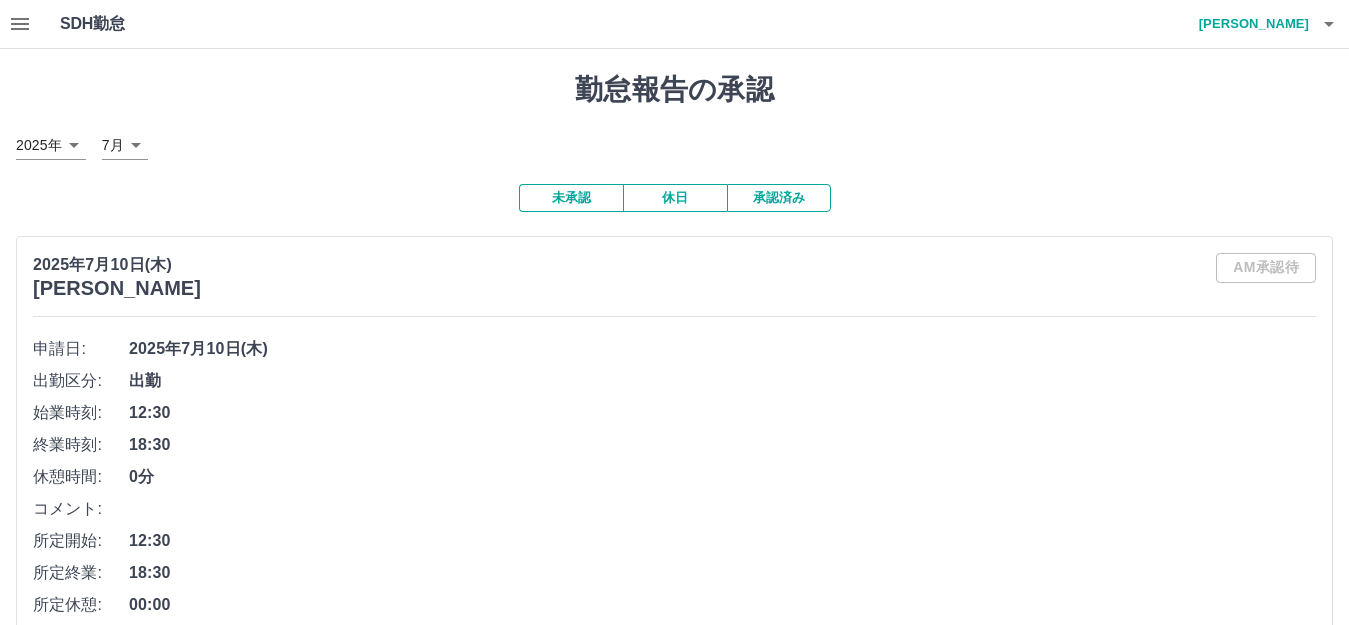 click on "未承認" at bounding box center (571, 198) 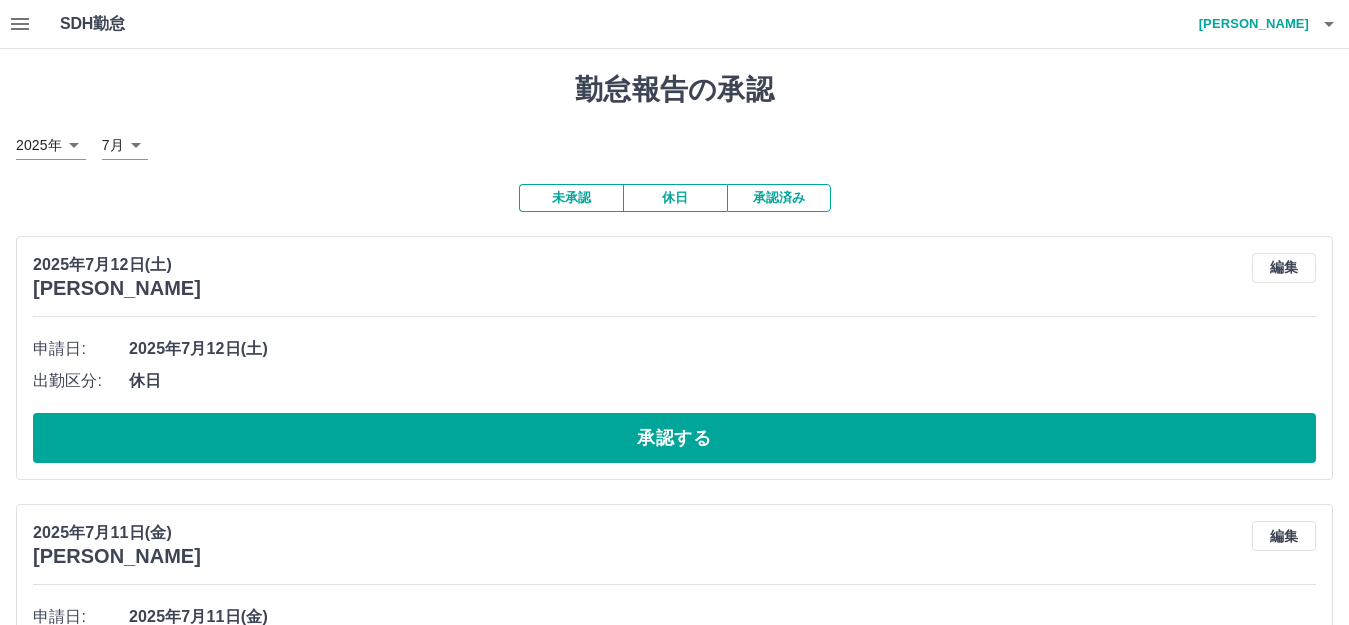 drag, startPoint x: 726, startPoint y: 227, endPoint x: 953, endPoint y: 114, distance: 253.5705 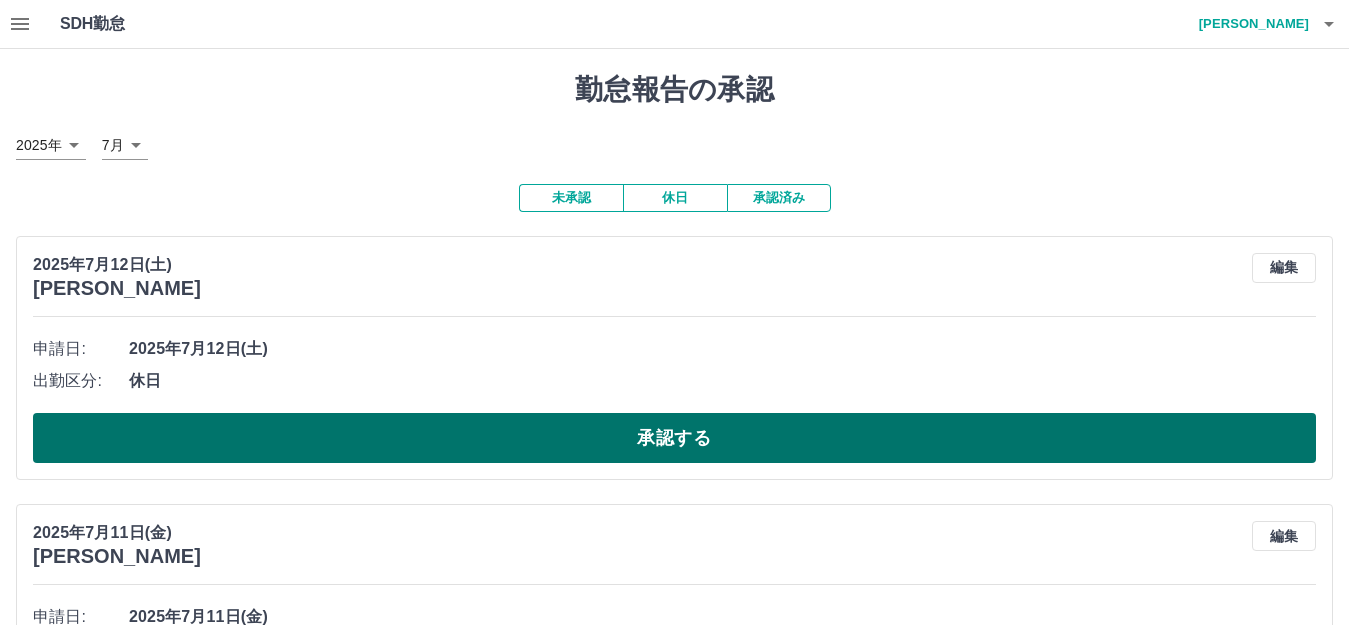click on "承認する" at bounding box center (674, 438) 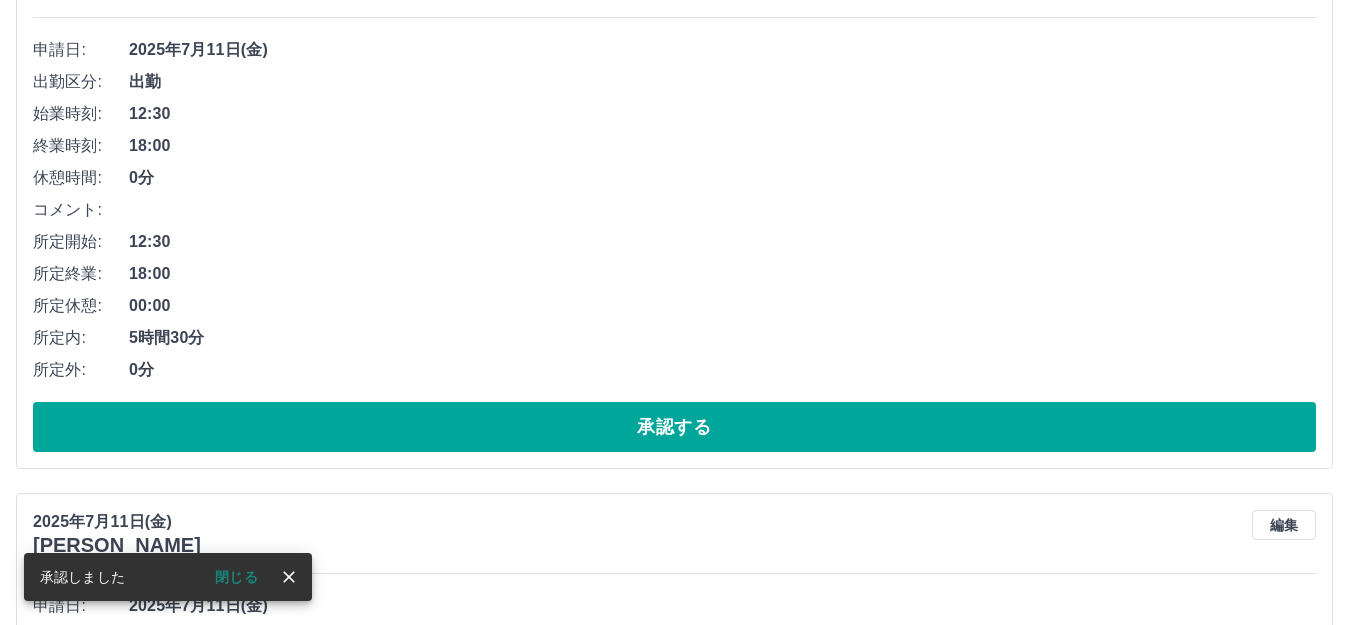 scroll, scrollTop: 300, scrollLeft: 0, axis: vertical 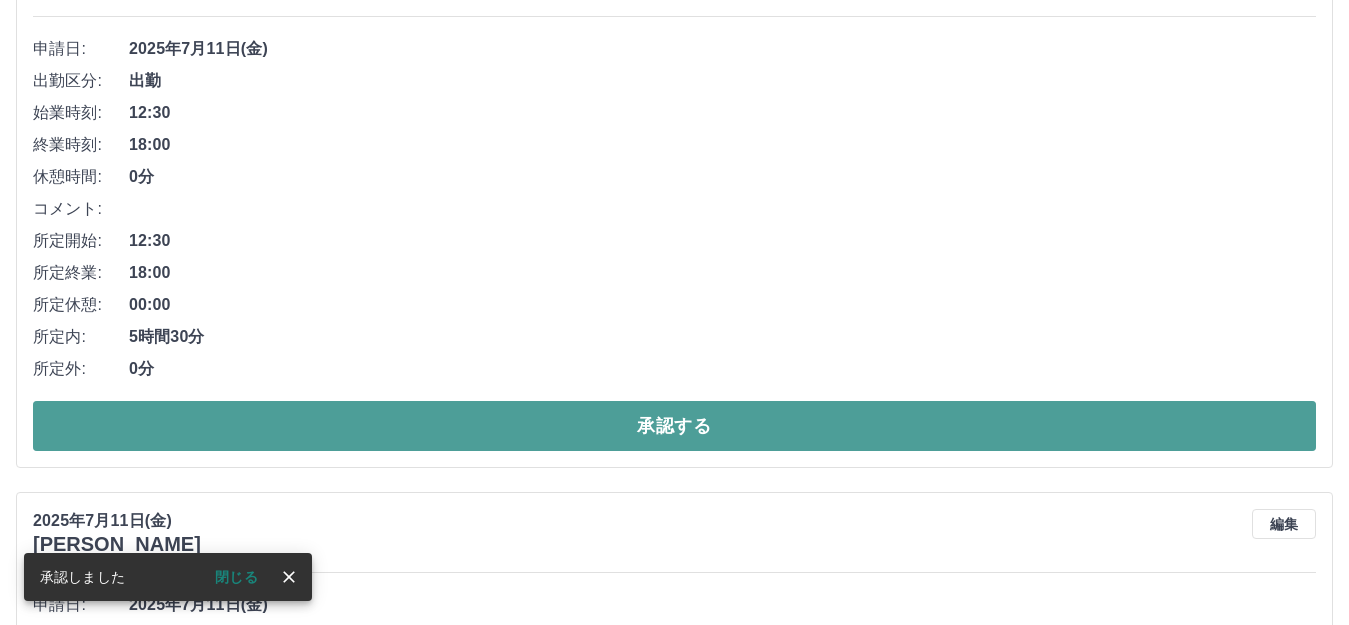 click on "承認する" at bounding box center [674, 426] 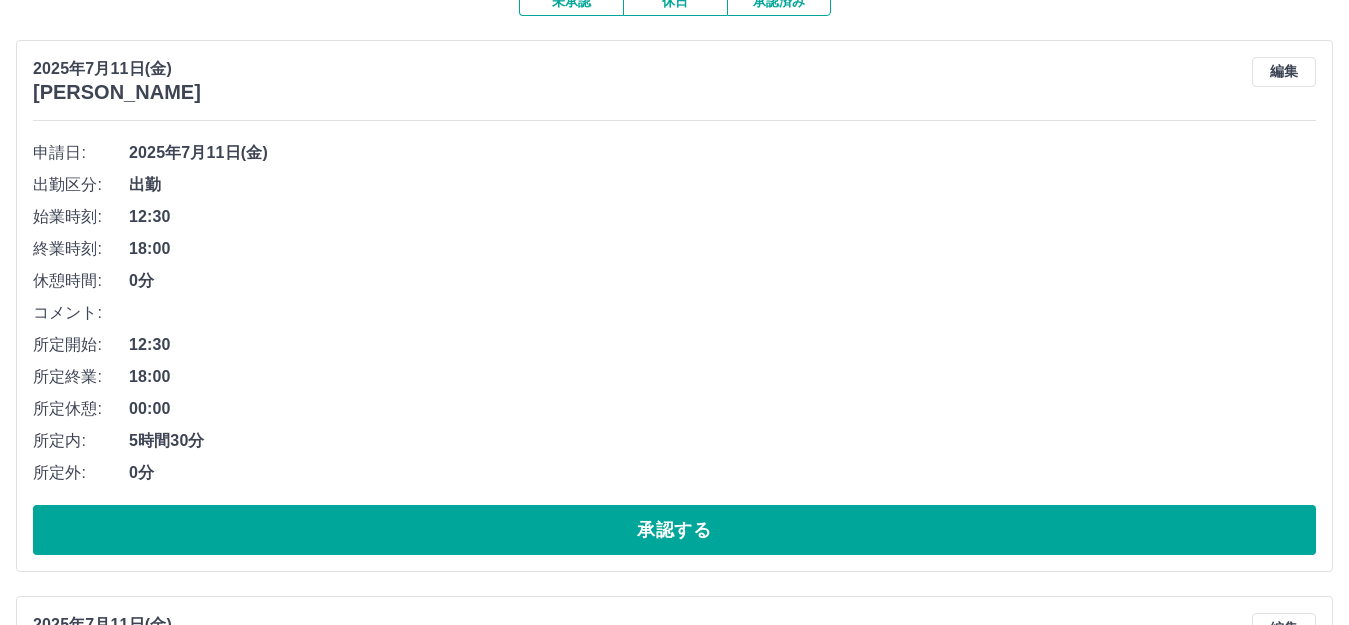 scroll, scrollTop: 200, scrollLeft: 0, axis: vertical 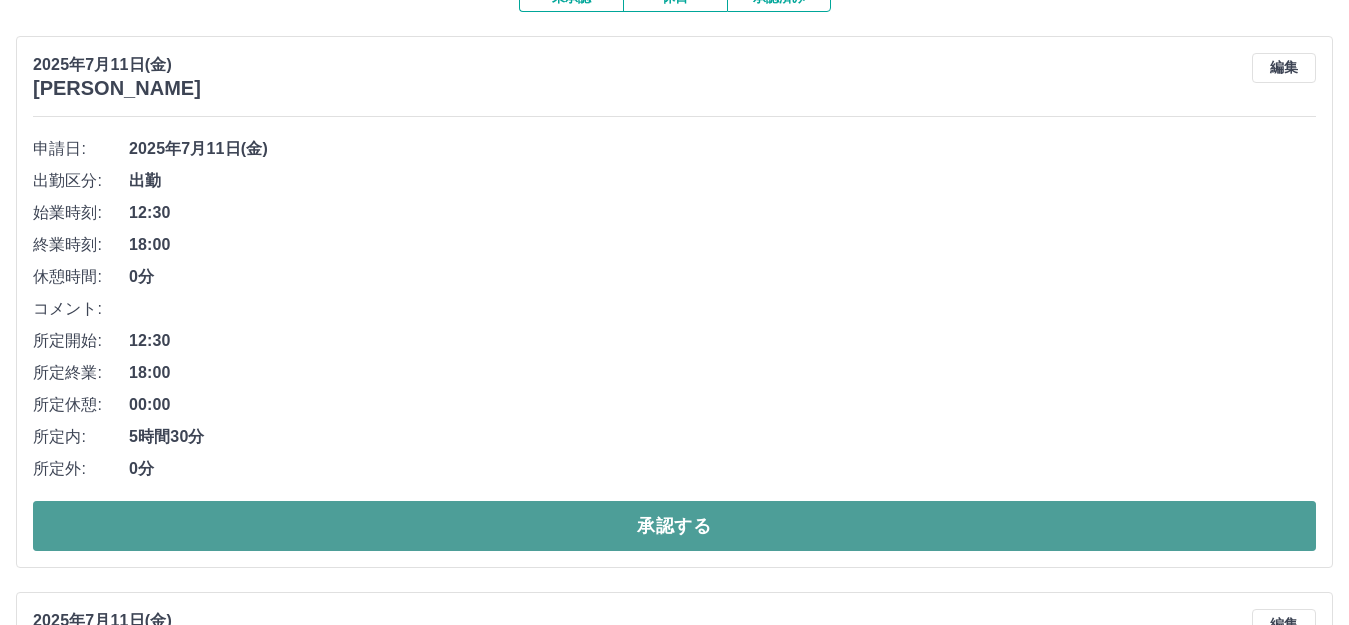 click on "承認する" at bounding box center [674, 526] 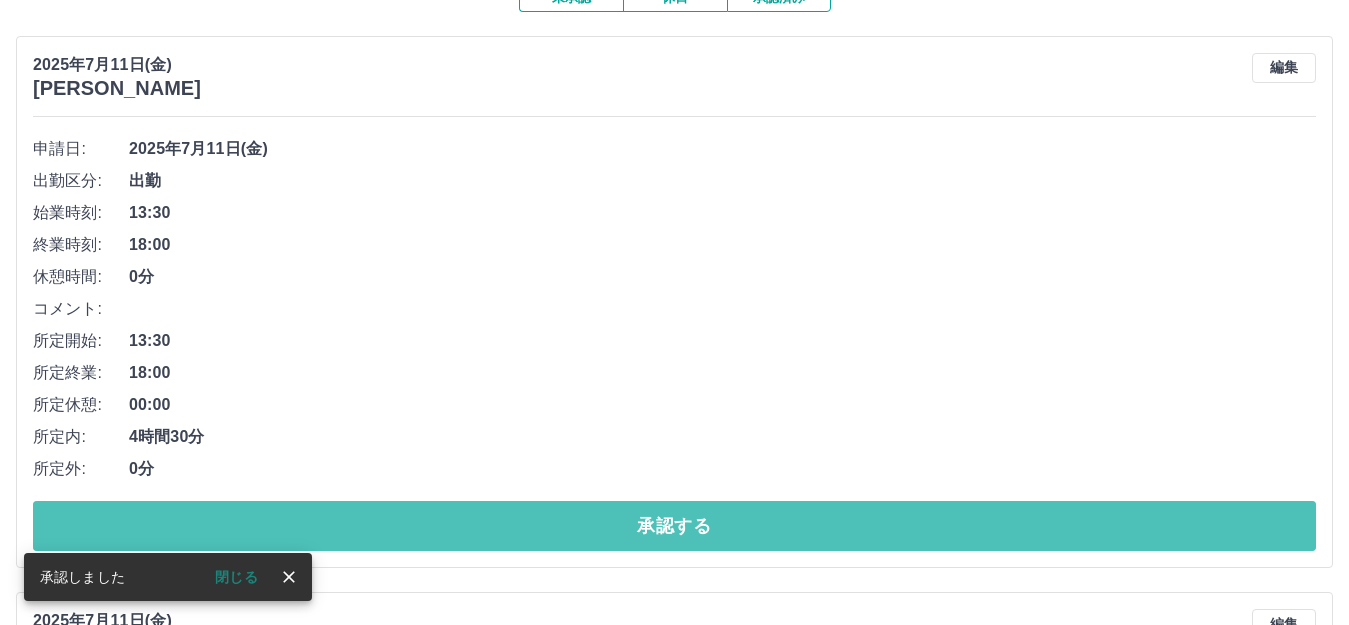 click on "承認する" at bounding box center (674, 526) 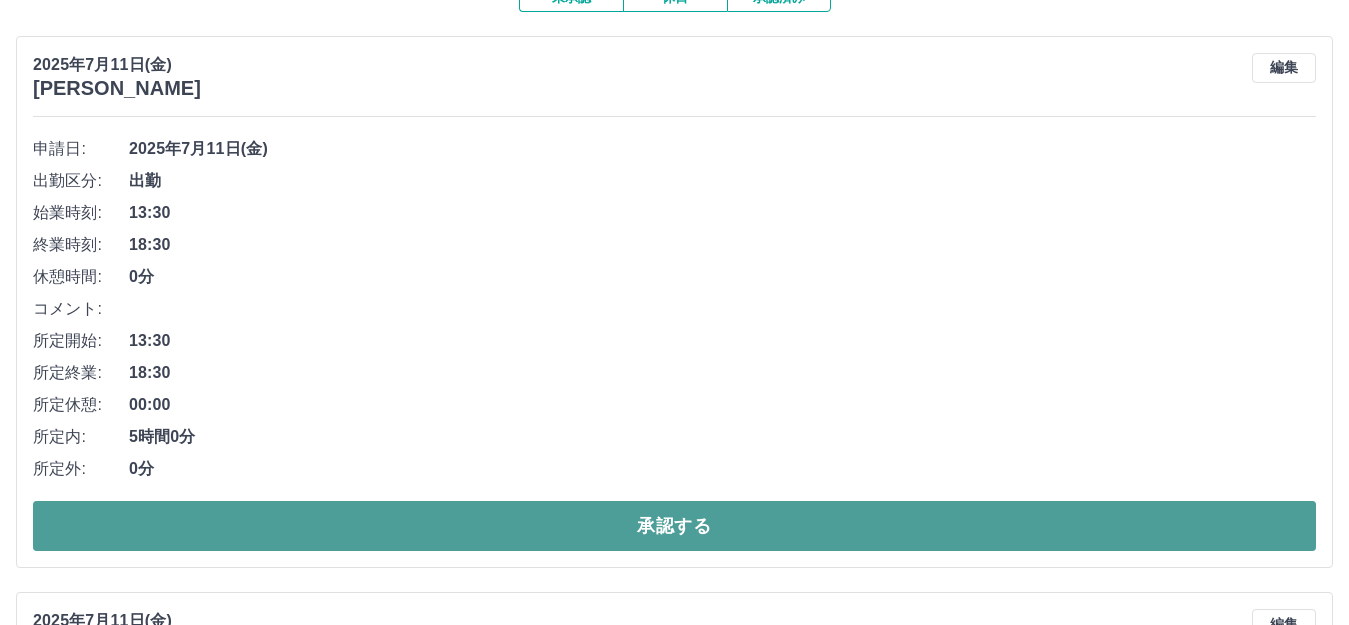 click on "承認する" at bounding box center [674, 526] 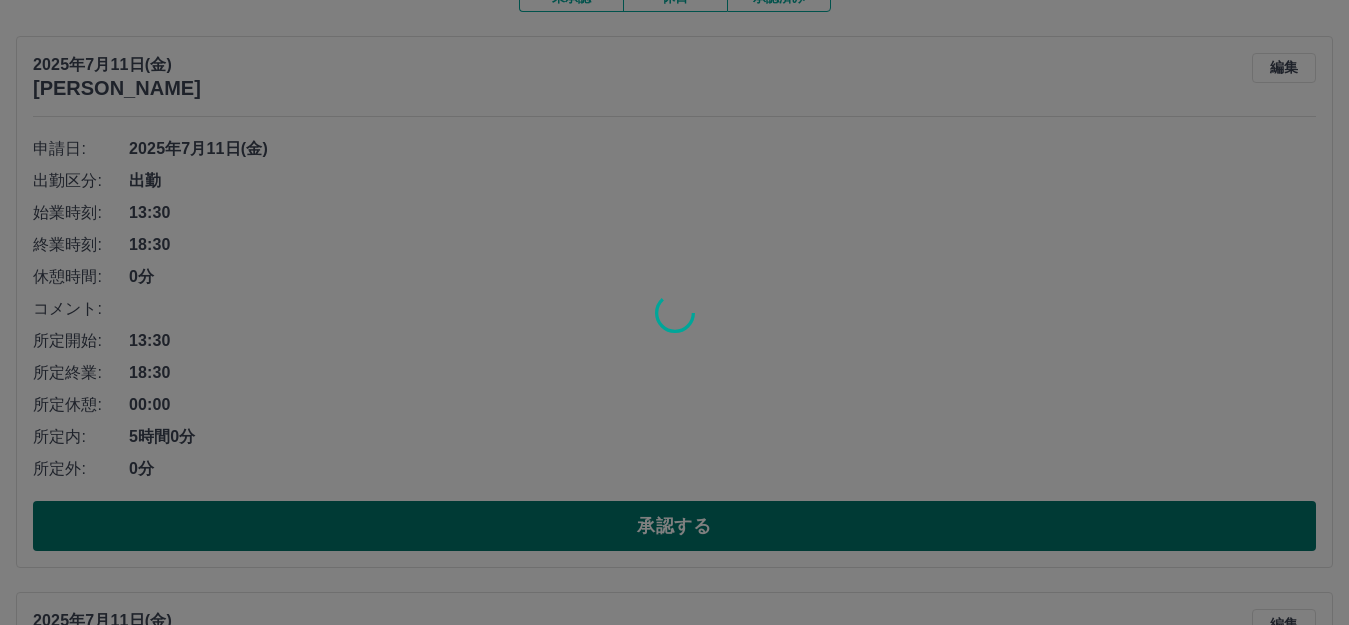 scroll, scrollTop: 169, scrollLeft: 0, axis: vertical 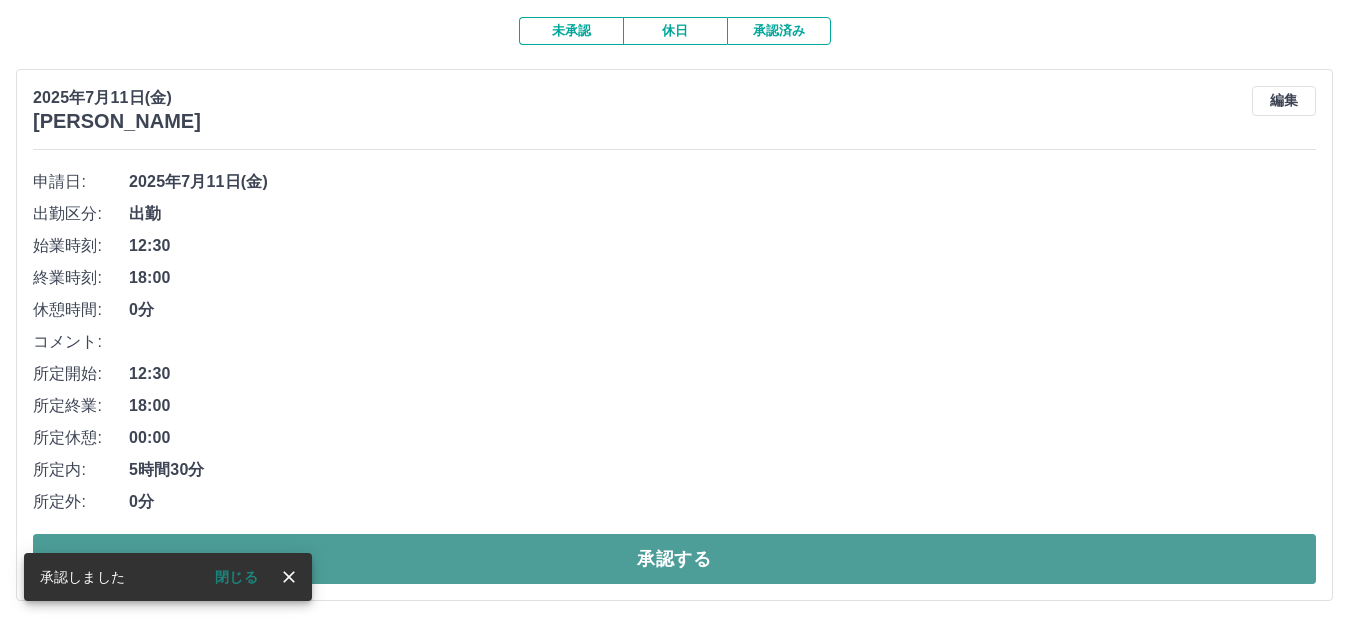 click on "承認する" at bounding box center (674, 559) 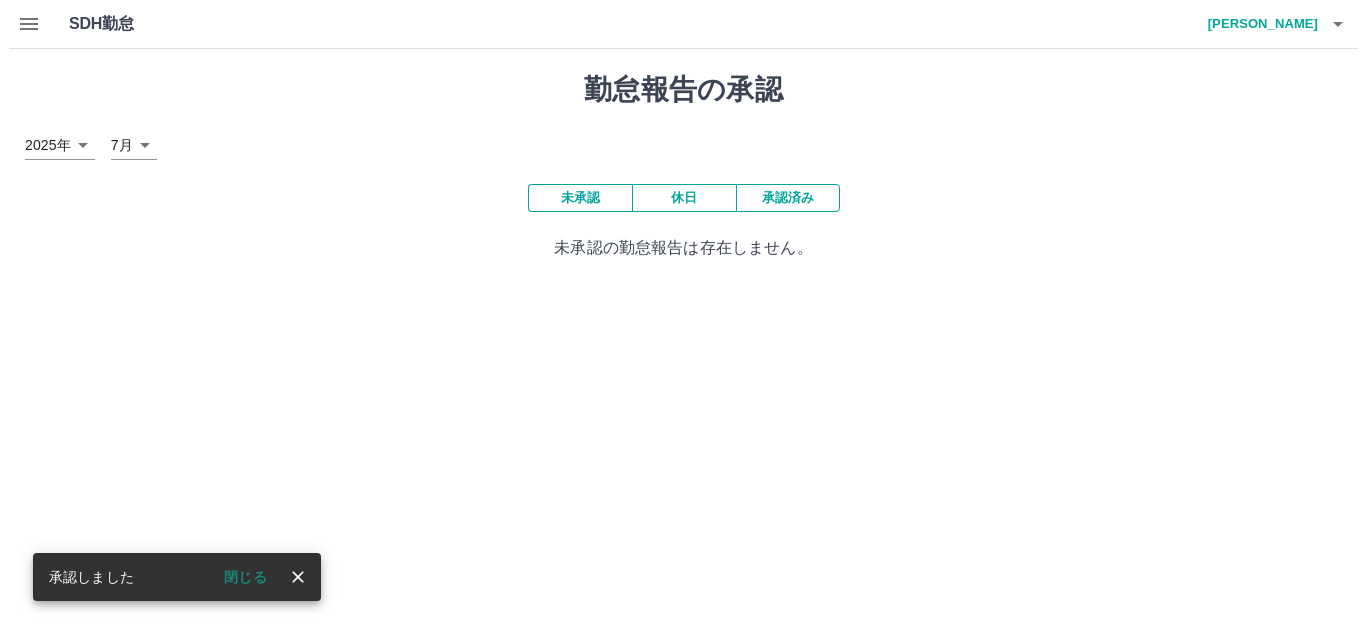 scroll, scrollTop: 0, scrollLeft: 0, axis: both 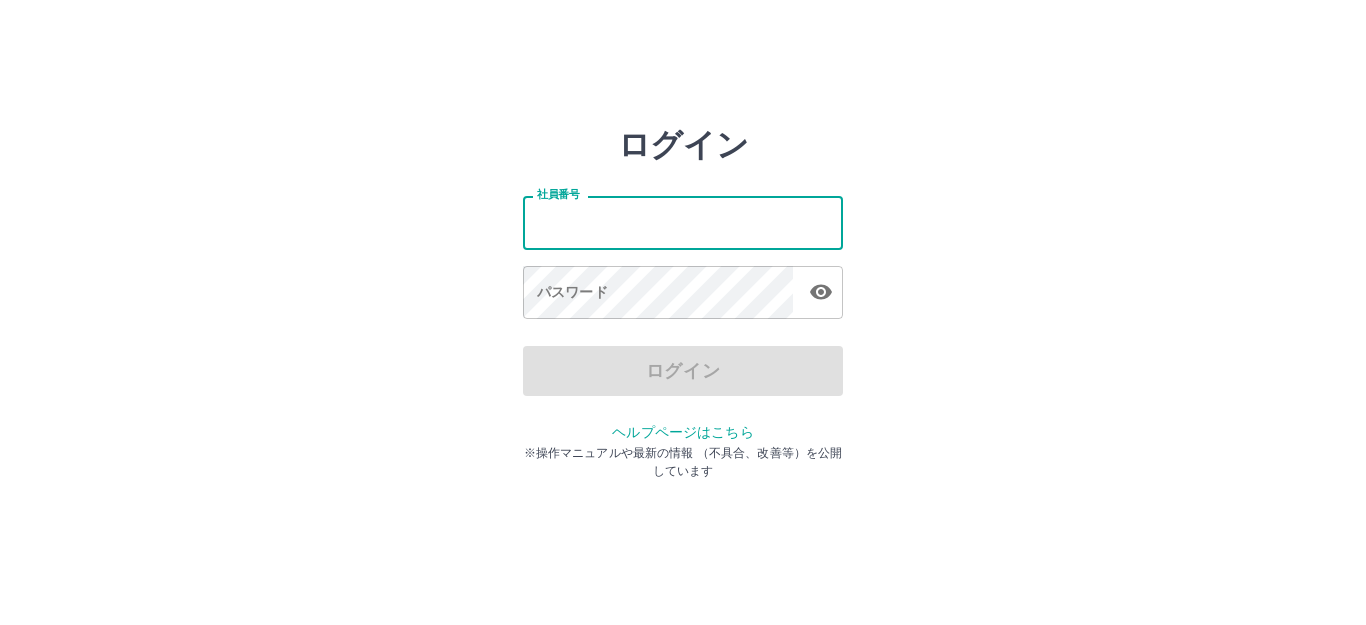 click on "社員番号" at bounding box center (683, 222) 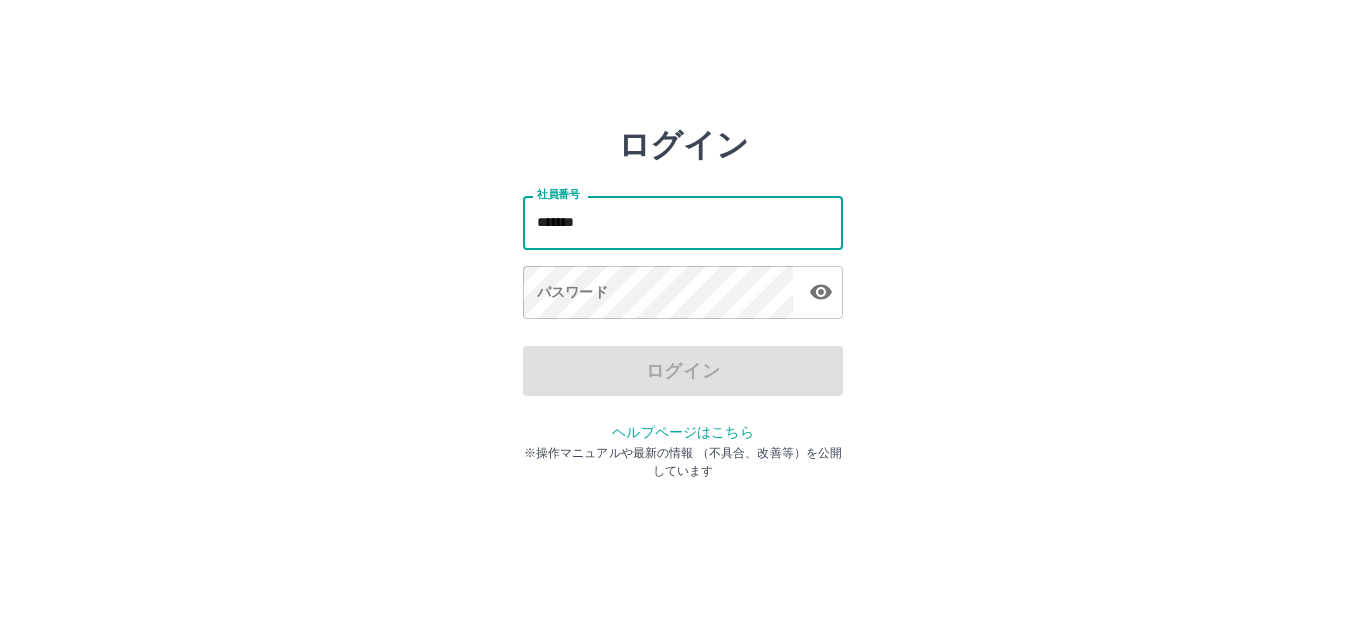 type on "*******" 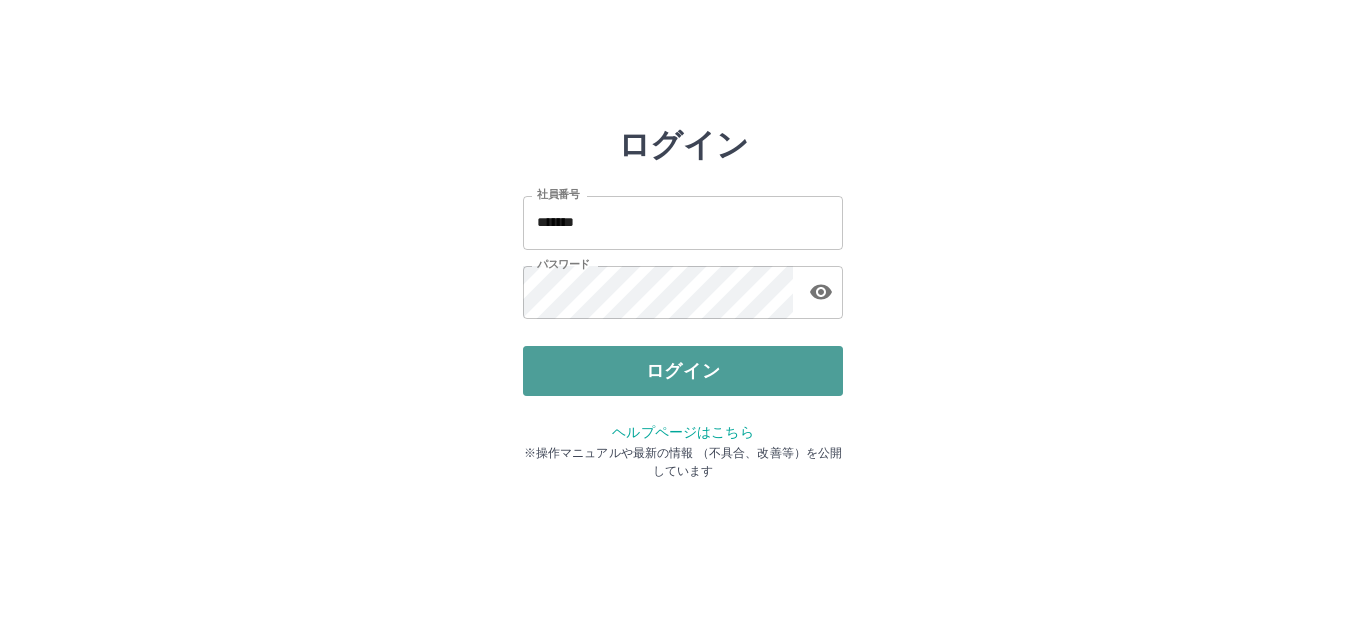click on "ログイン" at bounding box center (683, 371) 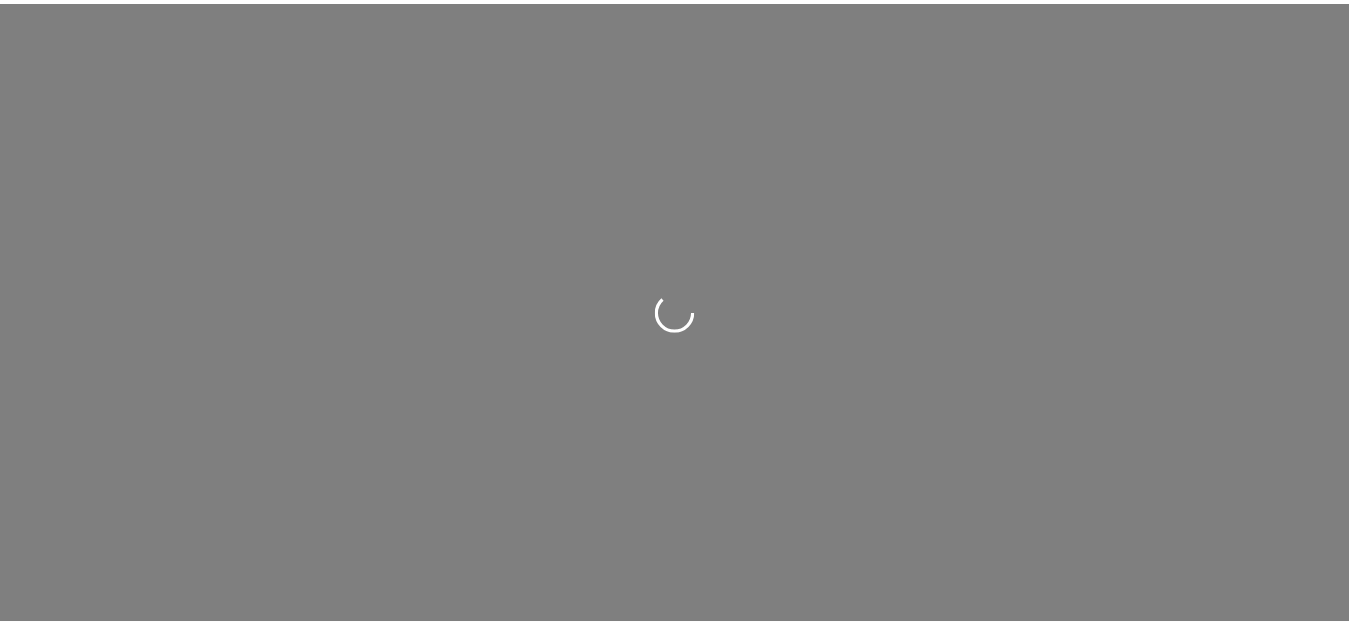 scroll, scrollTop: 0, scrollLeft: 0, axis: both 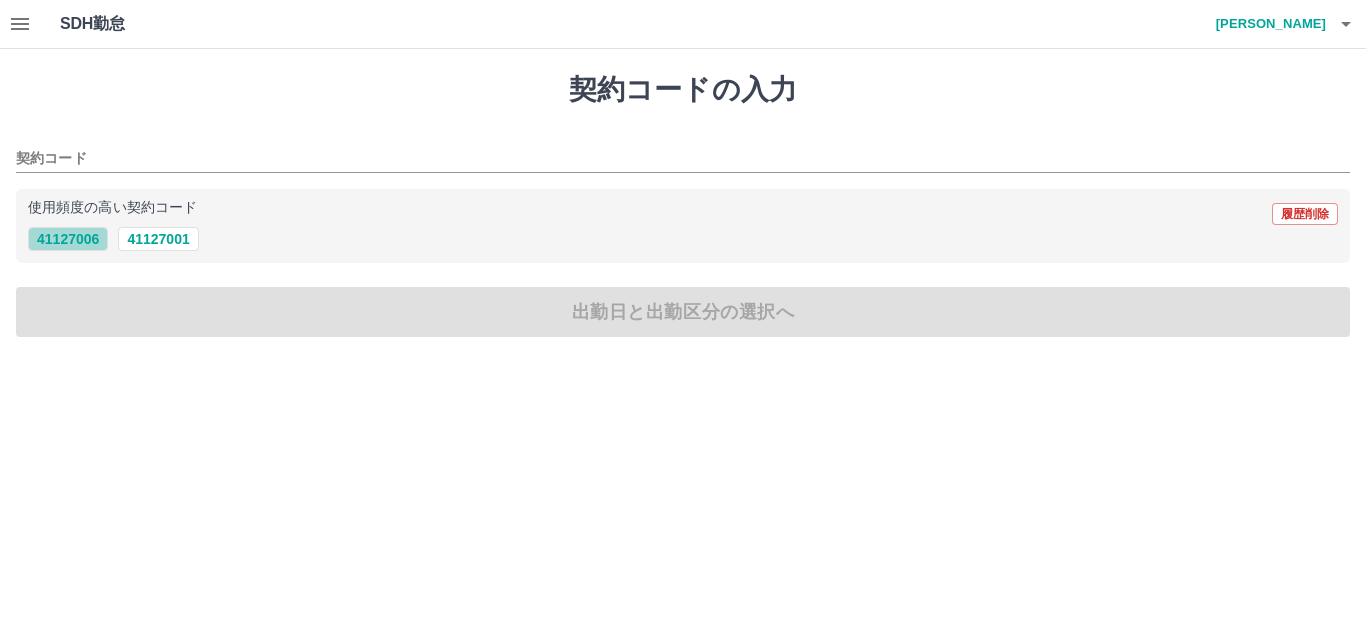 click on "41127006" at bounding box center [68, 239] 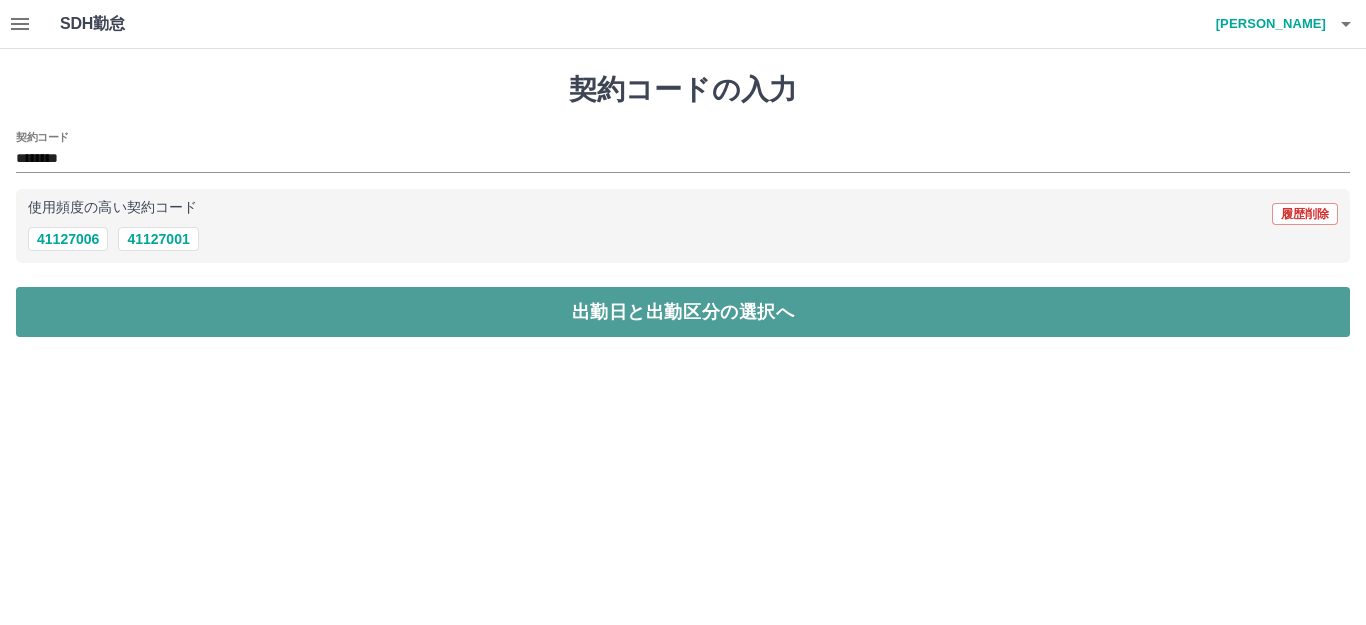 click on "出勤日と出勤区分の選択へ" at bounding box center [683, 312] 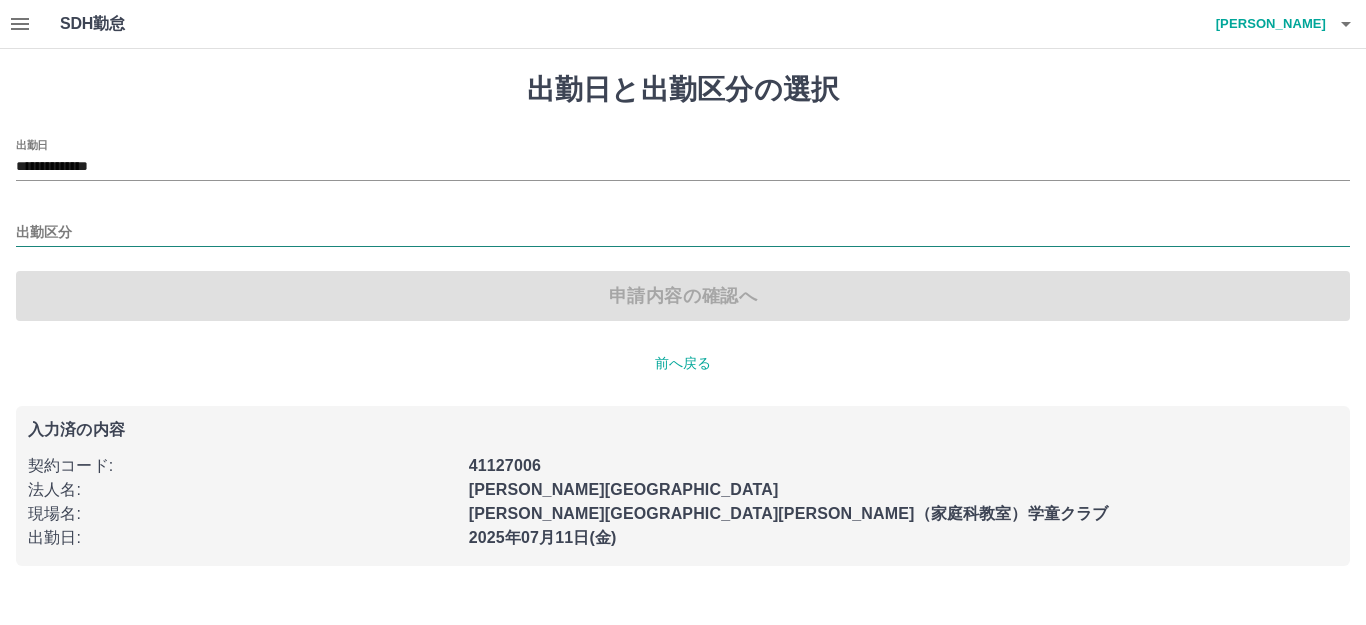 click on "出勤区分" at bounding box center [683, 233] 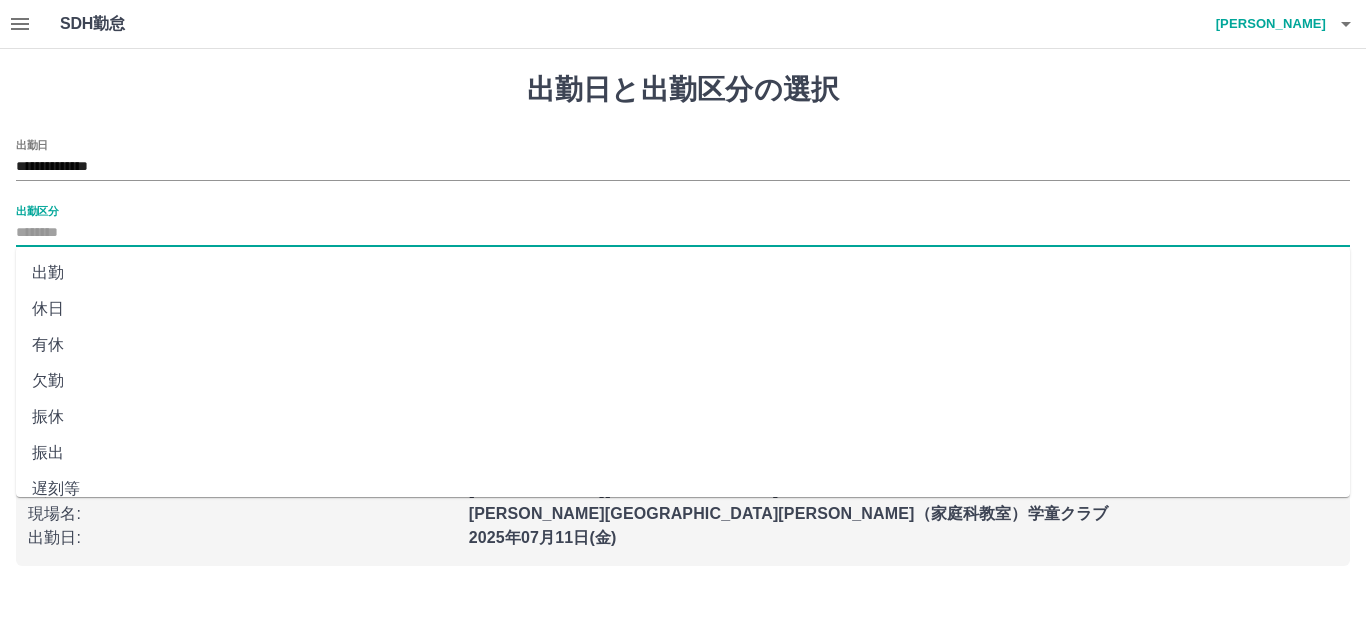 click on "出勤" at bounding box center (683, 273) 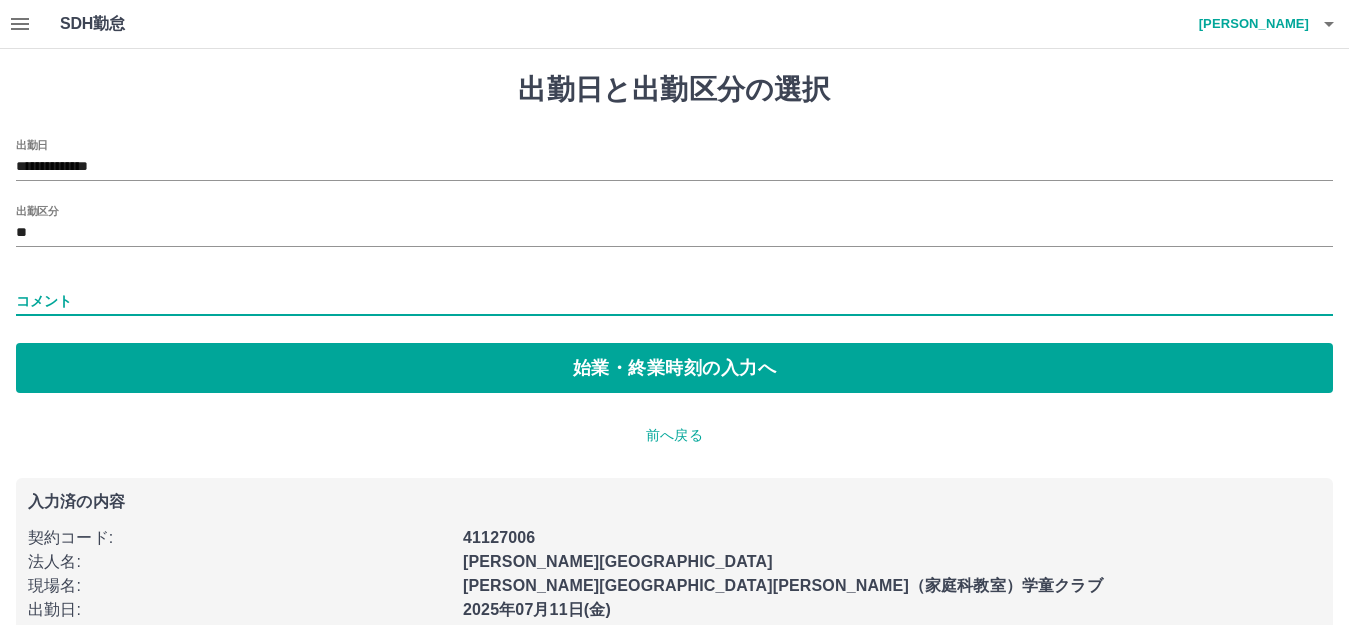 click on "コメント" at bounding box center [674, 301] 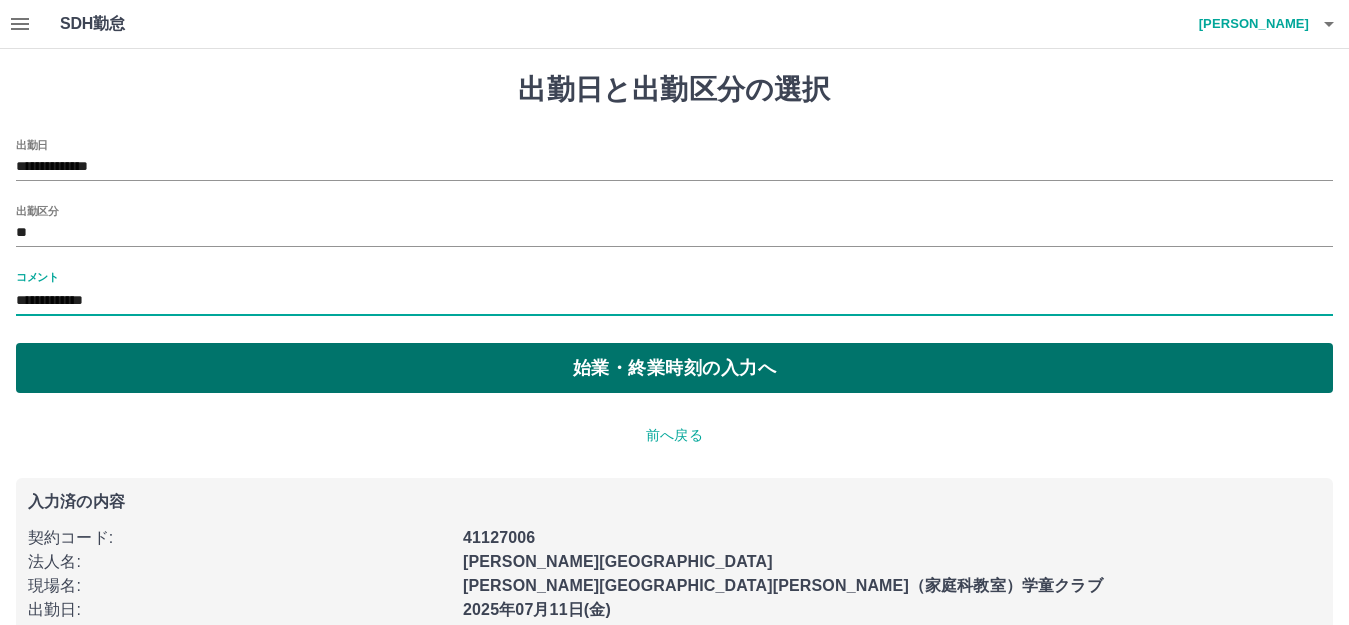 type on "**********" 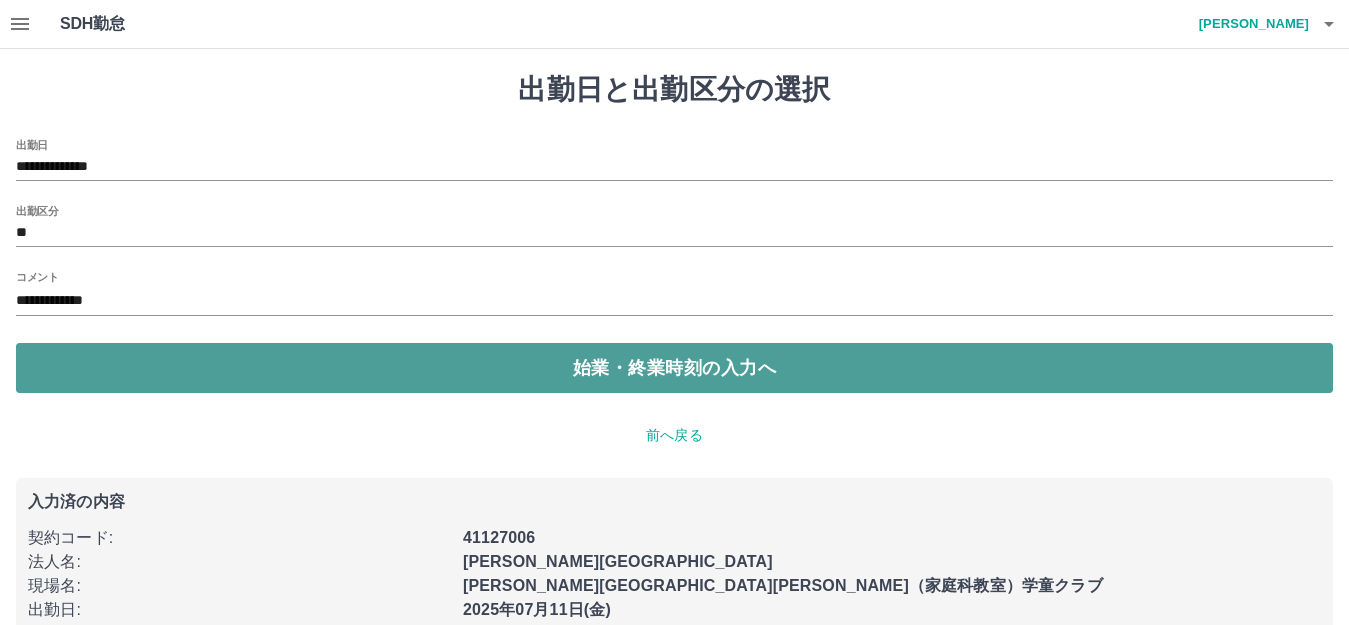 click on "始業・終業時刻の入力へ" at bounding box center (674, 368) 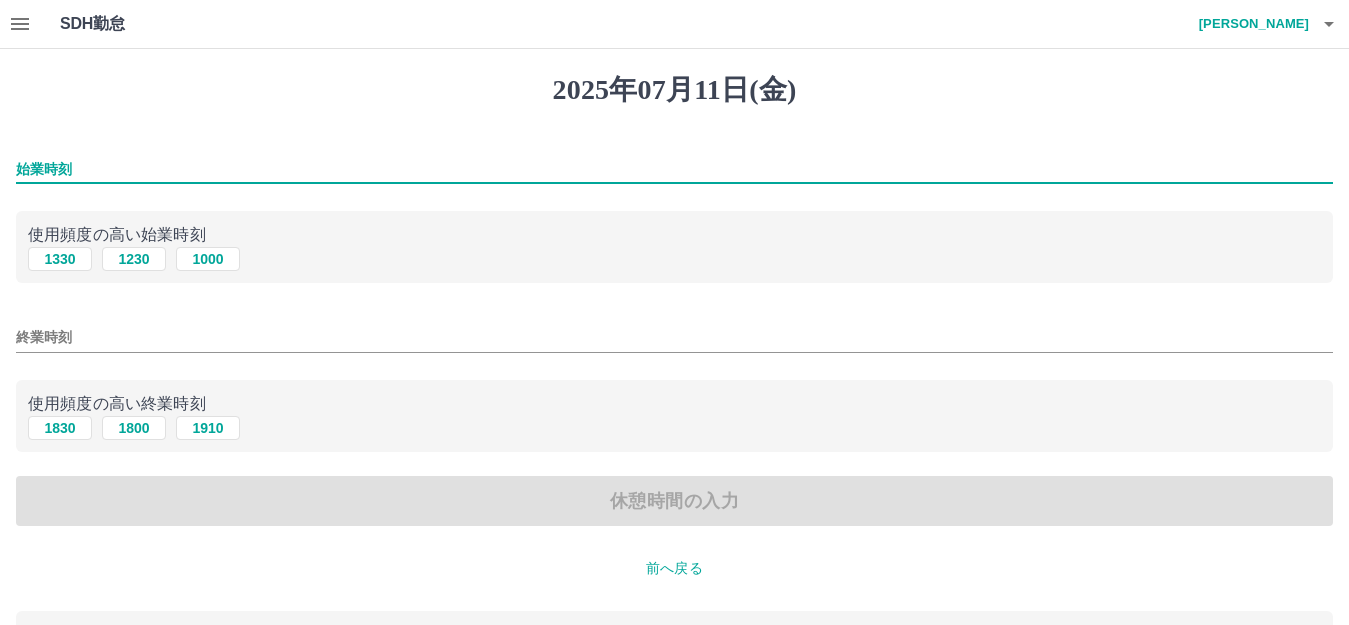 click on "始業時刻" at bounding box center (674, 169) 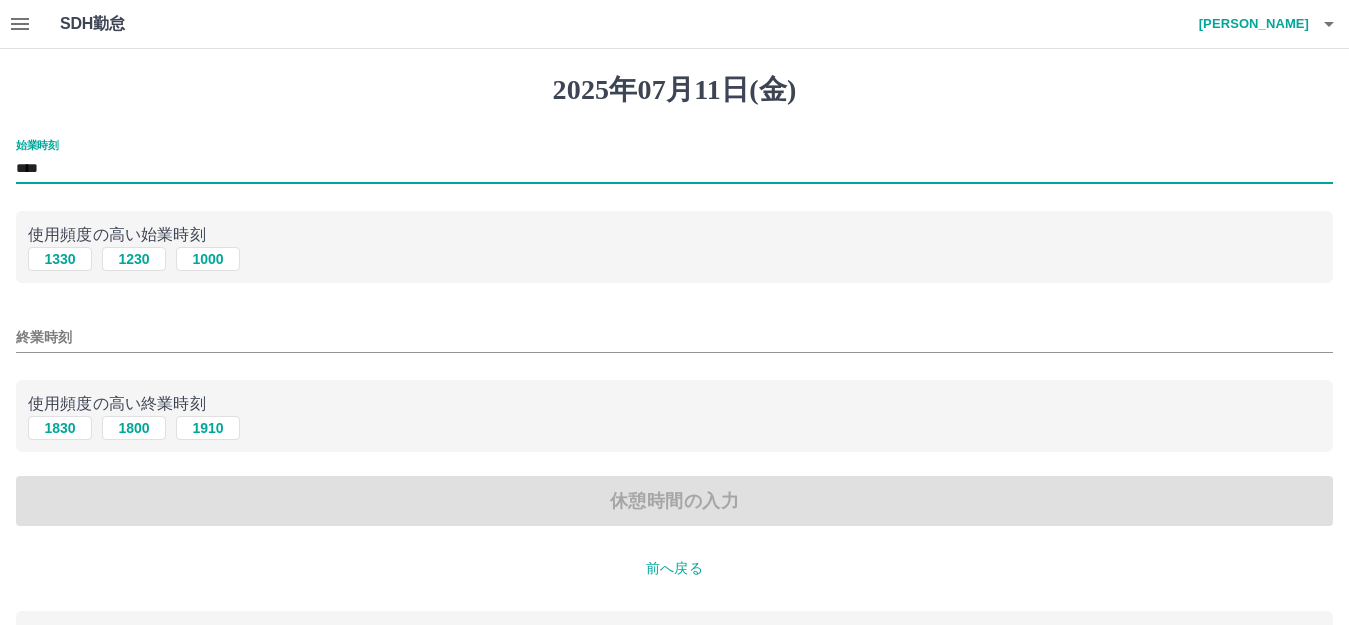 click on "終業時刻" at bounding box center (674, 337) 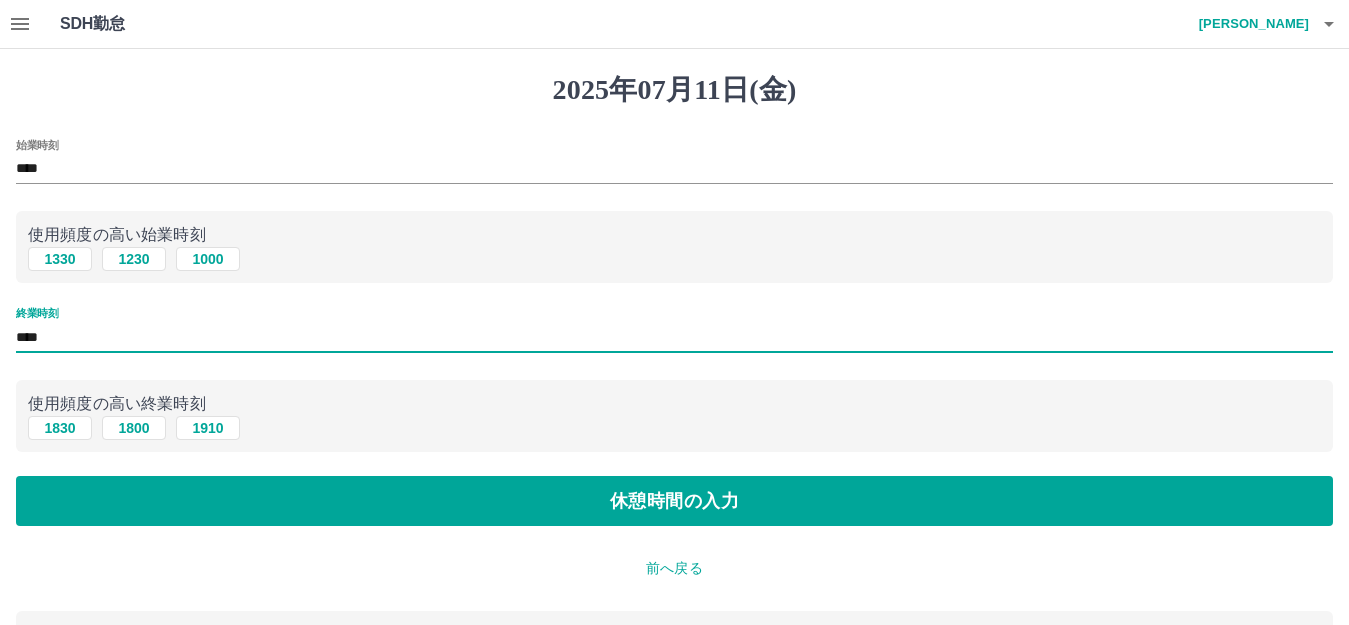 type on "****" 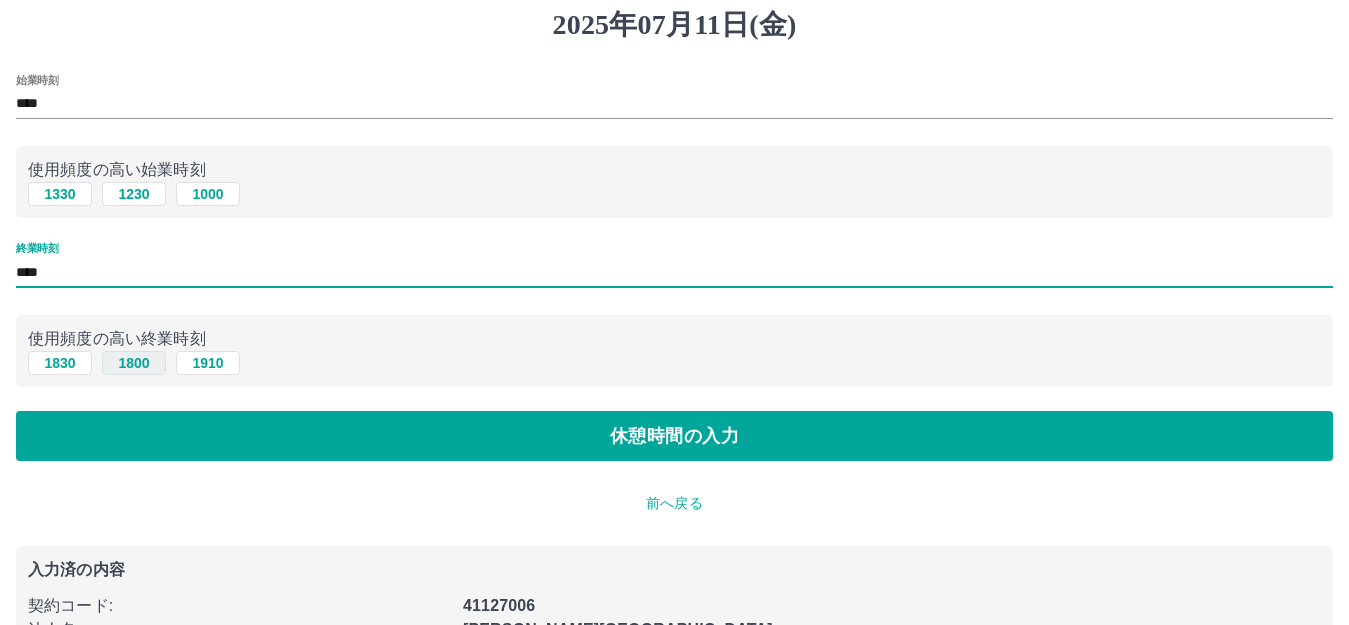 scroll, scrollTop: 100, scrollLeft: 0, axis: vertical 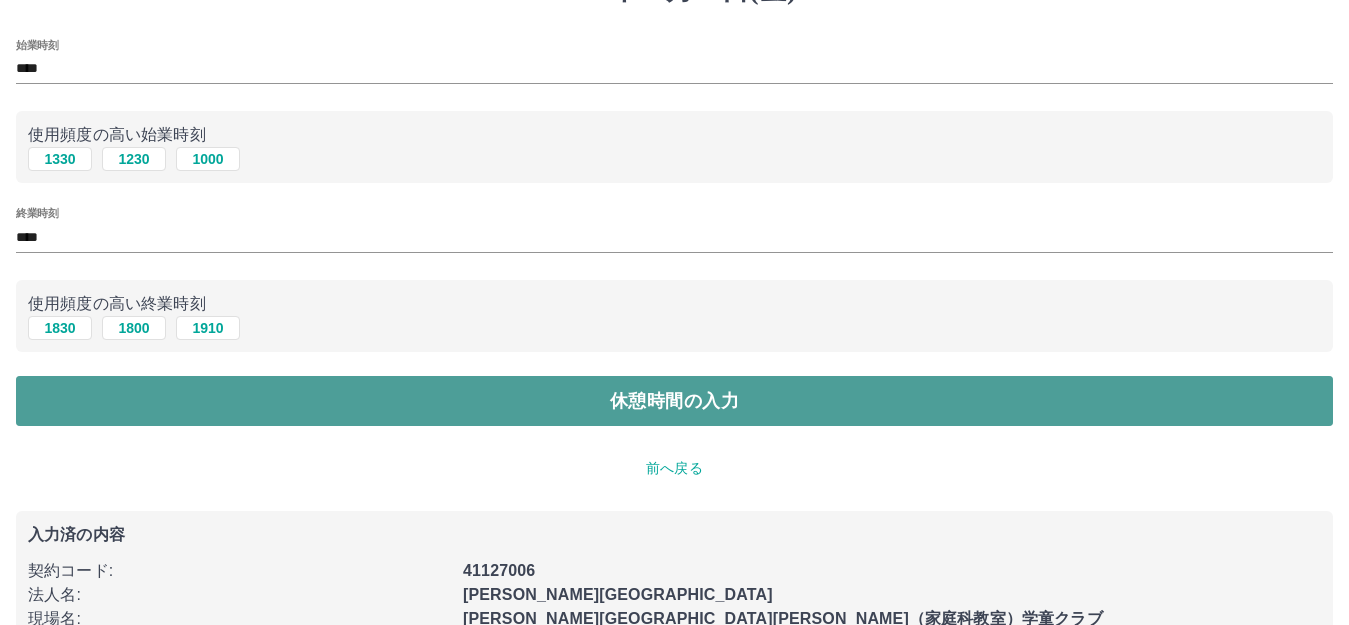 click on "休憩時間の入力" at bounding box center [674, 401] 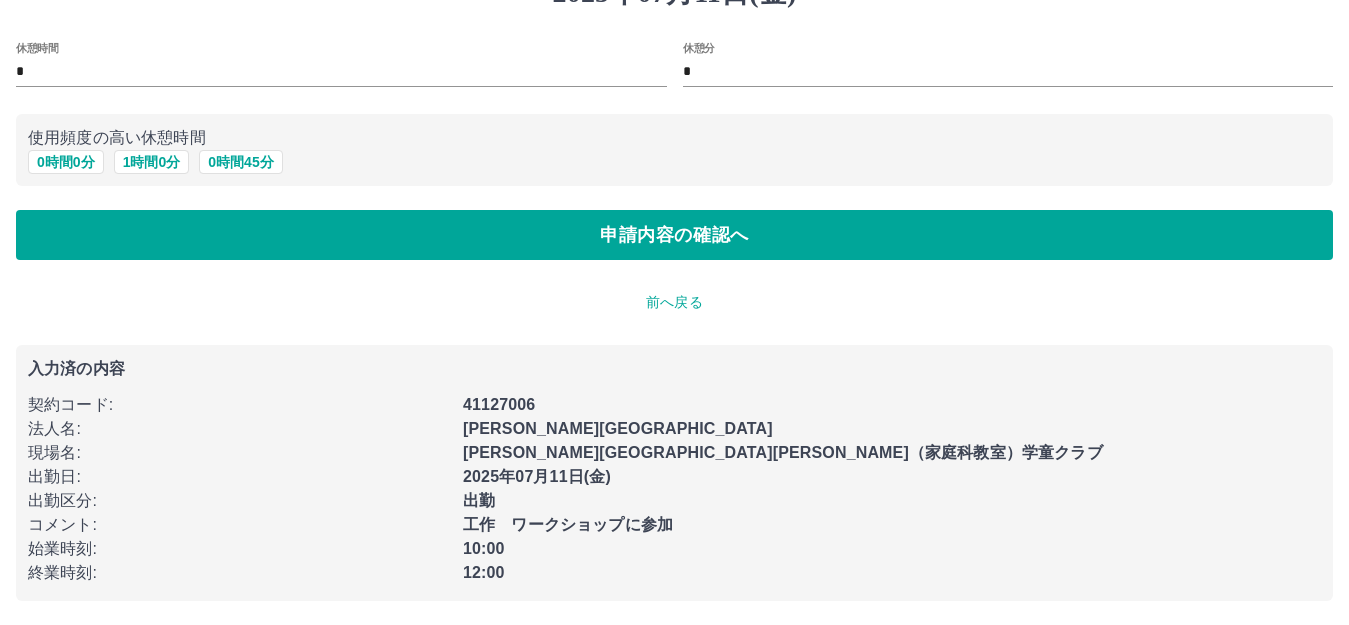 scroll, scrollTop: 0, scrollLeft: 0, axis: both 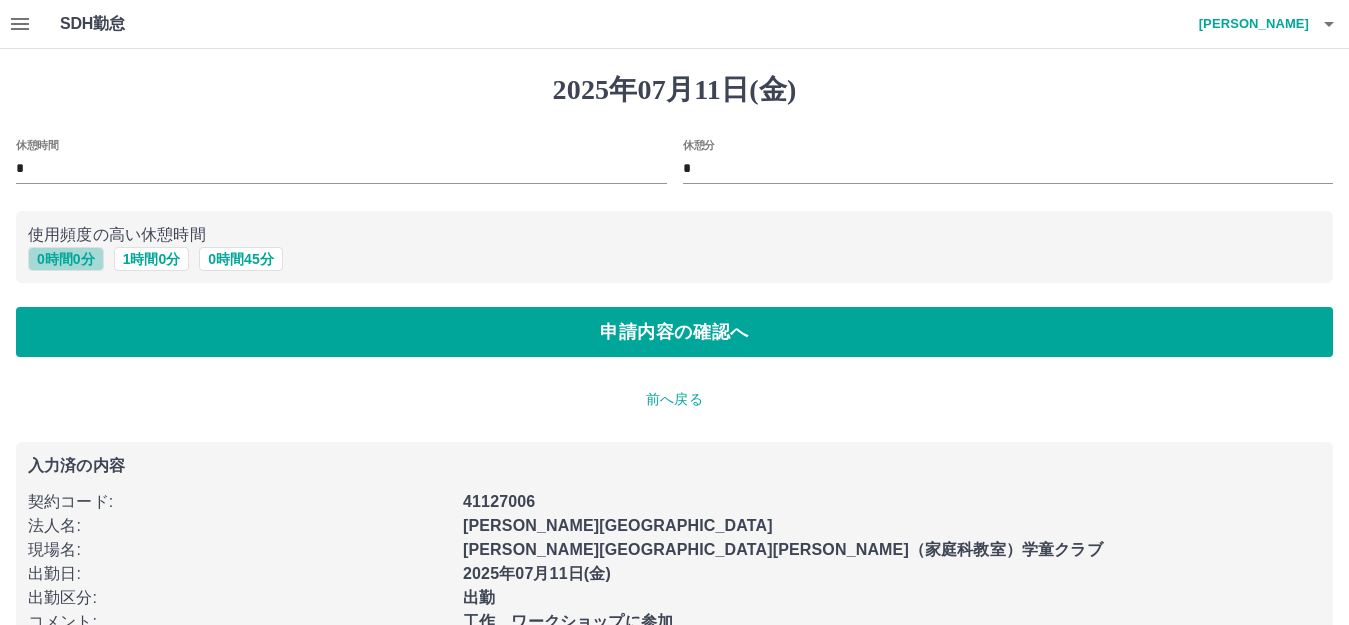 click on "0 時間 0 分" at bounding box center (66, 259) 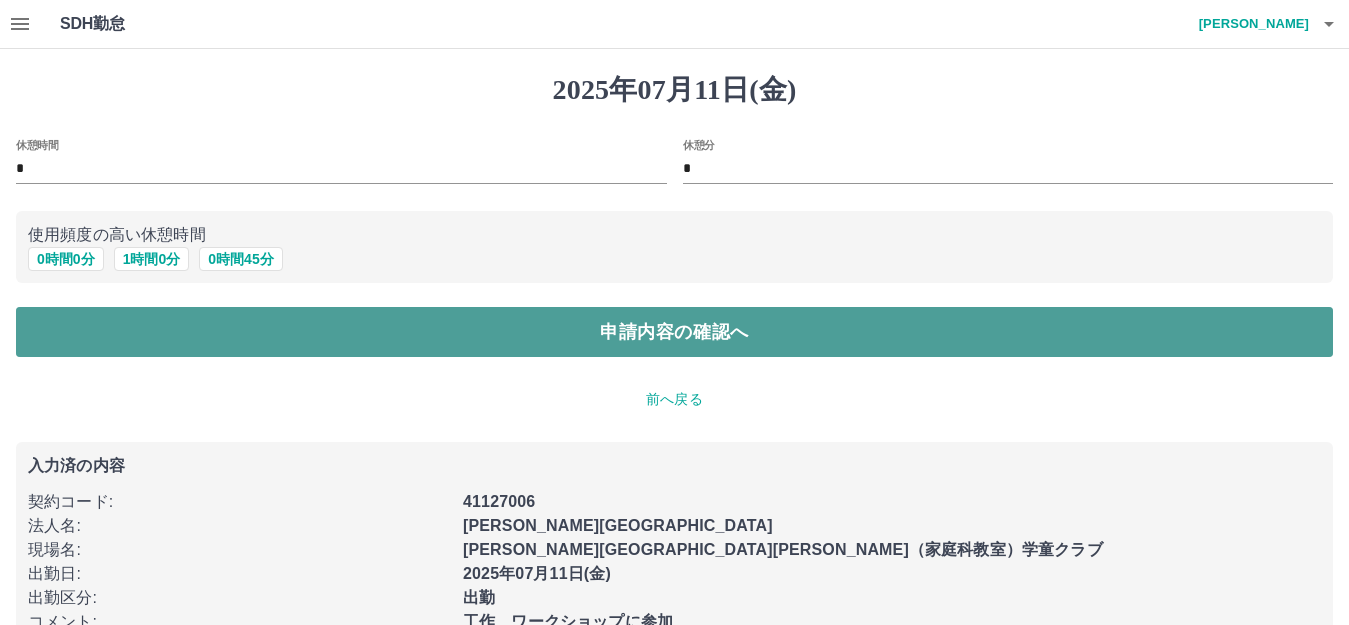 click on "申請内容の確認へ" at bounding box center (674, 332) 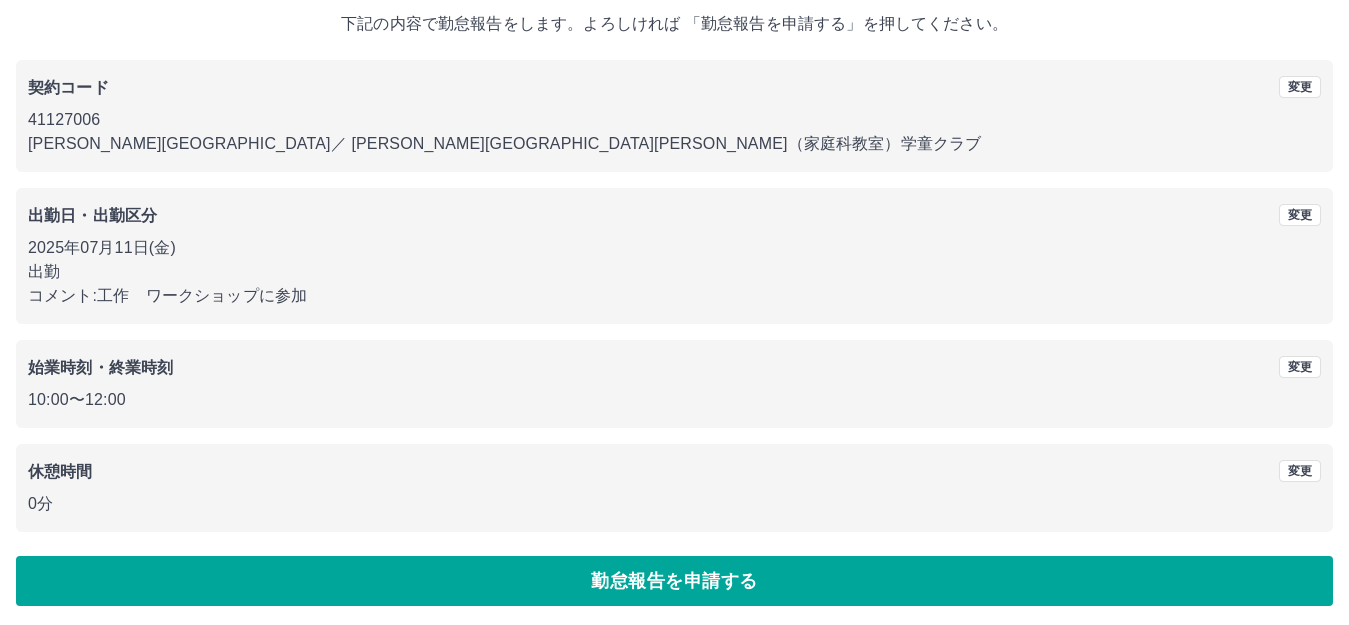 scroll, scrollTop: 124, scrollLeft: 0, axis: vertical 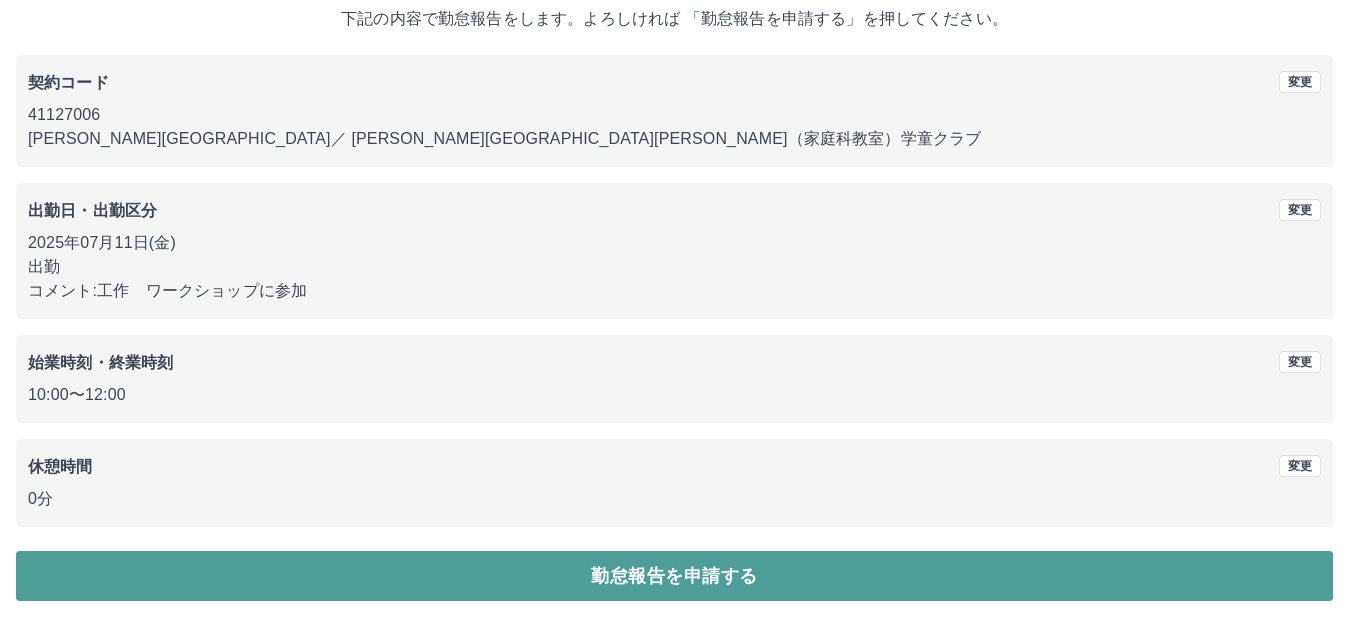click on "勤怠報告を申請する" at bounding box center (674, 576) 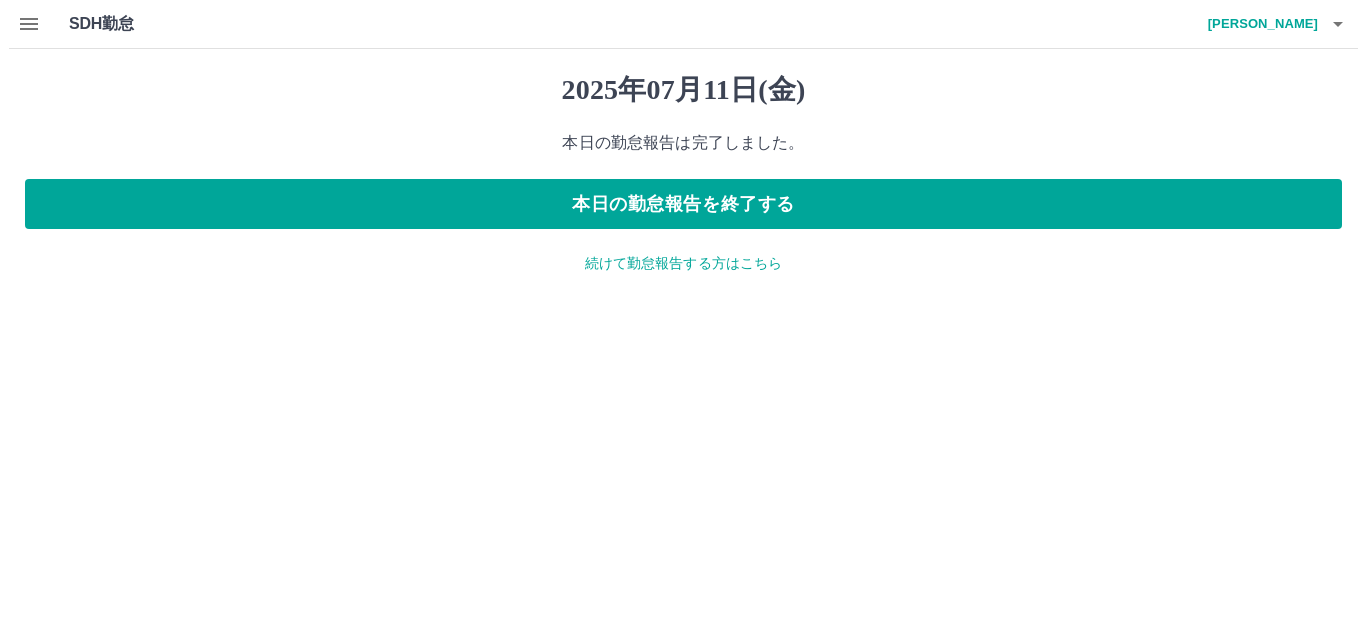 scroll, scrollTop: 0, scrollLeft: 0, axis: both 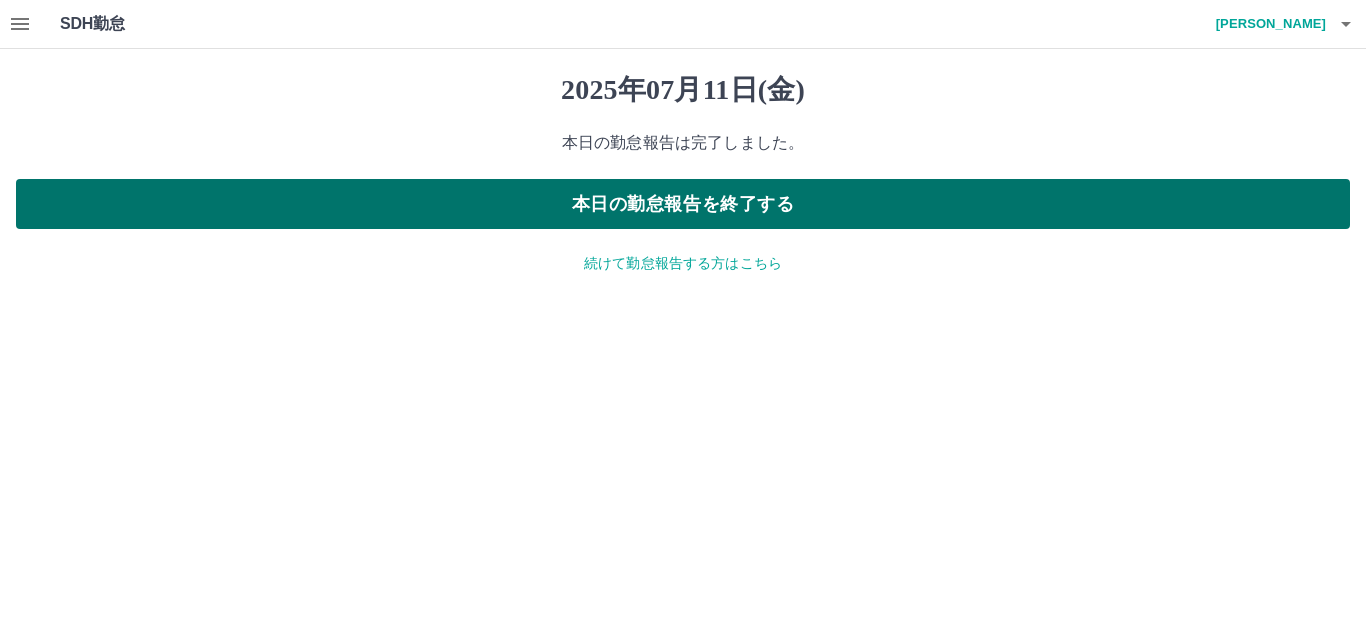 click on "本日の勤怠報告を終了する" at bounding box center [683, 204] 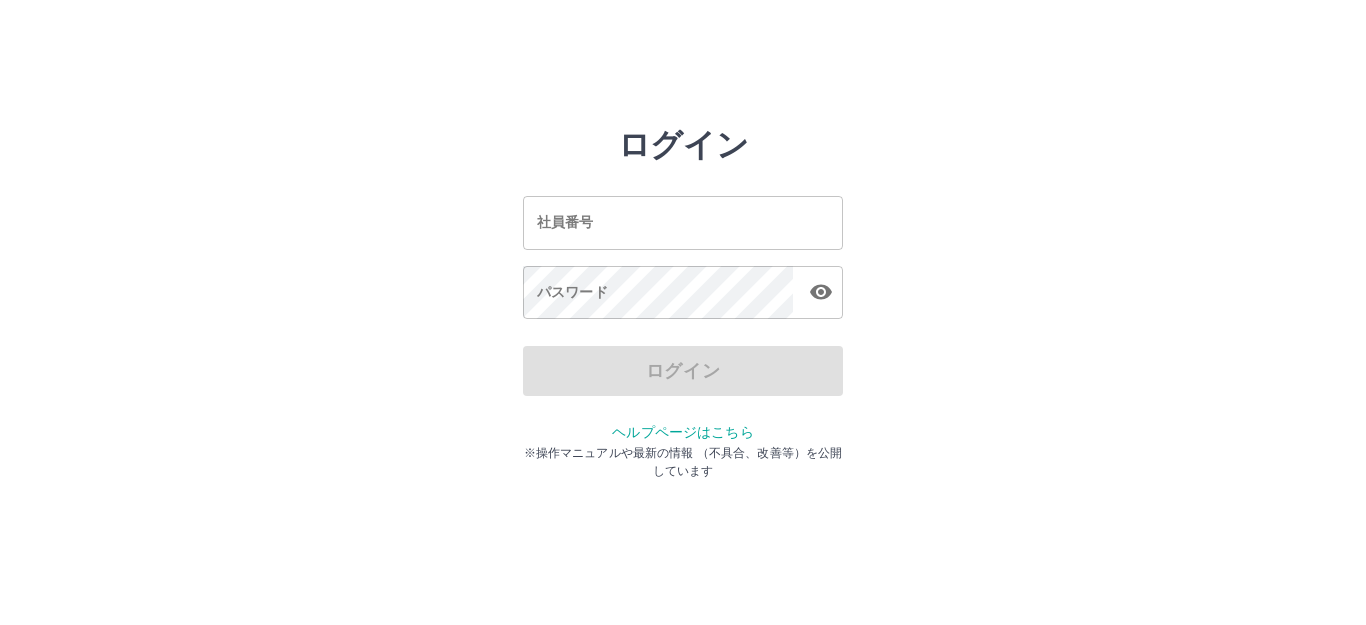 scroll, scrollTop: 0, scrollLeft: 0, axis: both 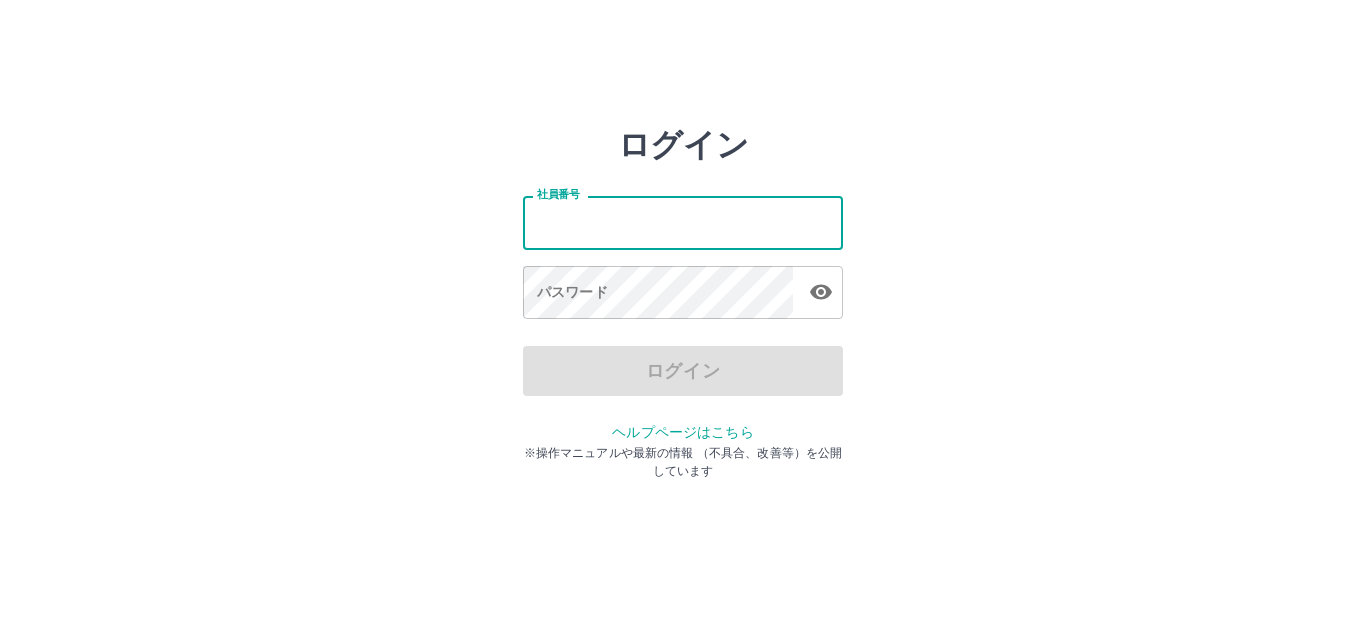 drag, startPoint x: 0, startPoint y: 0, endPoint x: 640, endPoint y: 211, distance: 673.885 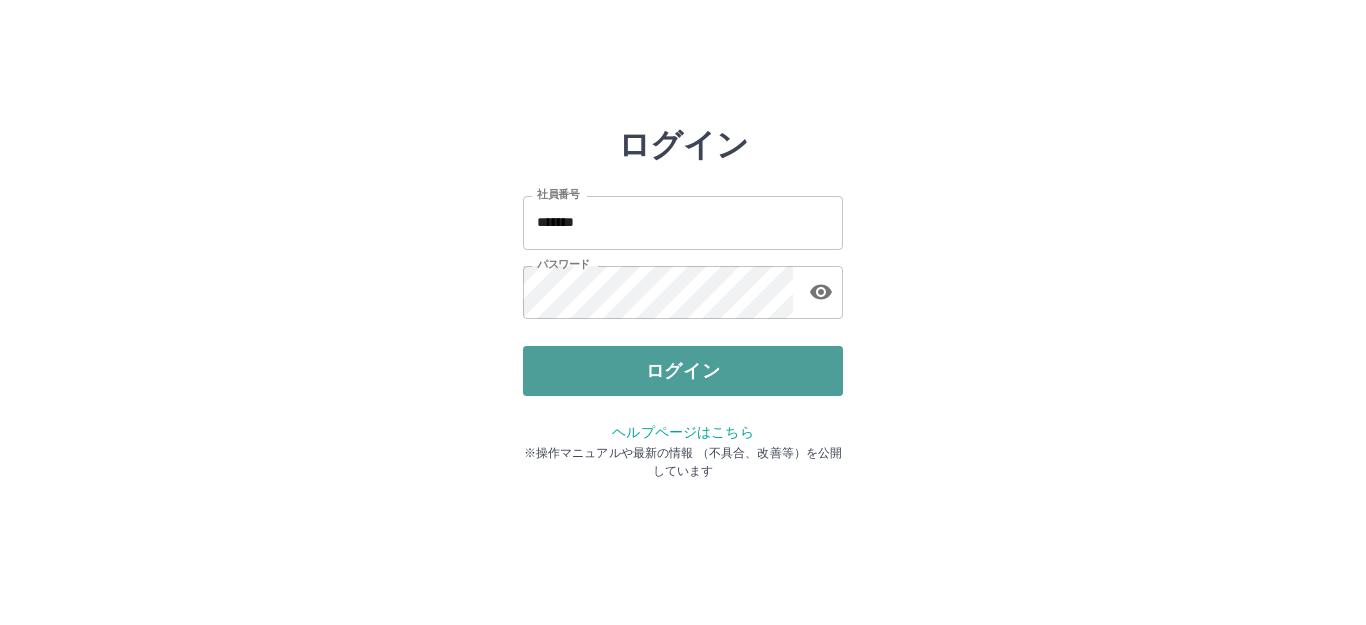 click on "ログイン" at bounding box center (683, 371) 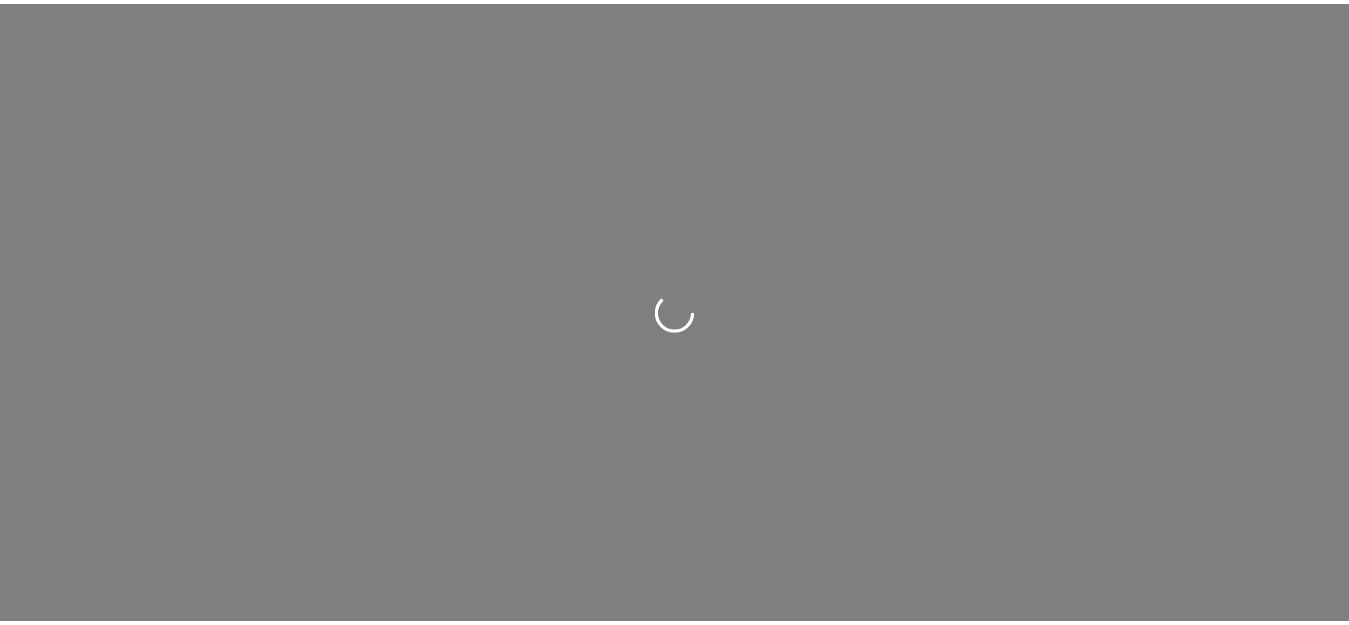 scroll, scrollTop: 0, scrollLeft: 0, axis: both 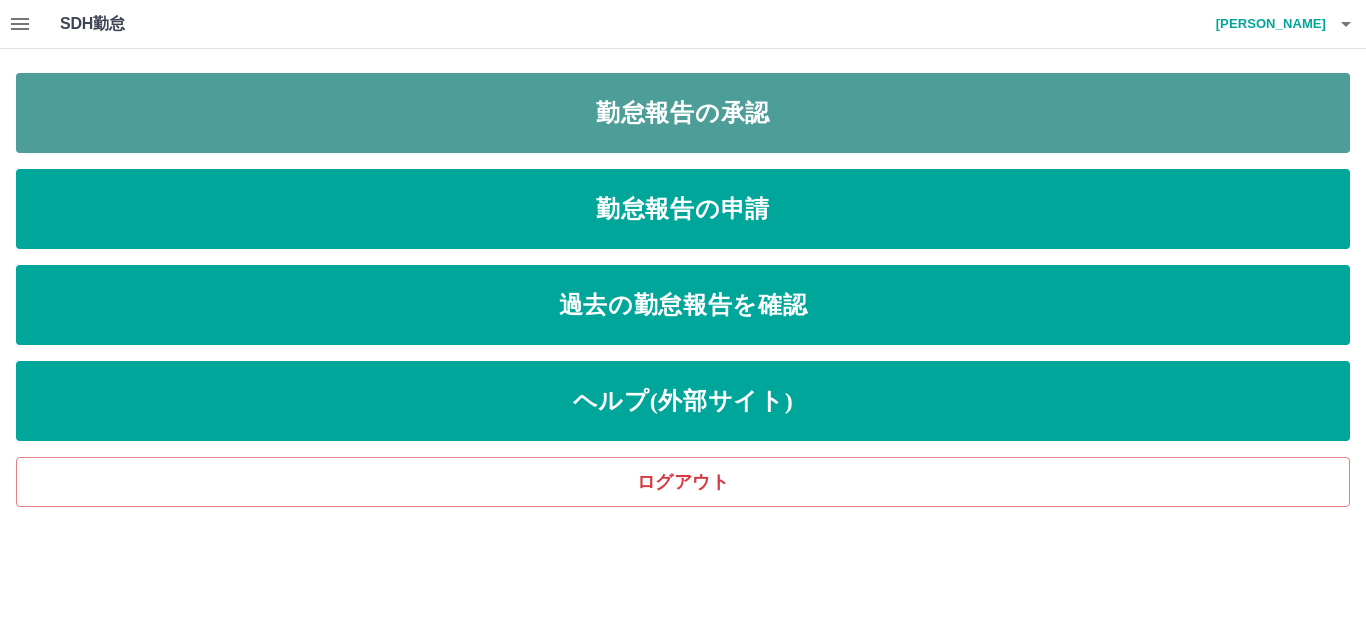 click on "勤怠報告の承認" at bounding box center (683, 113) 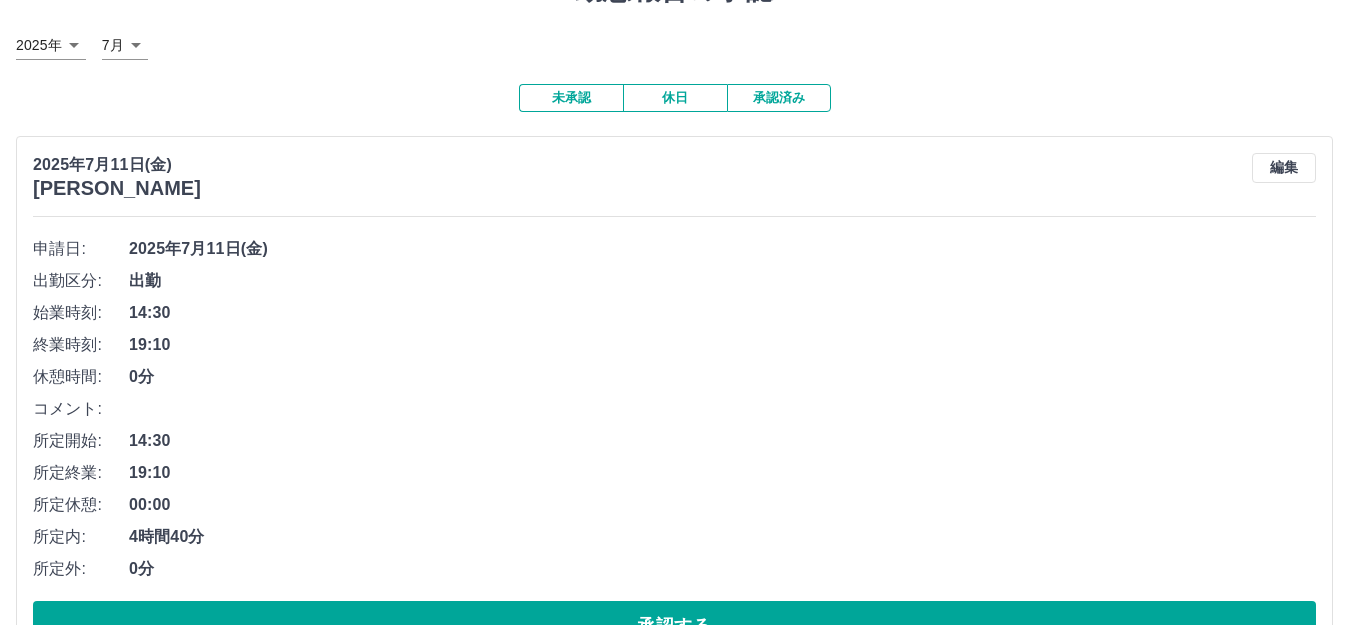 scroll, scrollTop: 169, scrollLeft: 0, axis: vertical 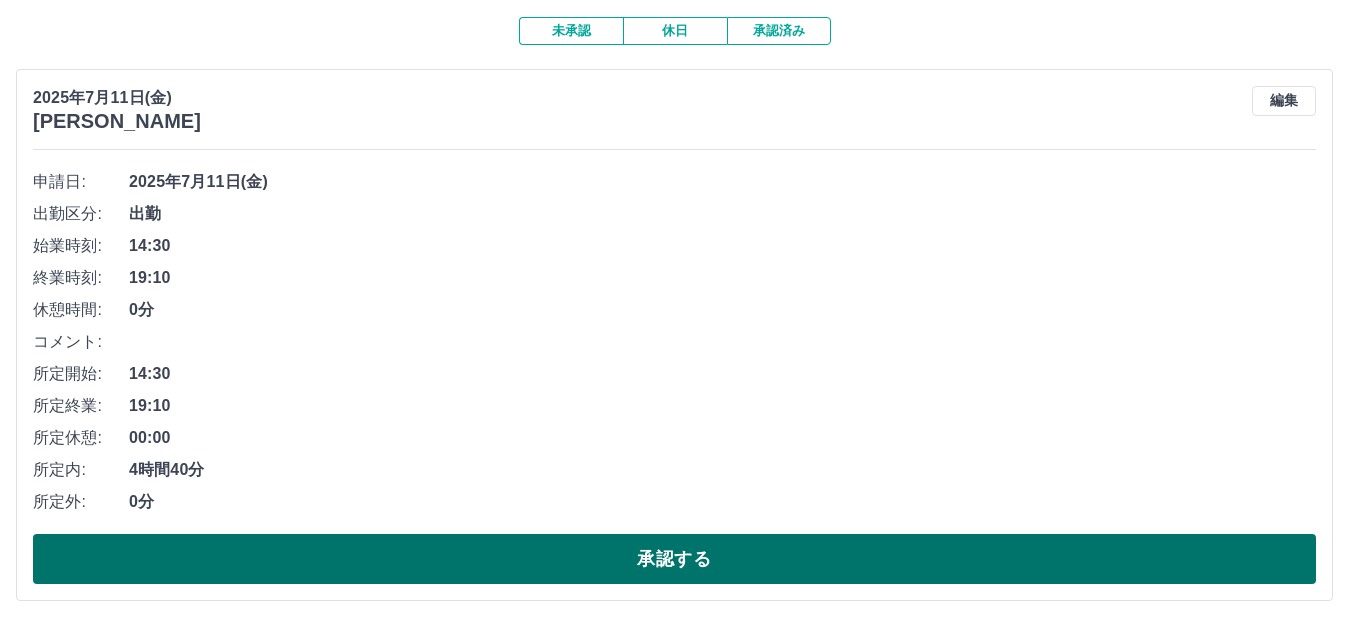 click on "承認する" at bounding box center [674, 559] 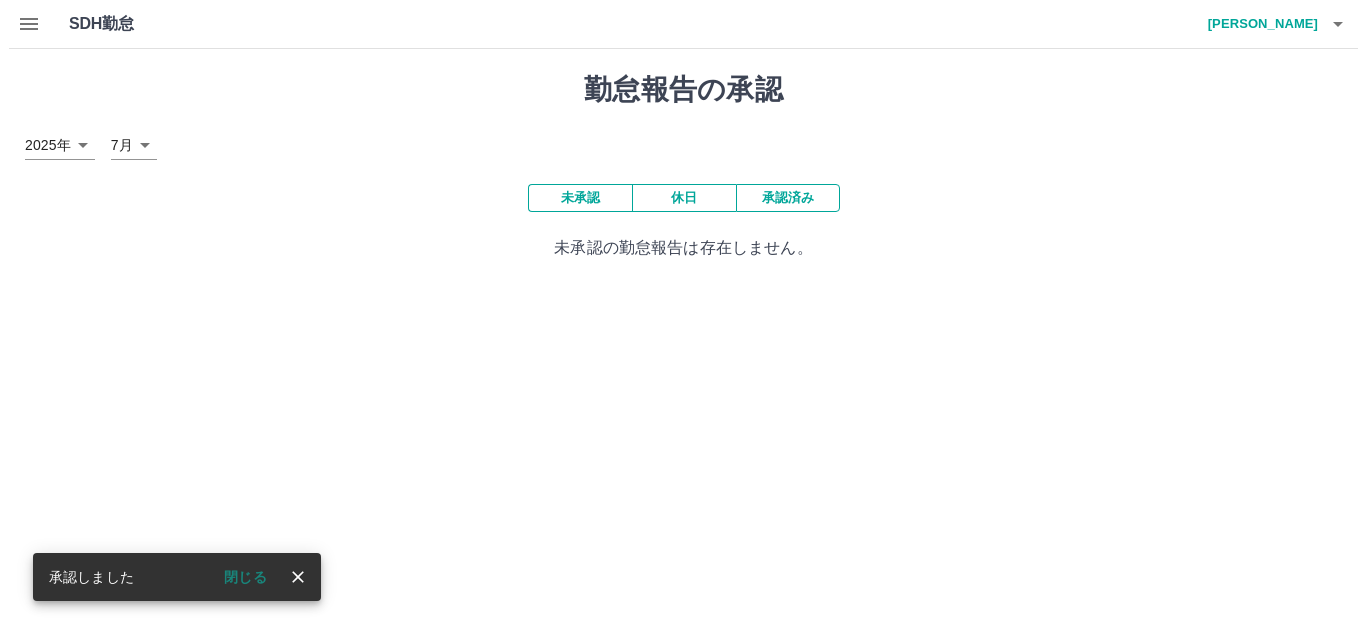 scroll, scrollTop: 0, scrollLeft: 0, axis: both 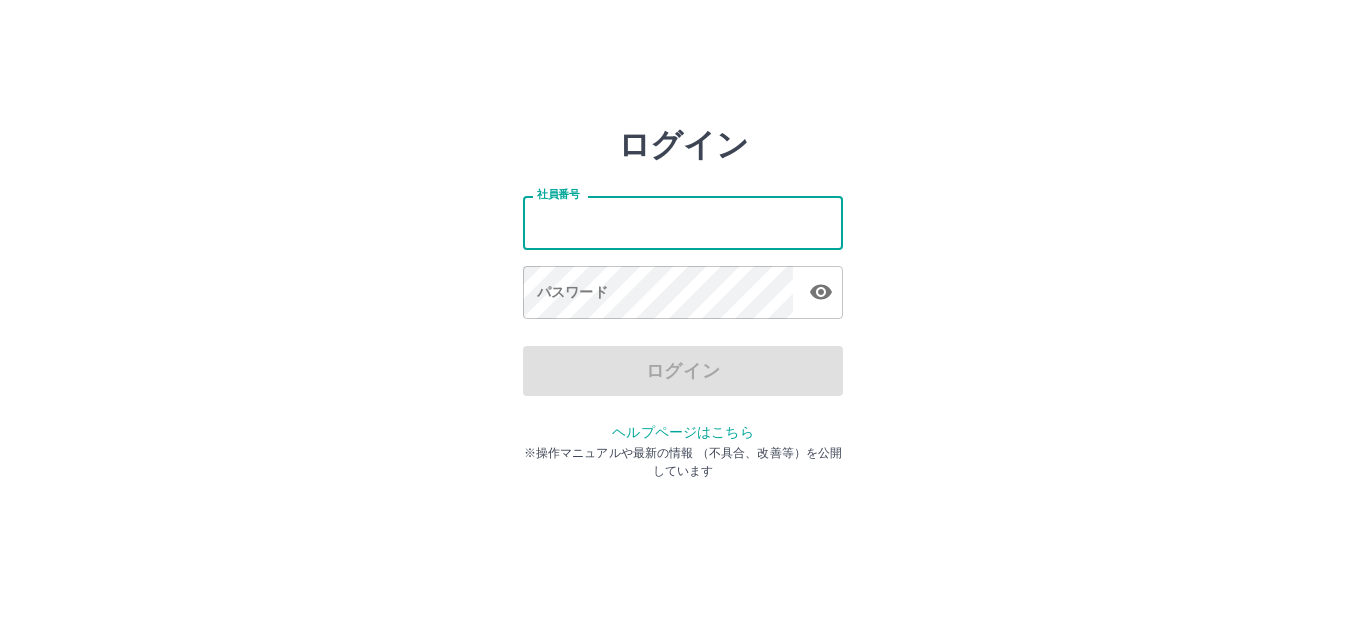 click on "社員番号" at bounding box center [683, 222] 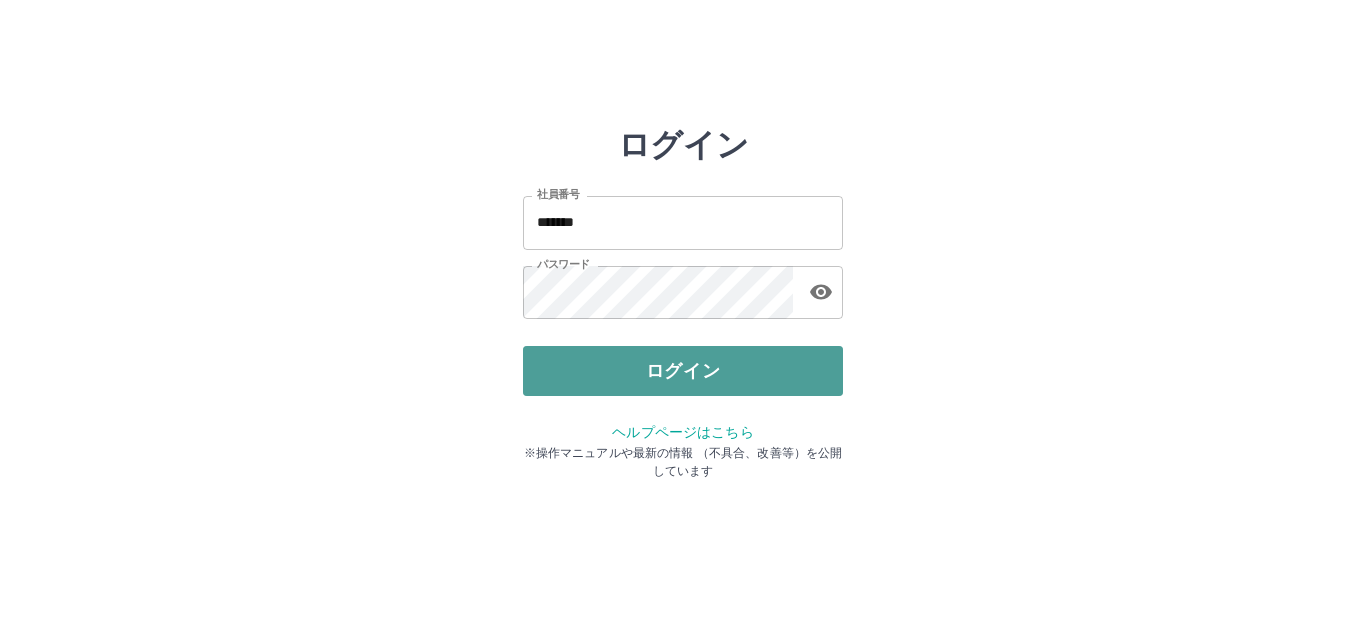 click on "ログイン" at bounding box center [683, 371] 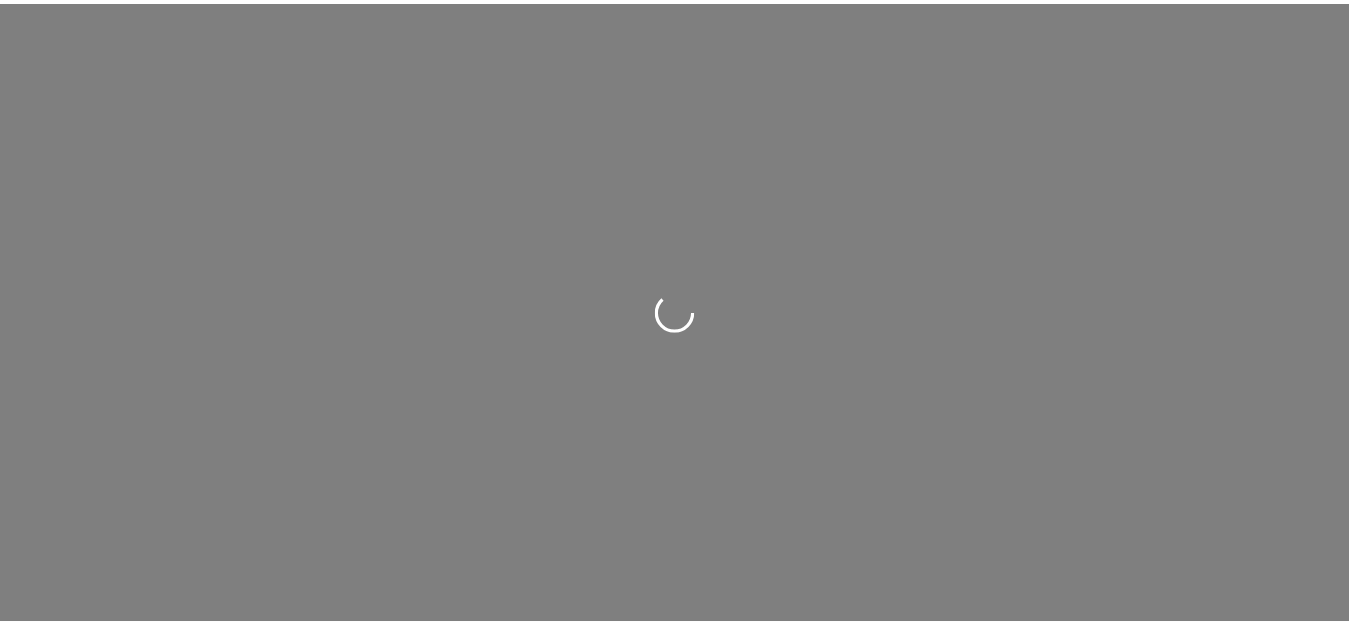scroll, scrollTop: 0, scrollLeft: 0, axis: both 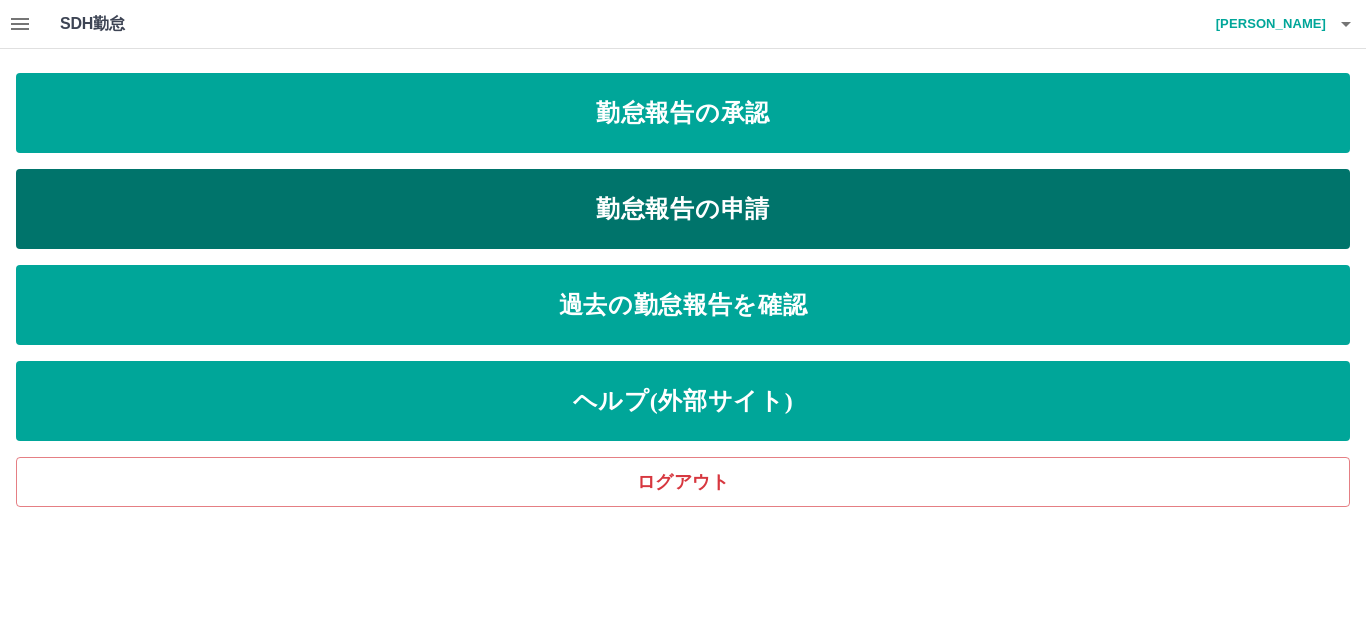 click on "勤怠報告の申請" at bounding box center (683, 209) 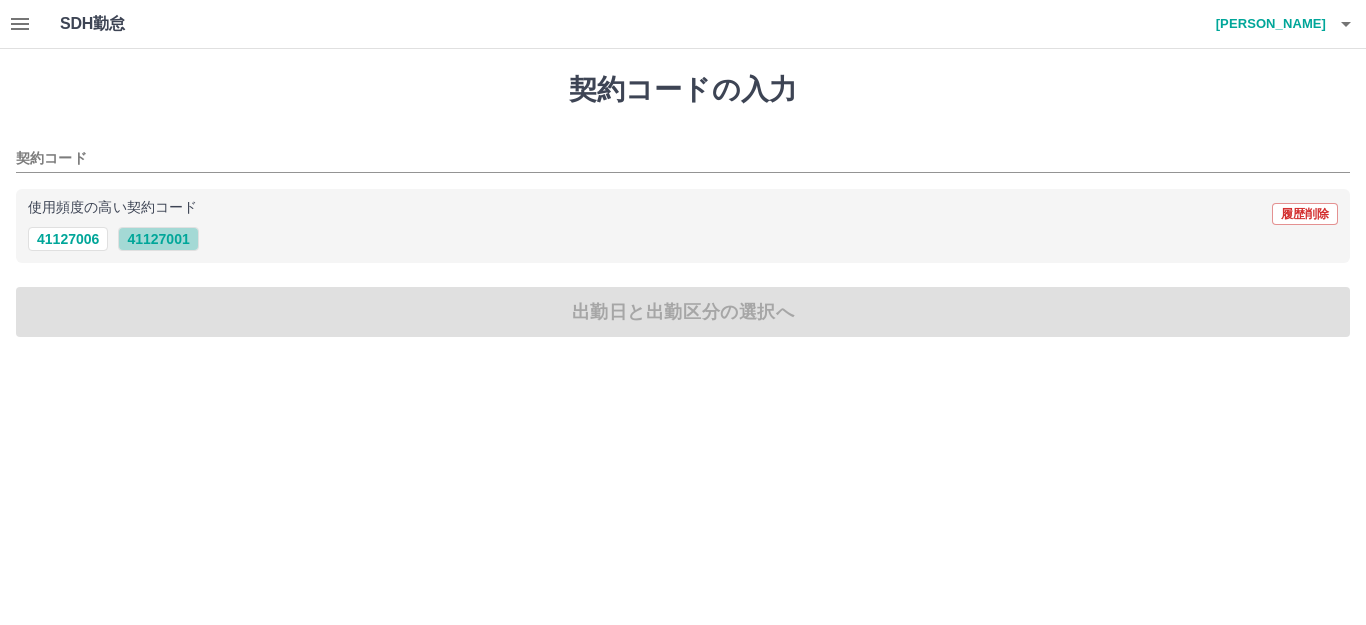 click on "41127001" at bounding box center (158, 239) 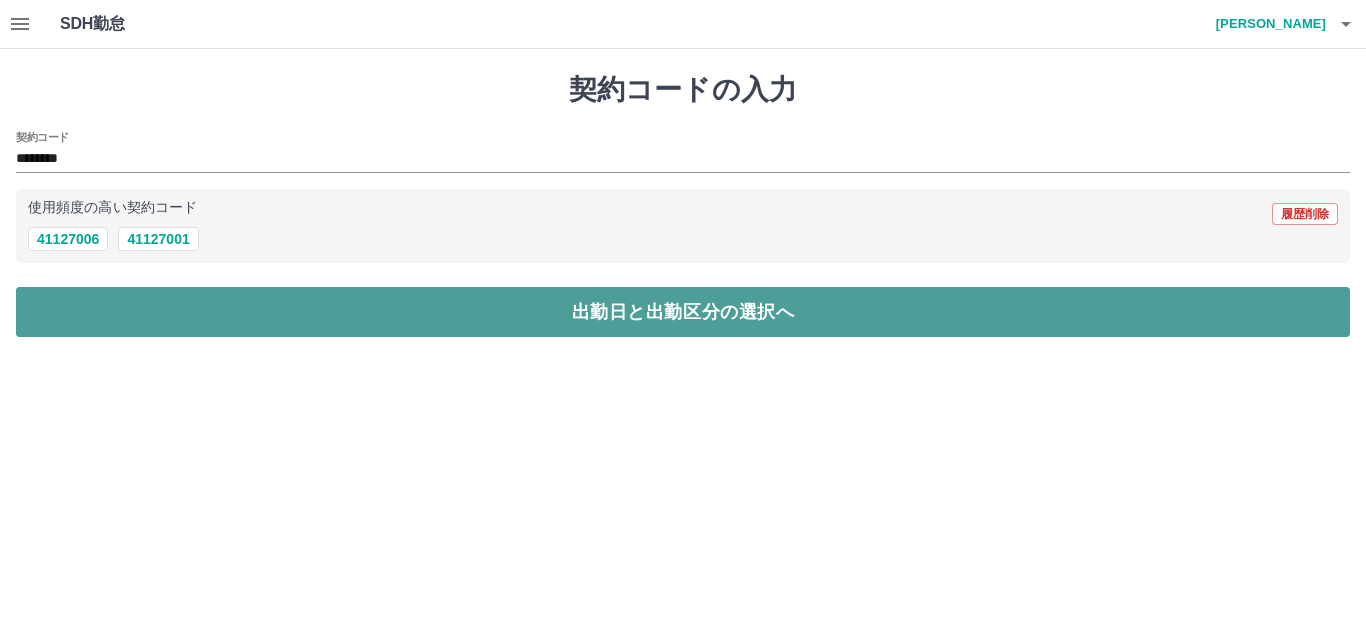 click on "出勤日と出勤区分の選択へ" at bounding box center [683, 312] 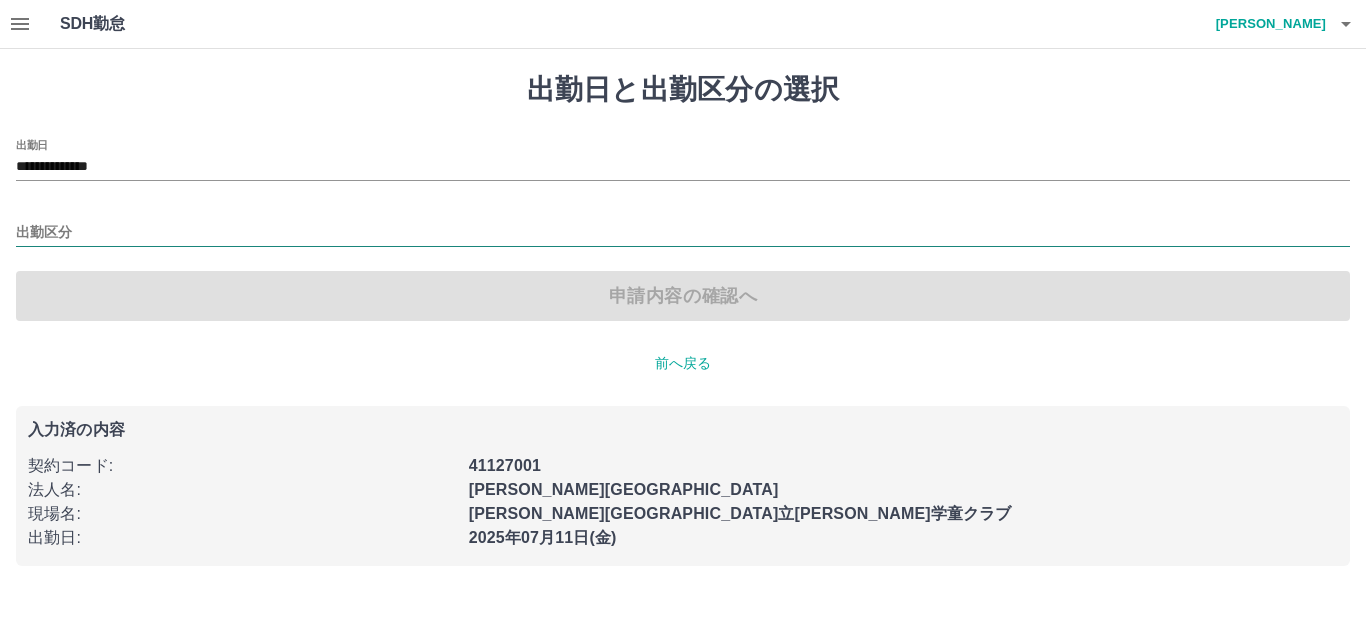 click on "出勤区分" at bounding box center [683, 233] 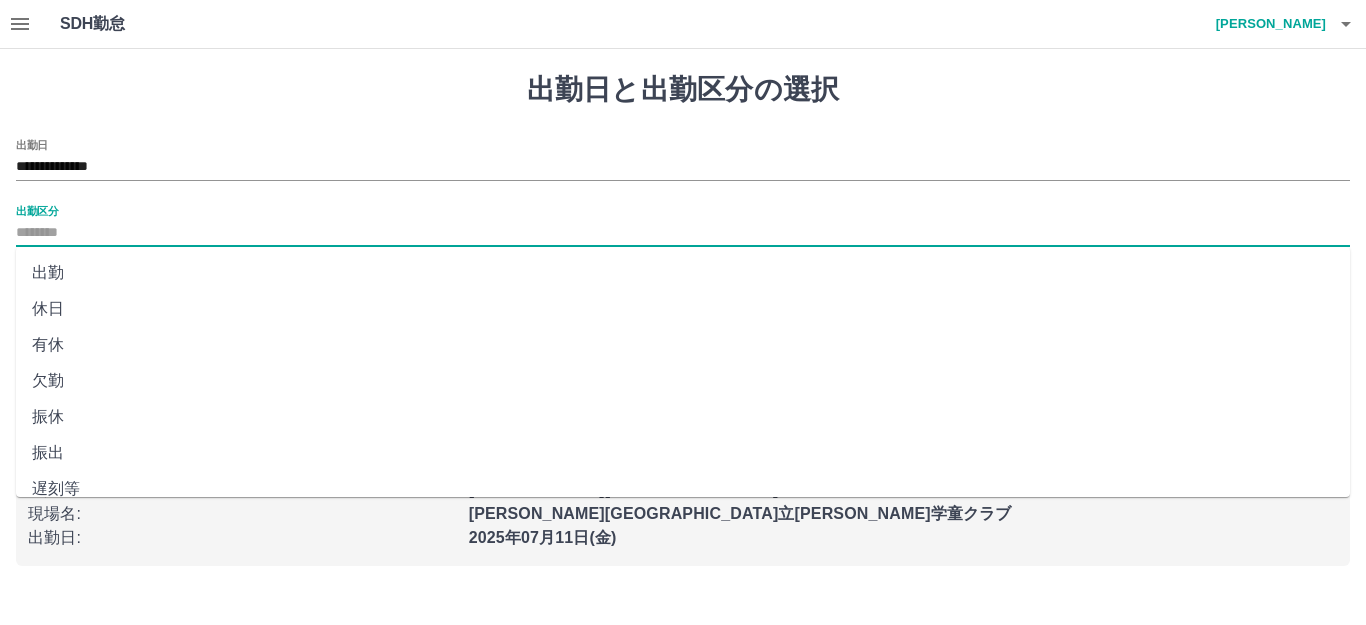 click on "出勤" at bounding box center (683, 273) 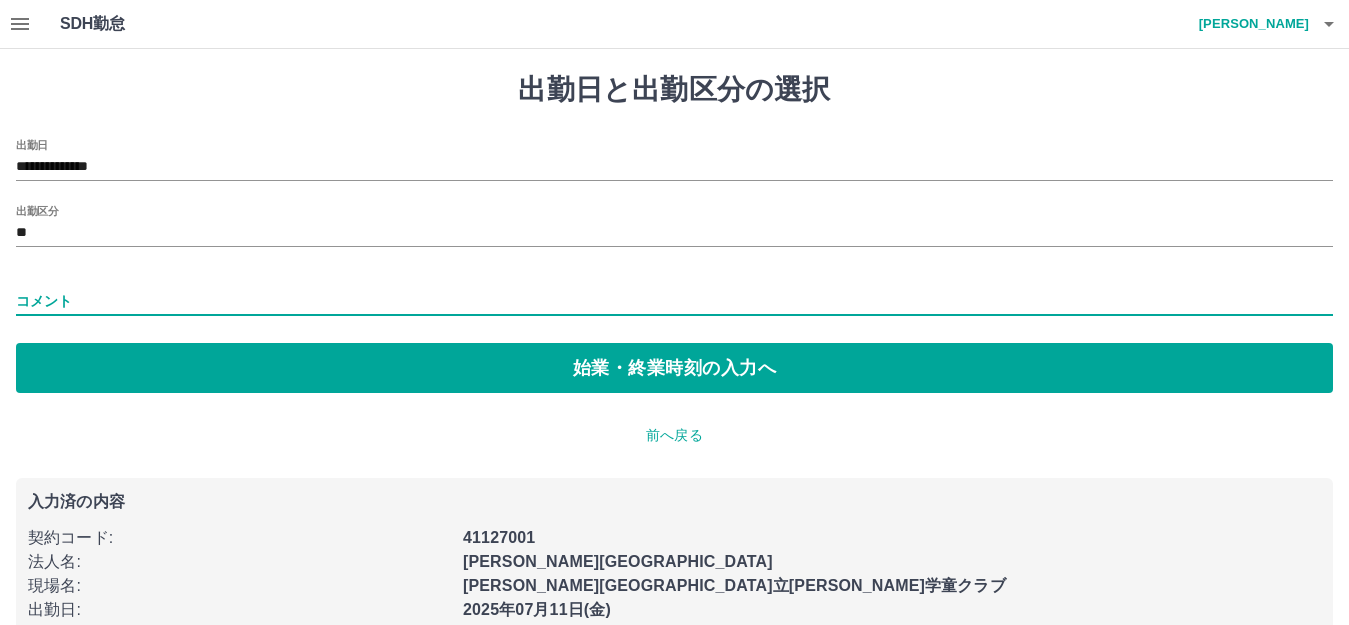 click on "コメント" at bounding box center [674, 301] 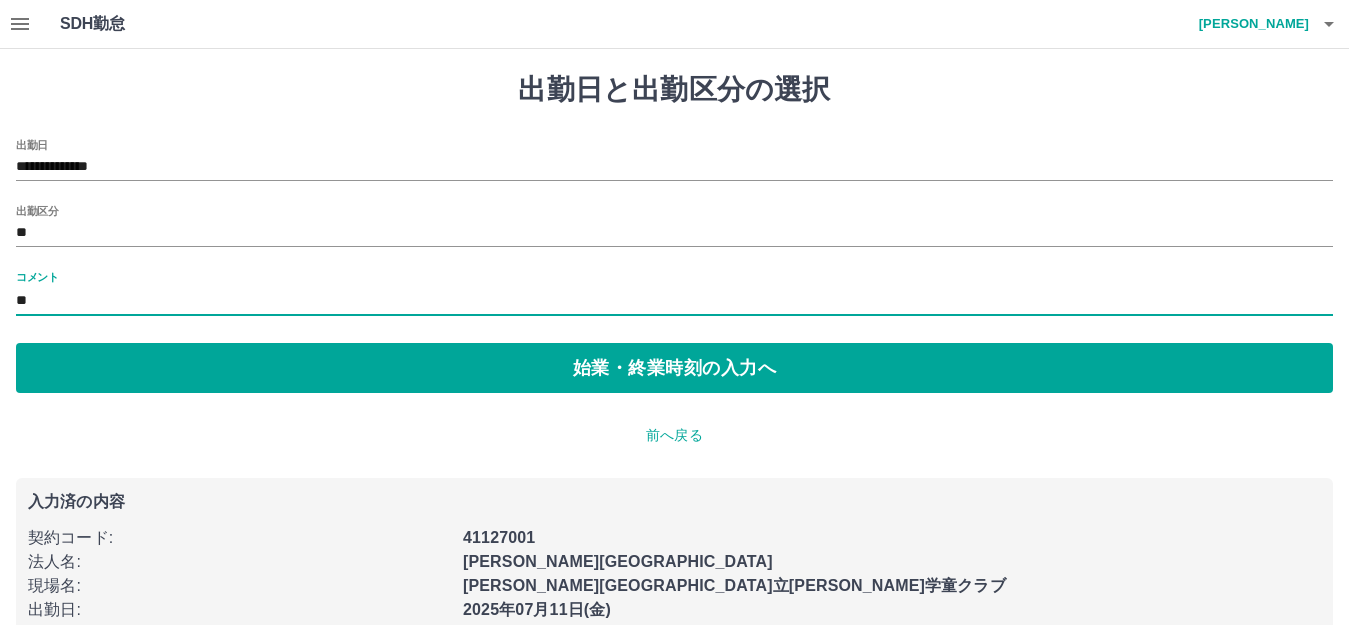 type on "*" 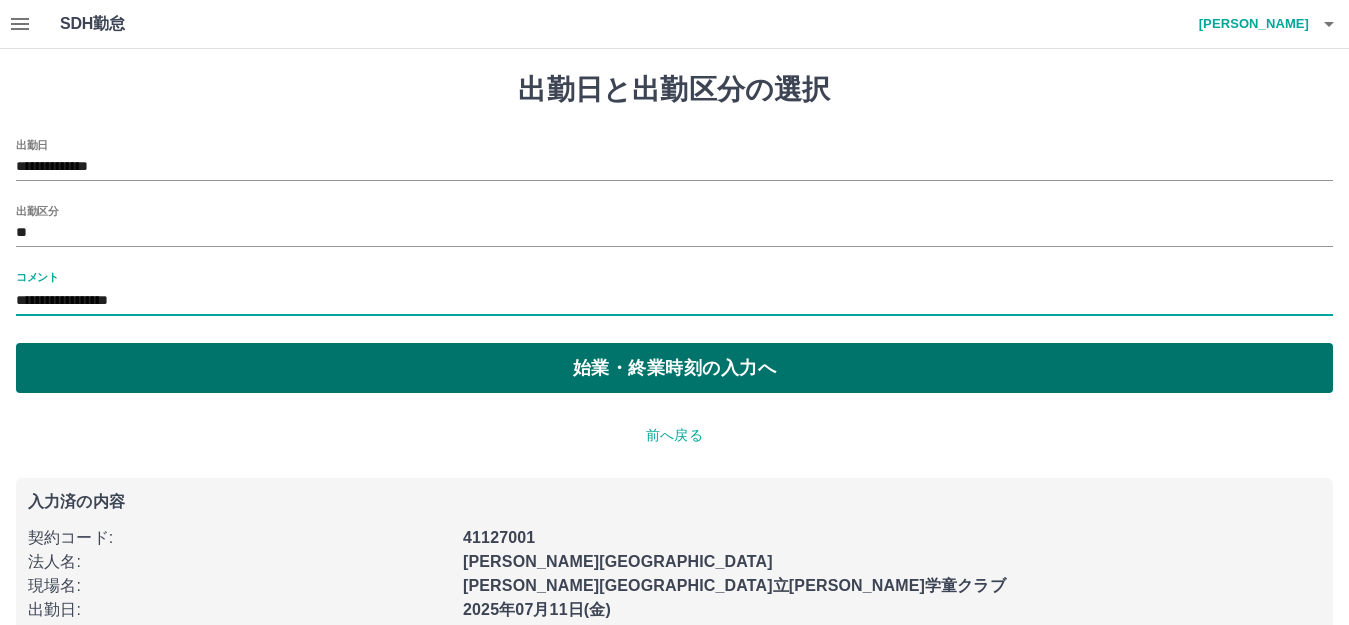 type on "**********" 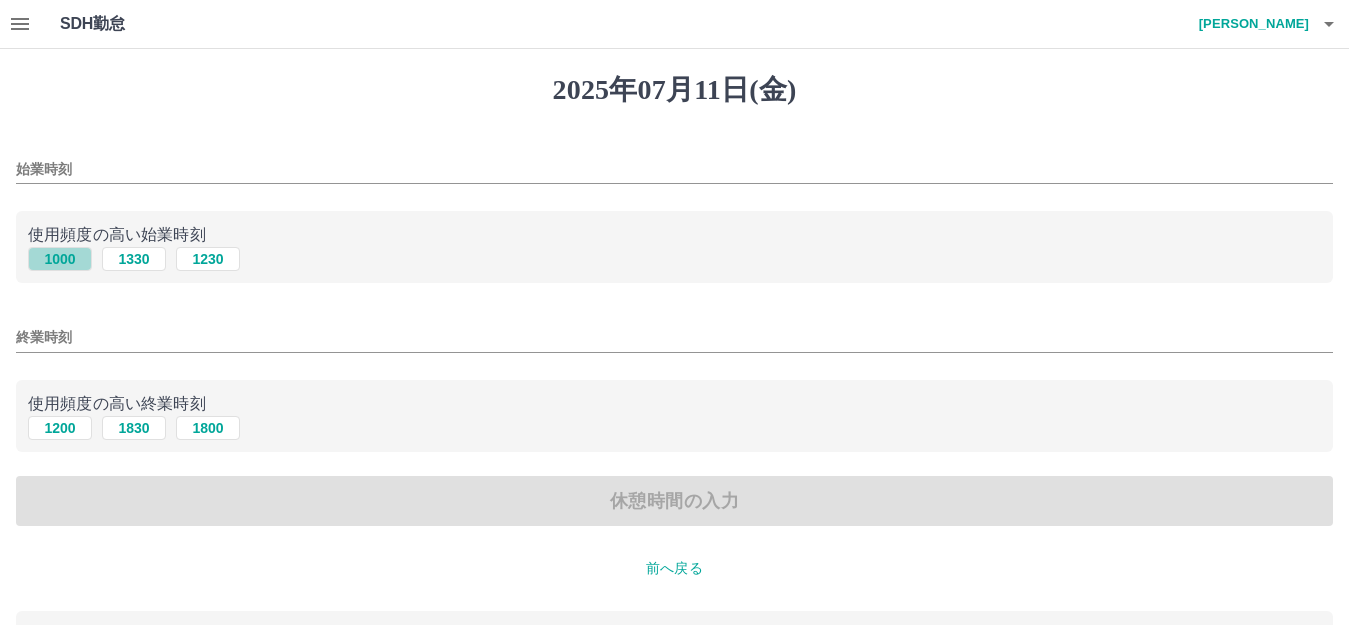 click on "1000" at bounding box center [60, 259] 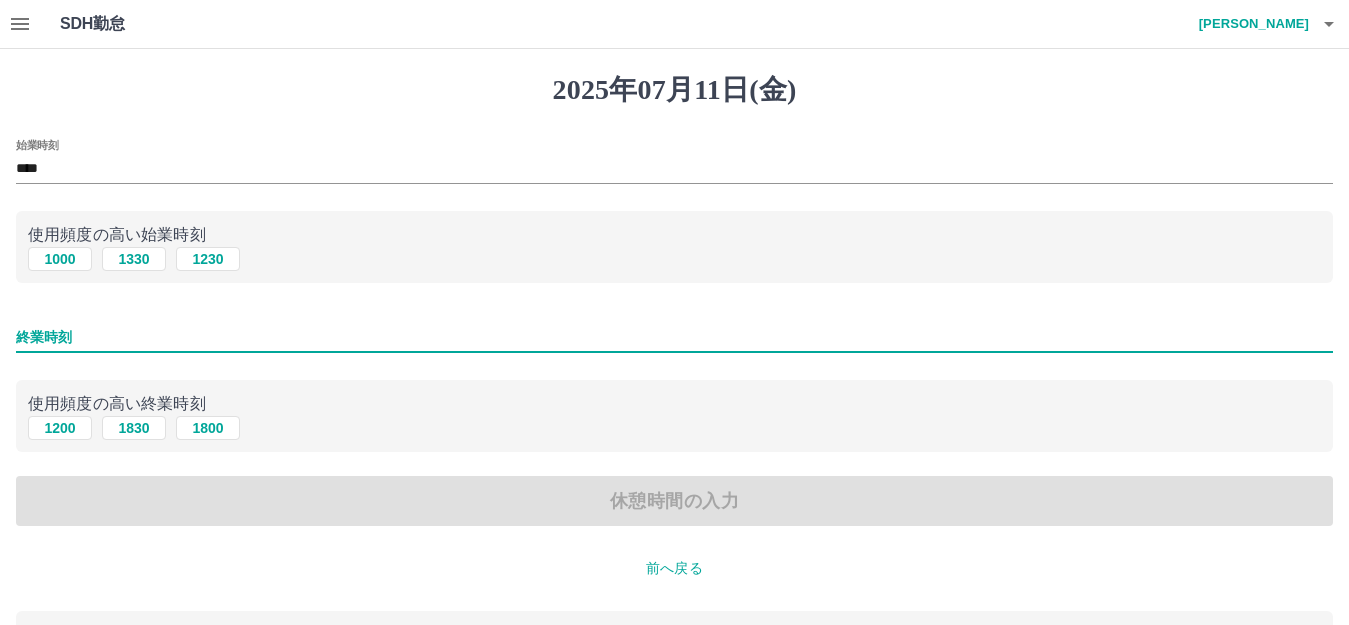 click on "終業時刻" at bounding box center [674, 337] 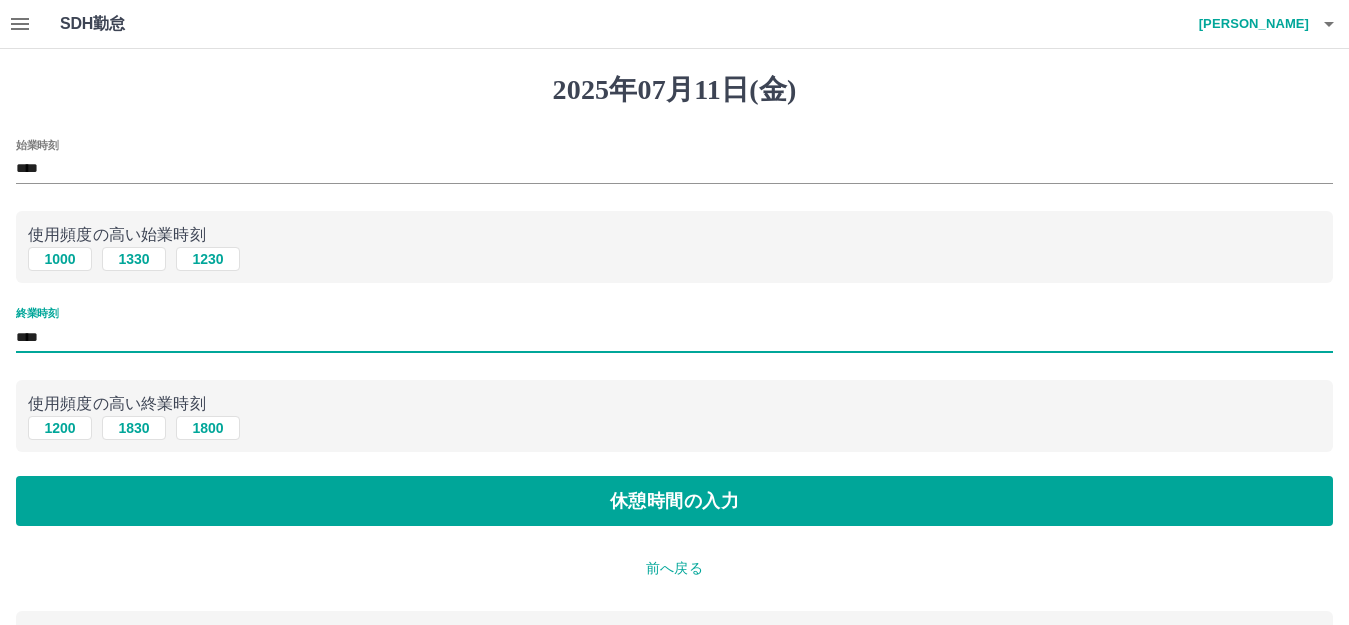 type on "****" 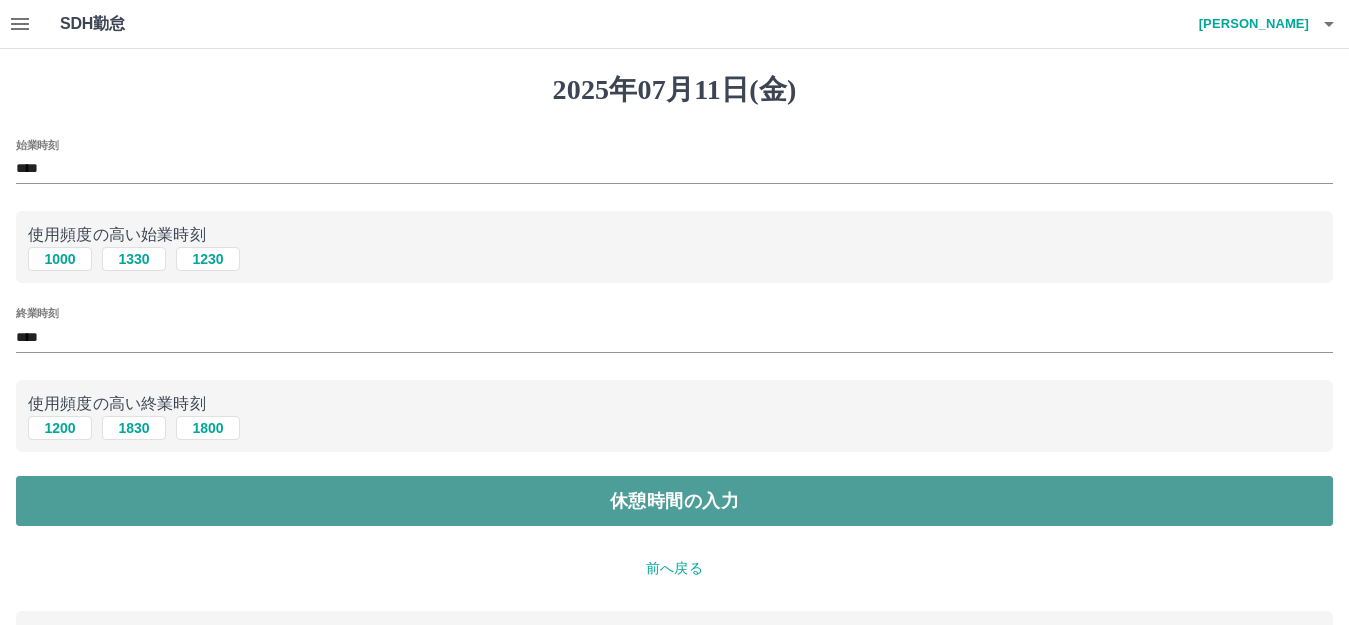click on "休憩時間の入力" at bounding box center (674, 501) 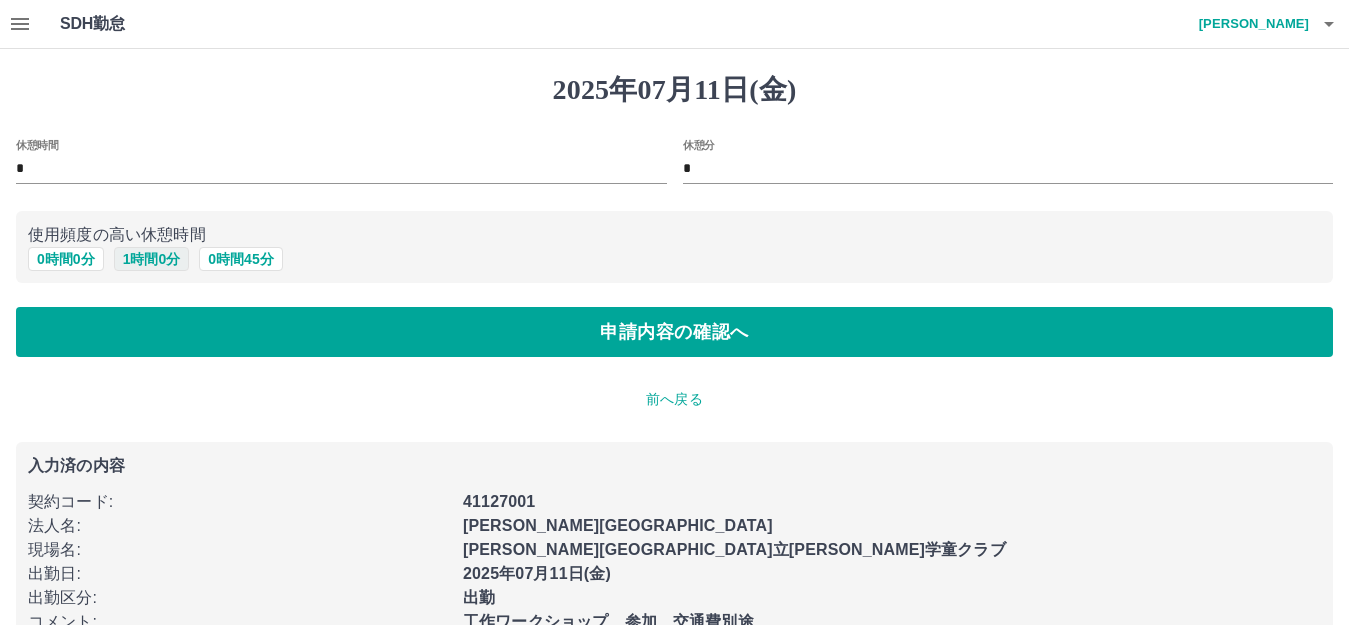 click on "1 時間 0 分" at bounding box center (152, 259) 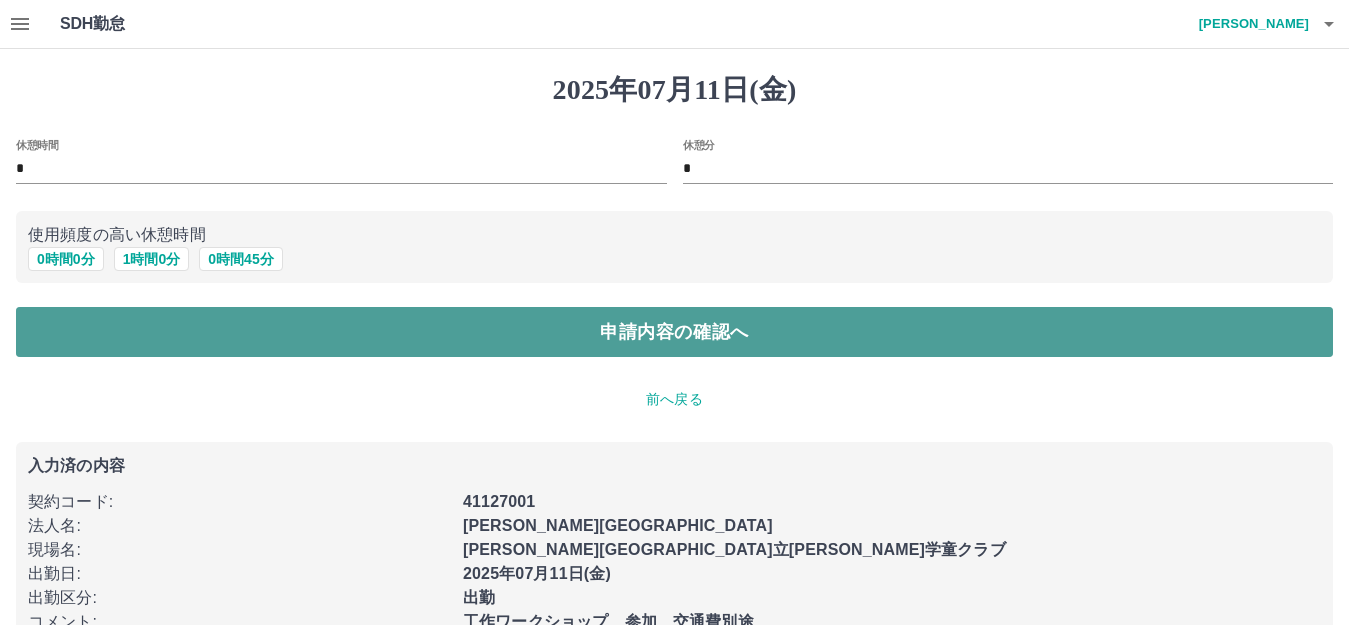 click on "申請内容の確認へ" at bounding box center (674, 332) 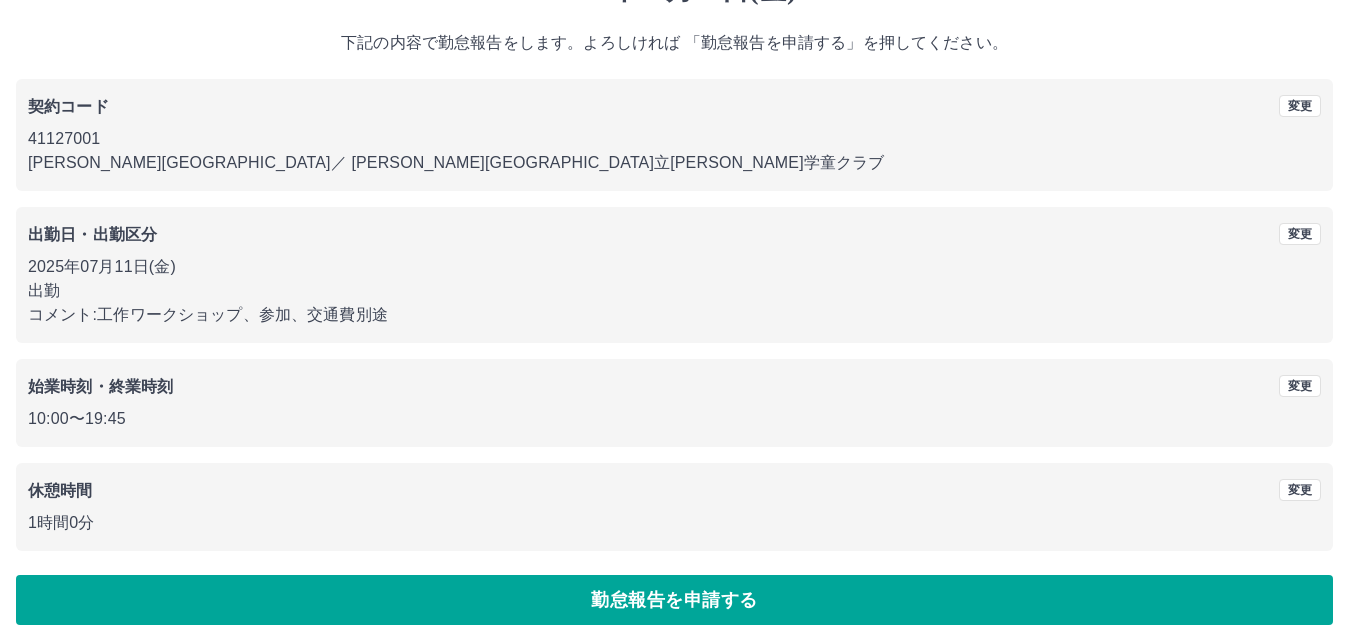scroll, scrollTop: 124, scrollLeft: 0, axis: vertical 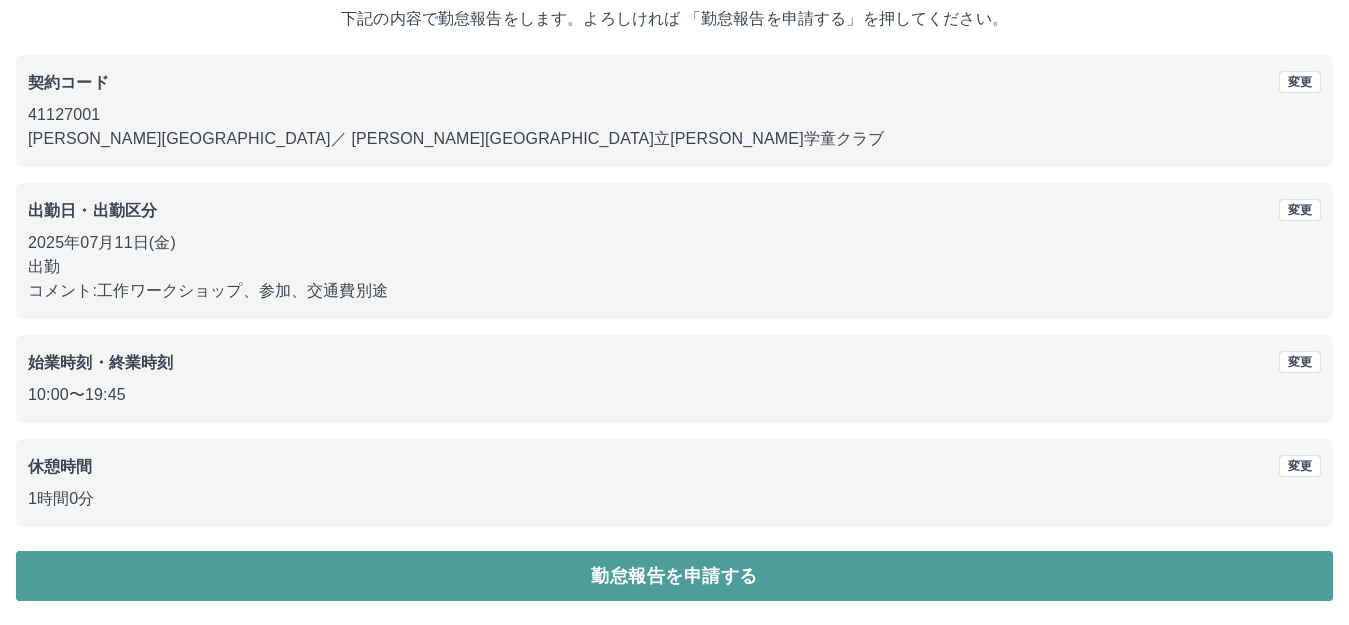 click on "勤怠報告を申請する" at bounding box center (674, 576) 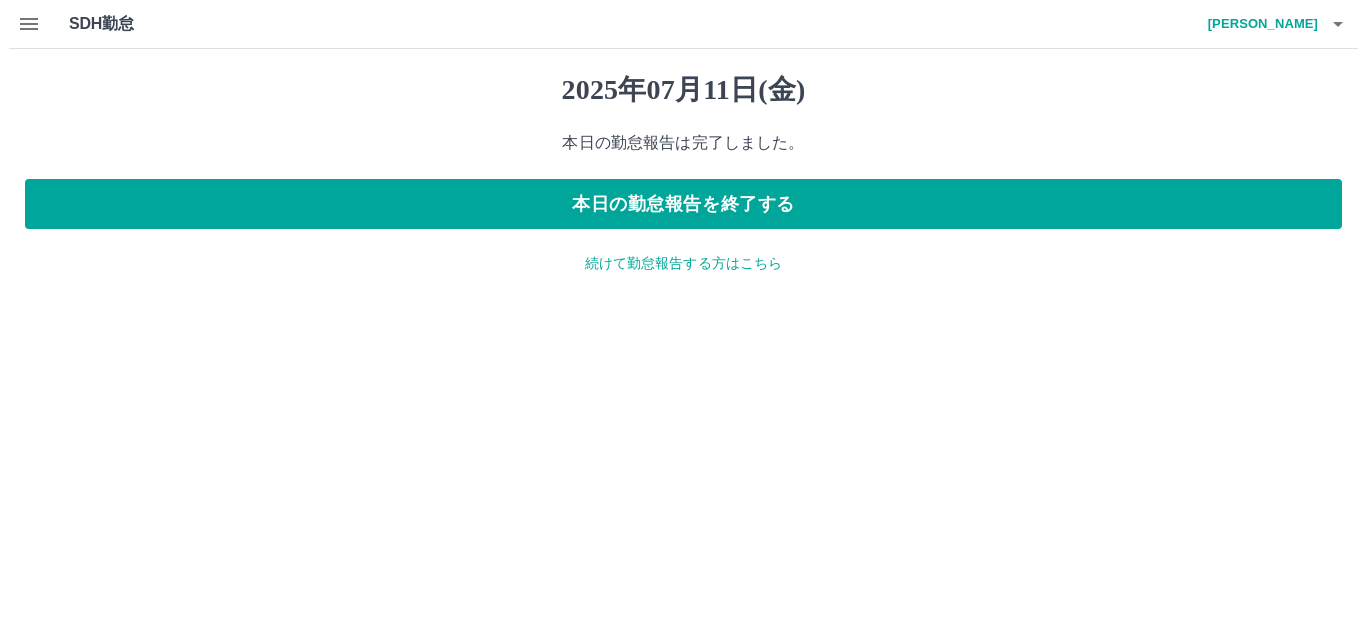 scroll, scrollTop: 0, scrollLeft: 0, axis: both 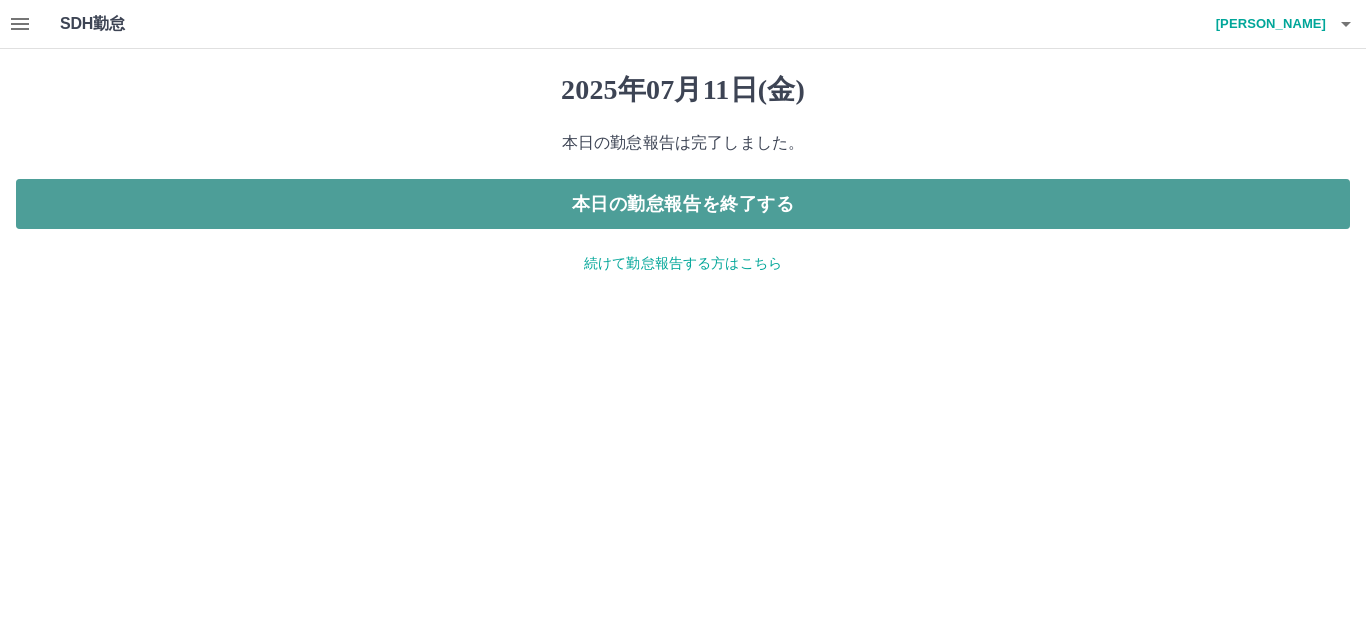click on "本日の勤怠報告を終了する" at bounding box center [683, 204] 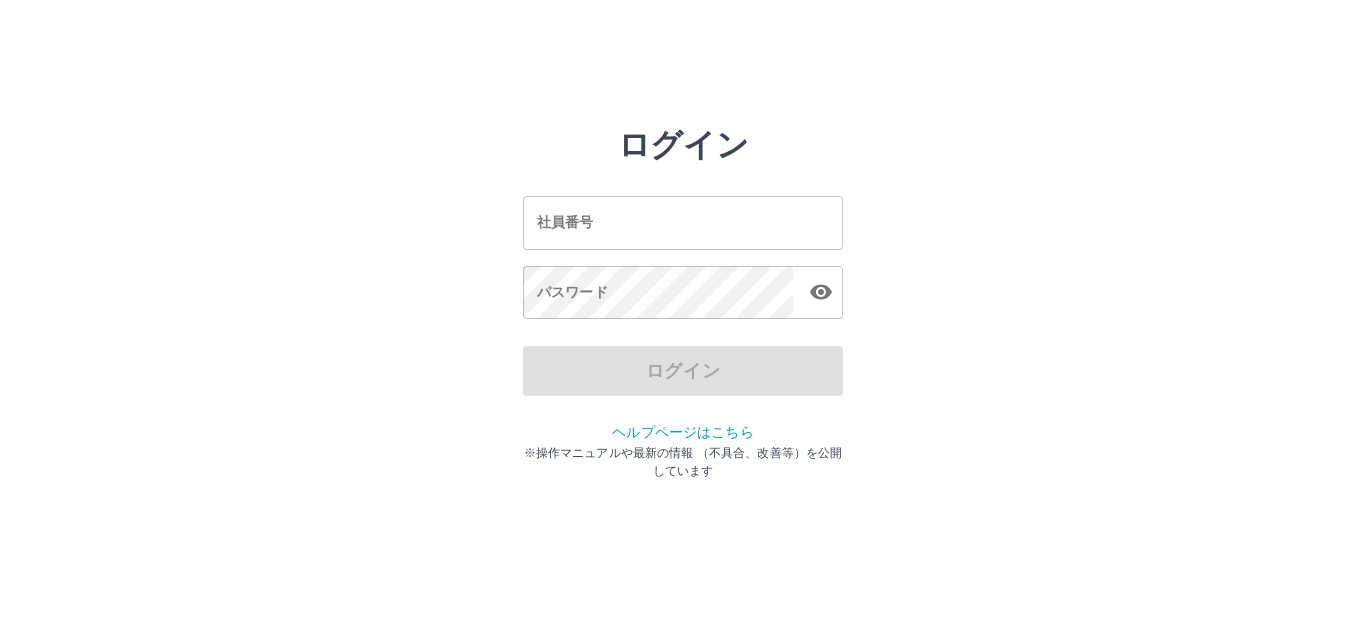 scroll, scrollTop: 0, scrollLeft: 0, axis: both 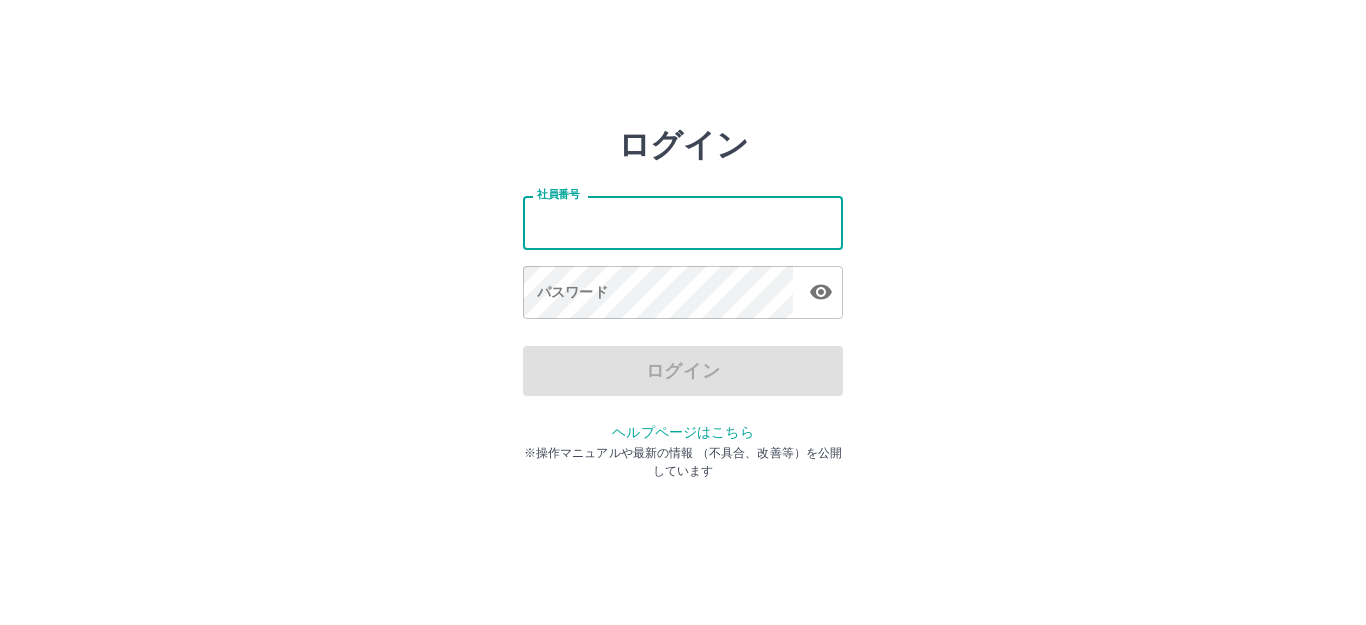 type on "*******" 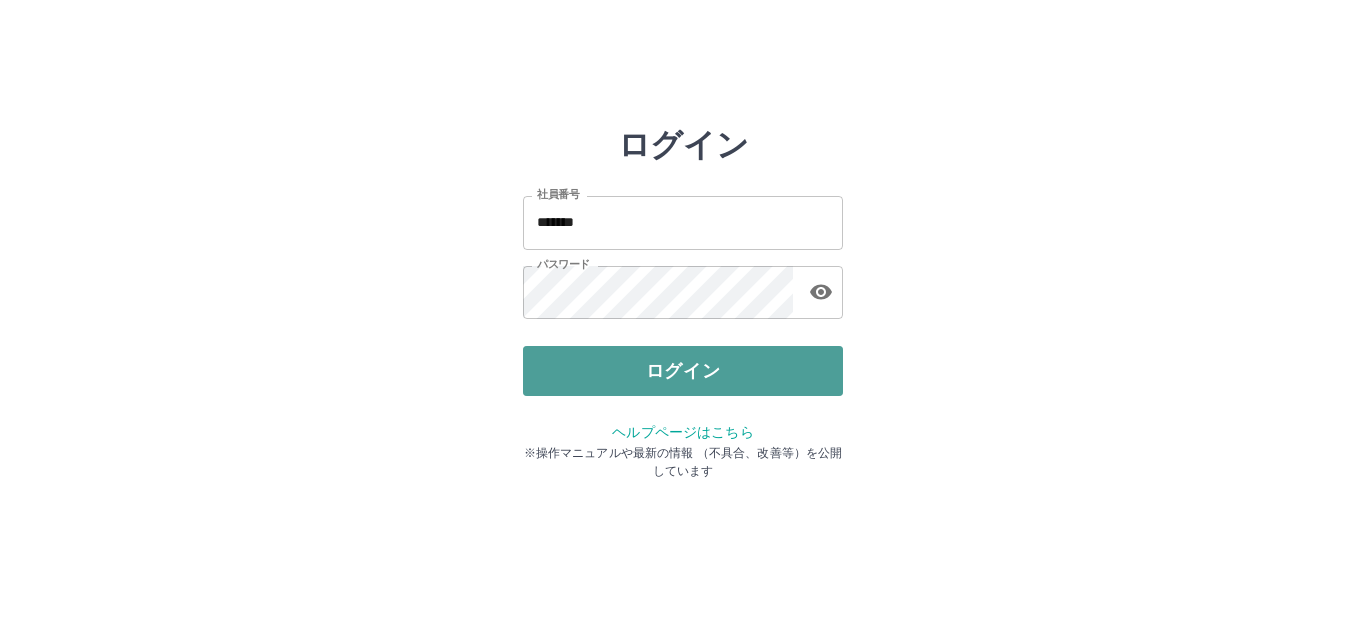click on "ログイン" at bounding box center [683, 371] 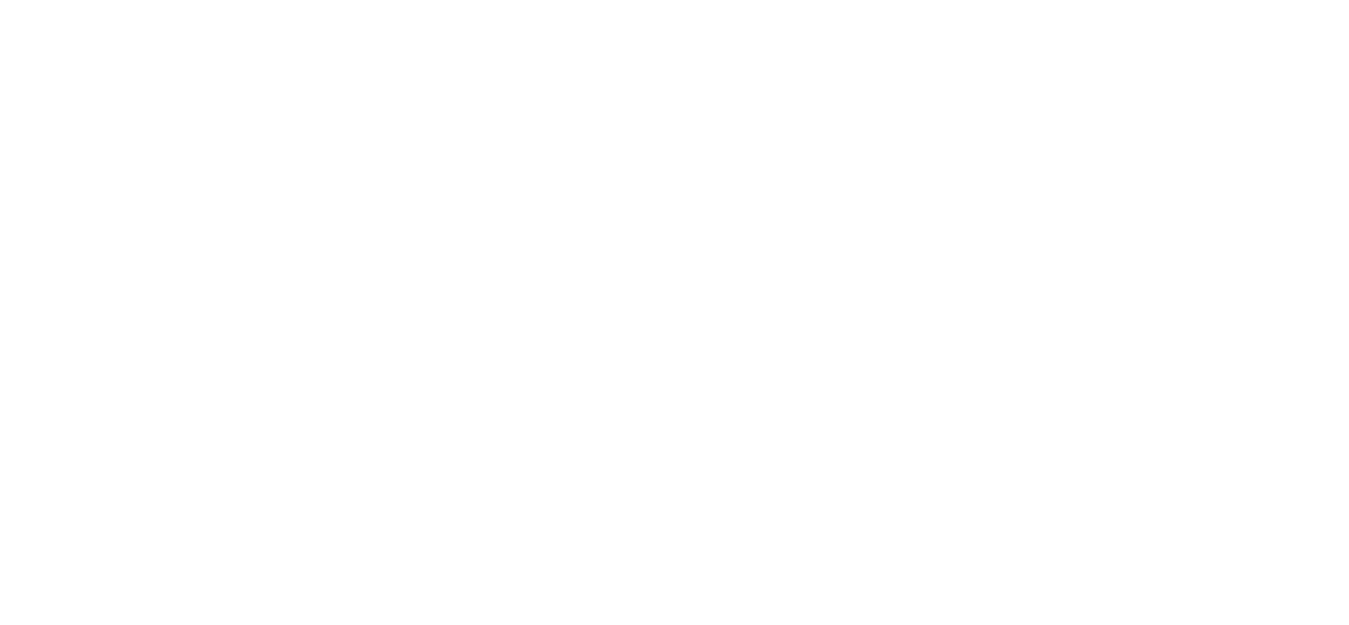 scroll, scrollTop: 0, scrollLeft: 0, axis: both 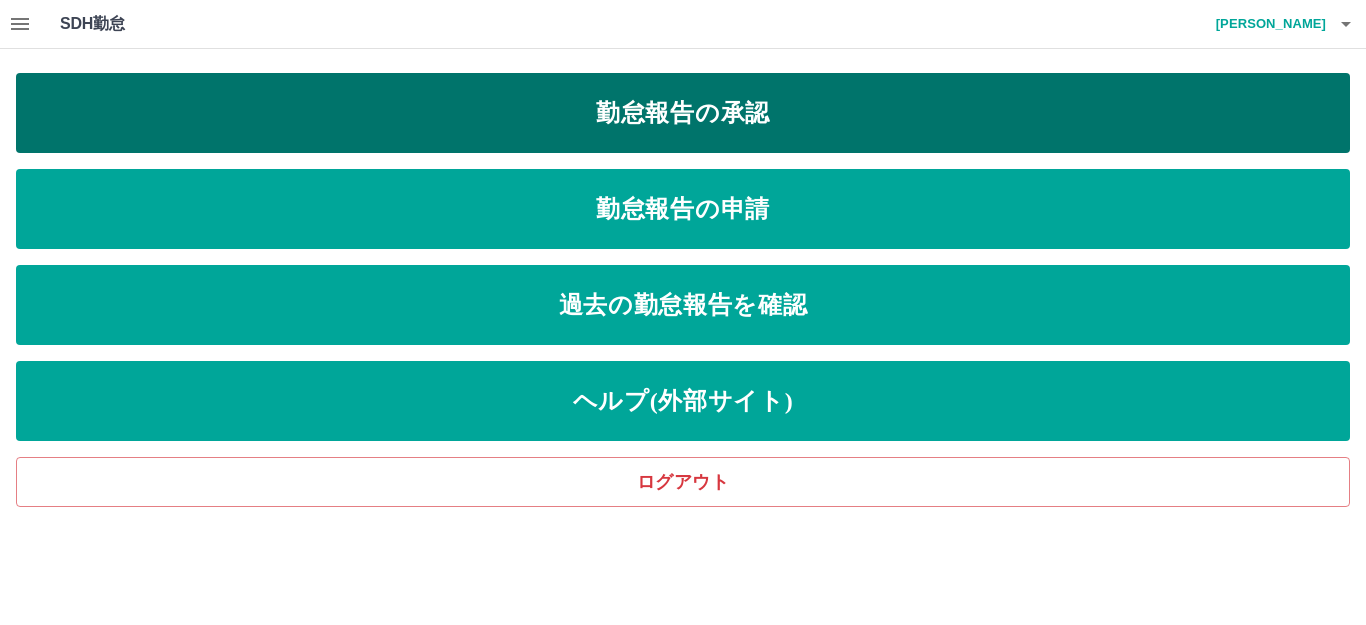 click on "勤怠報告の承認" at bounding box center [683, 113] 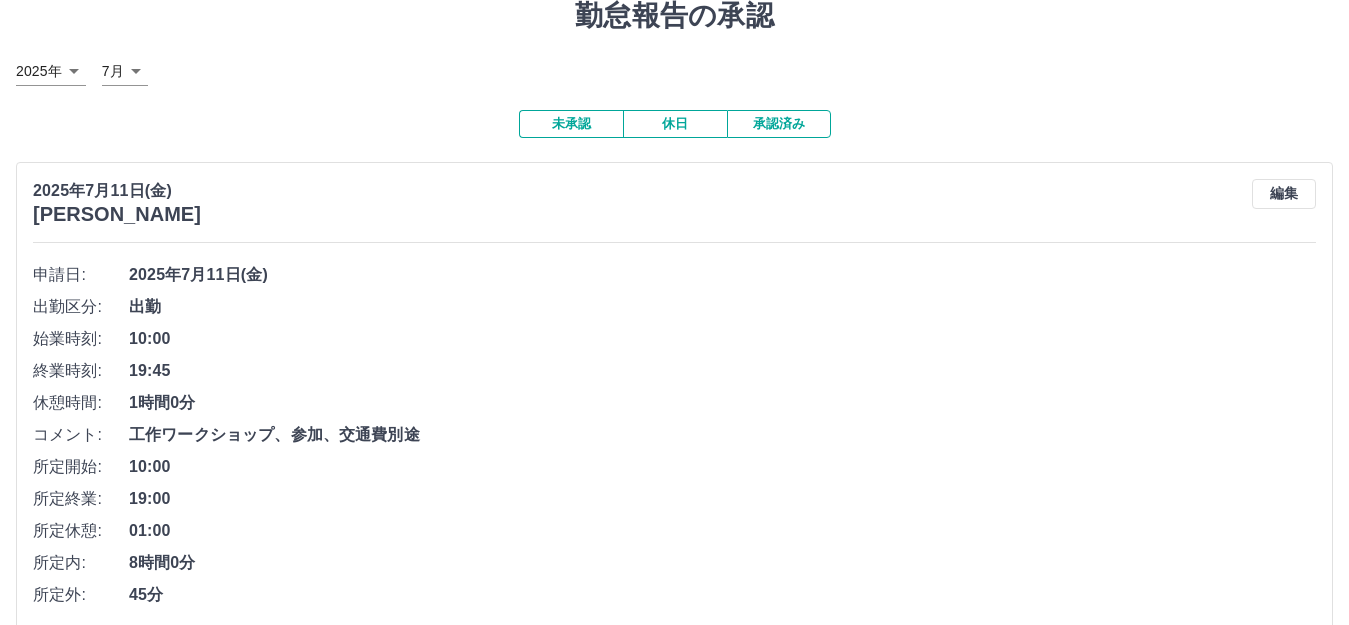 scroll, scrollTop: 169, scrollLeft: 0, axis: vertical 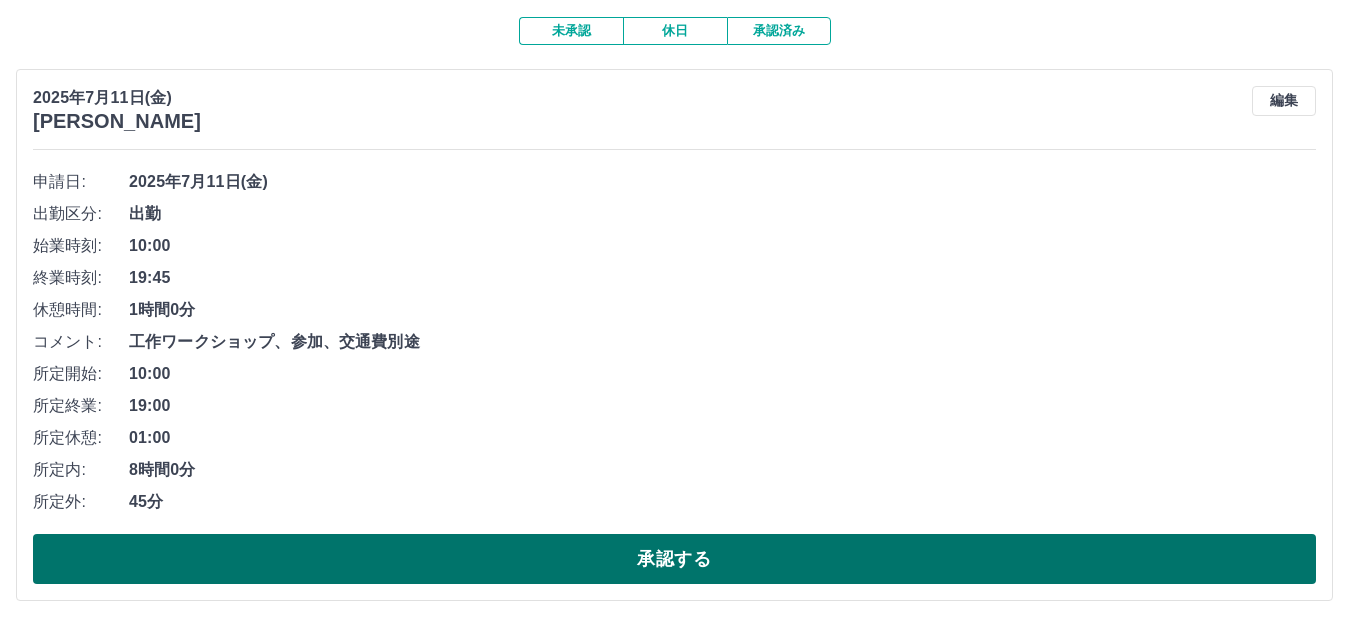 click on "承認する" at bounding box center (674, 559) 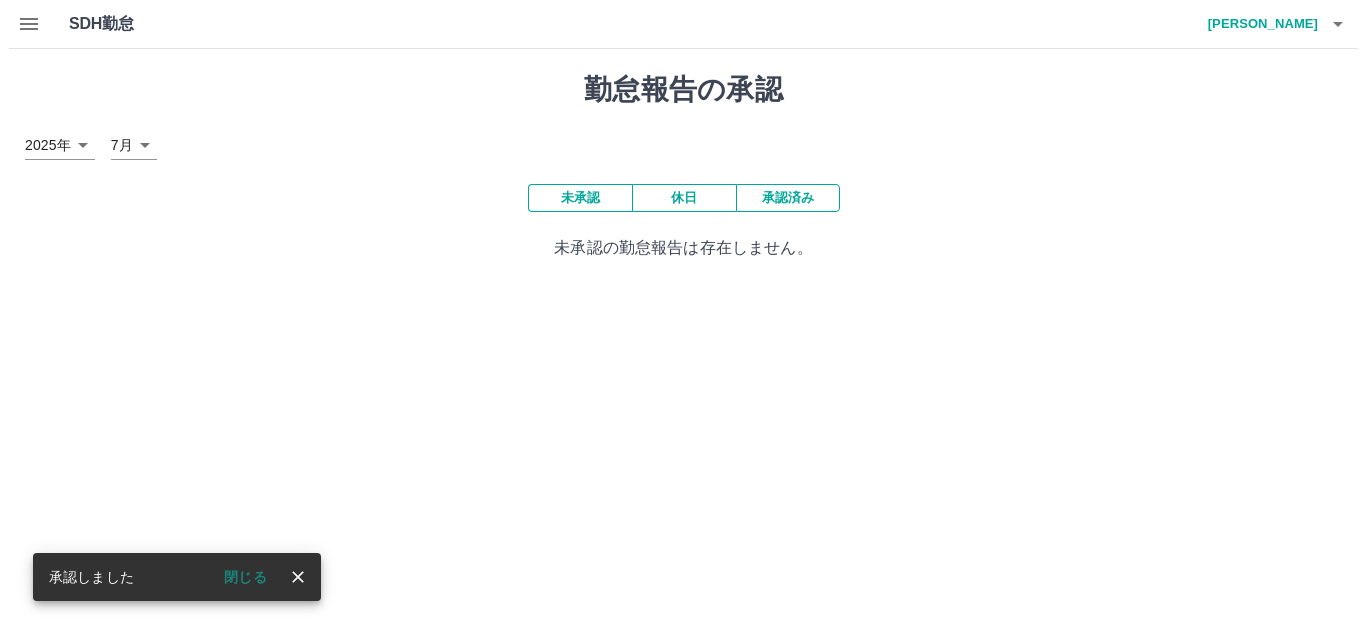 scroll, scrollTop: 0, scrollLeft: 0, axis: both 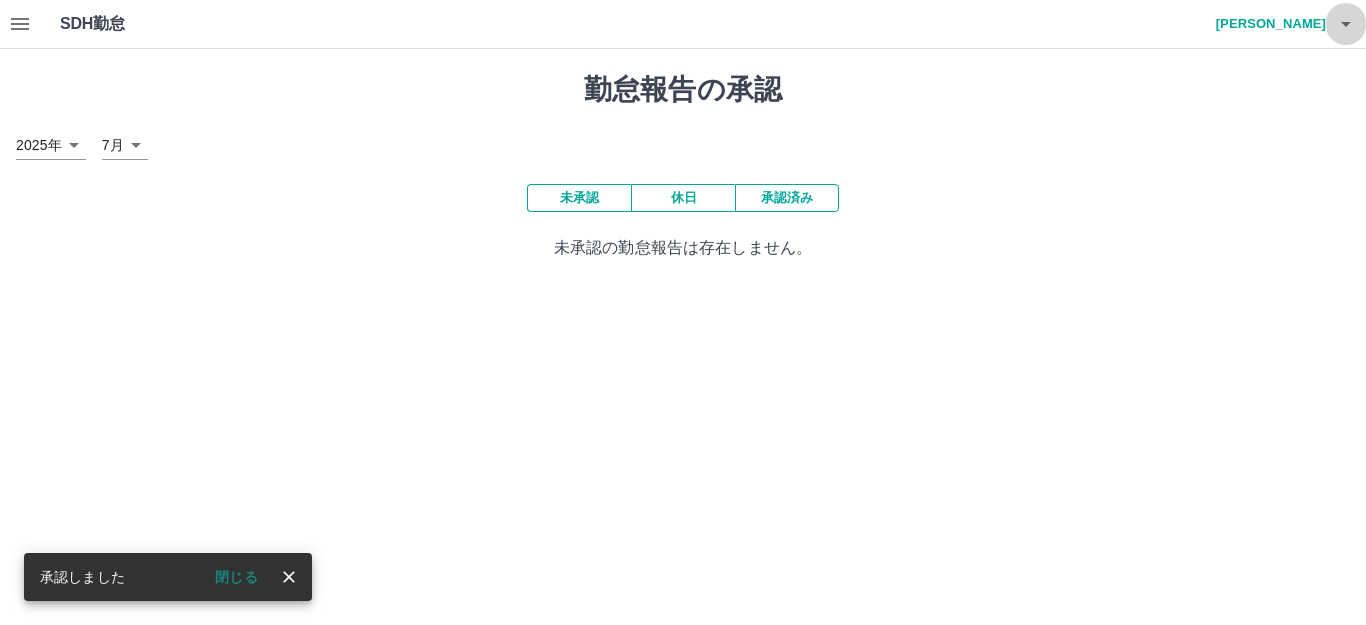 click 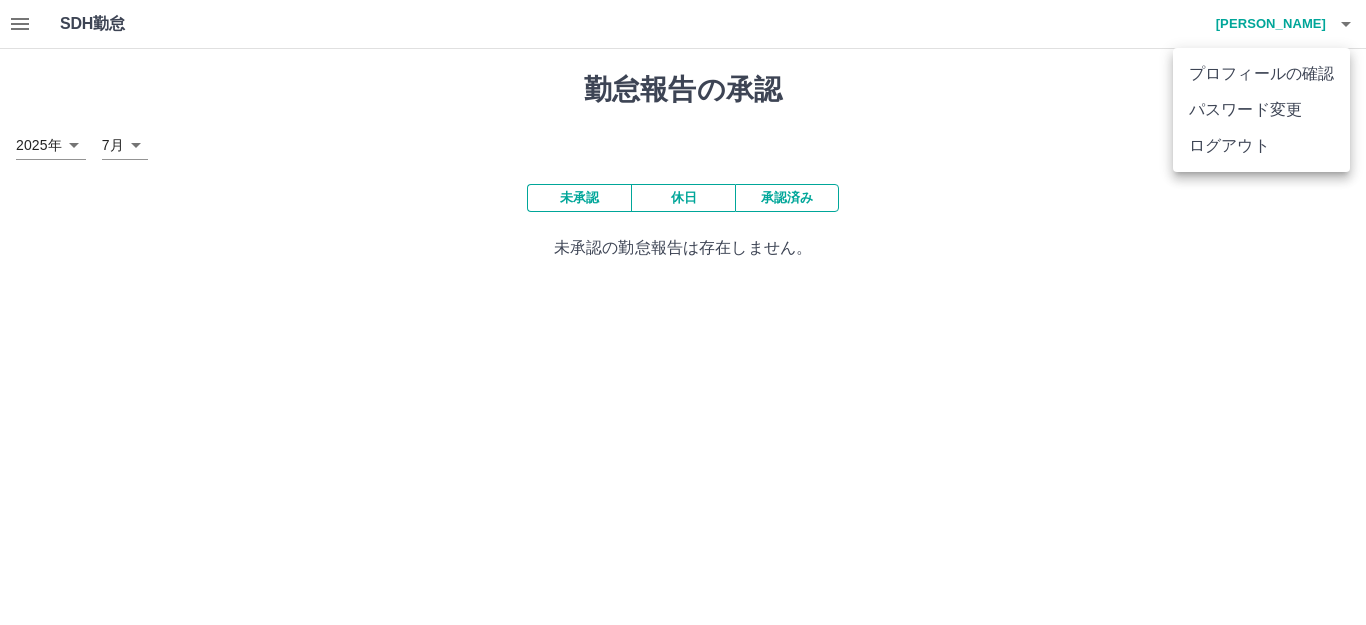 click on "ログアウト" at bounding box center [1261, 146] 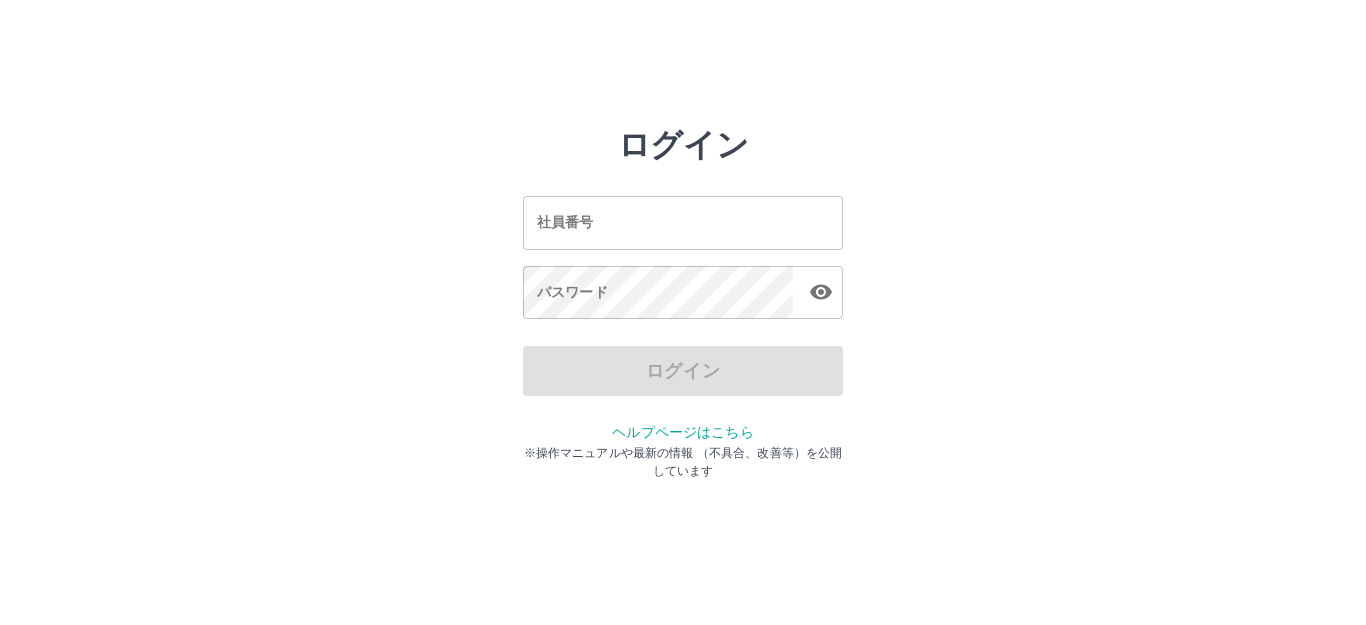scroll, scrollTop: 0, scrollLeft: 0, axis: both 